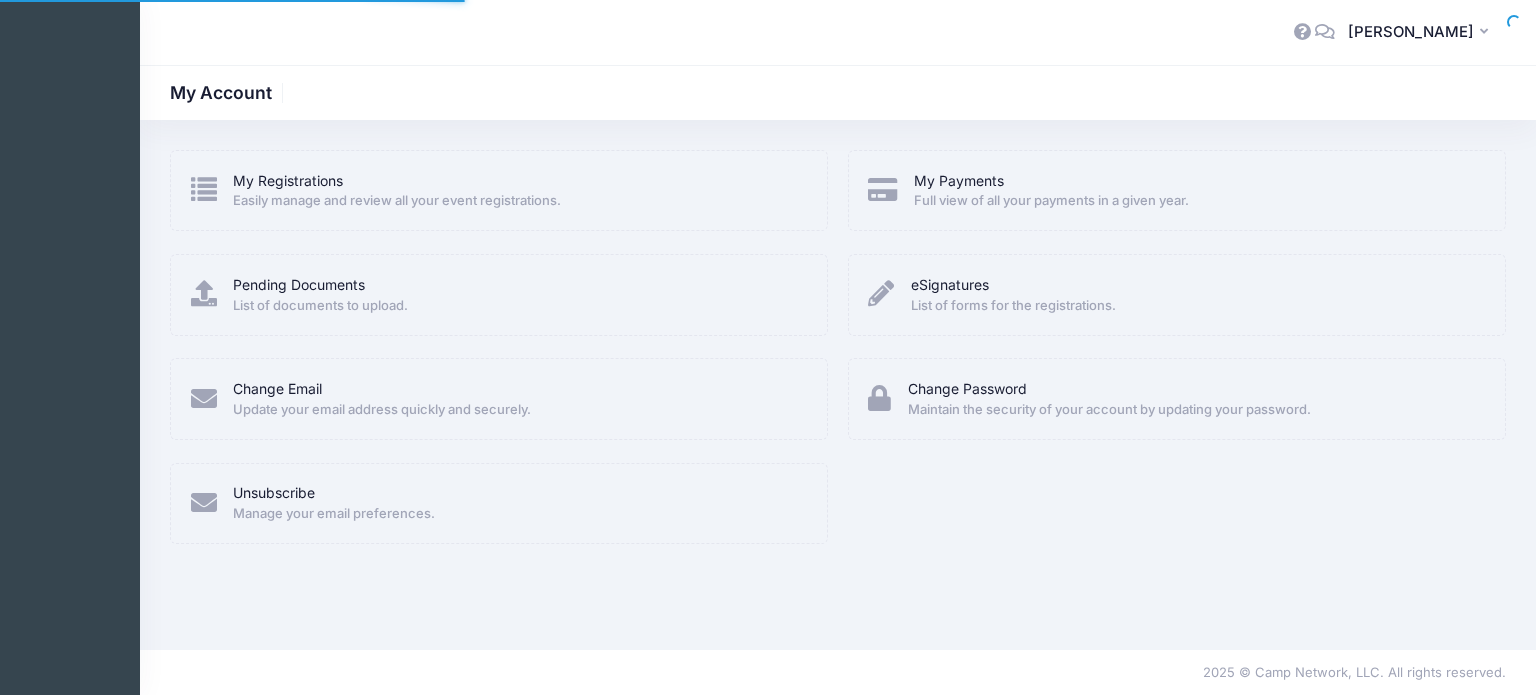 scroll, scrollTop: 0, scrollLeft: 0, axis: both 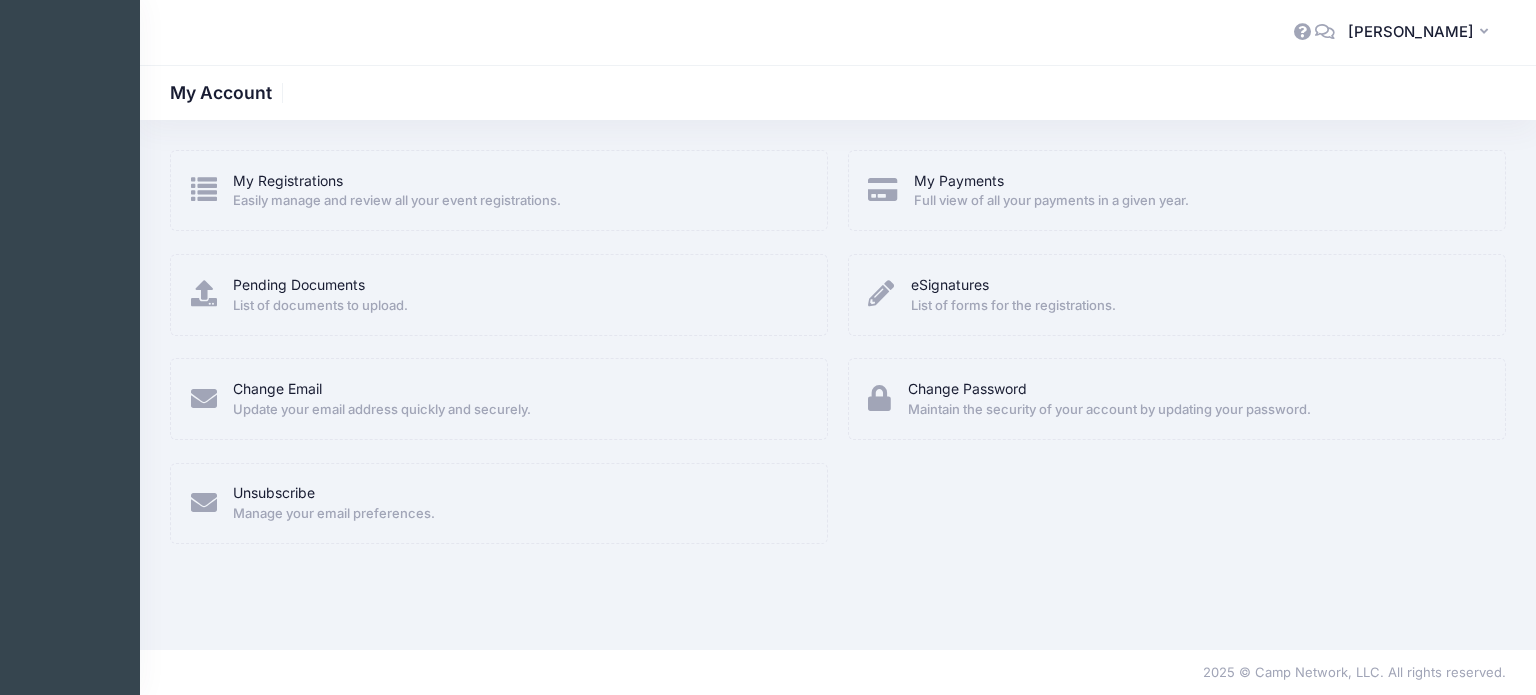 click on "My Account" at bounding box center (229, 92) 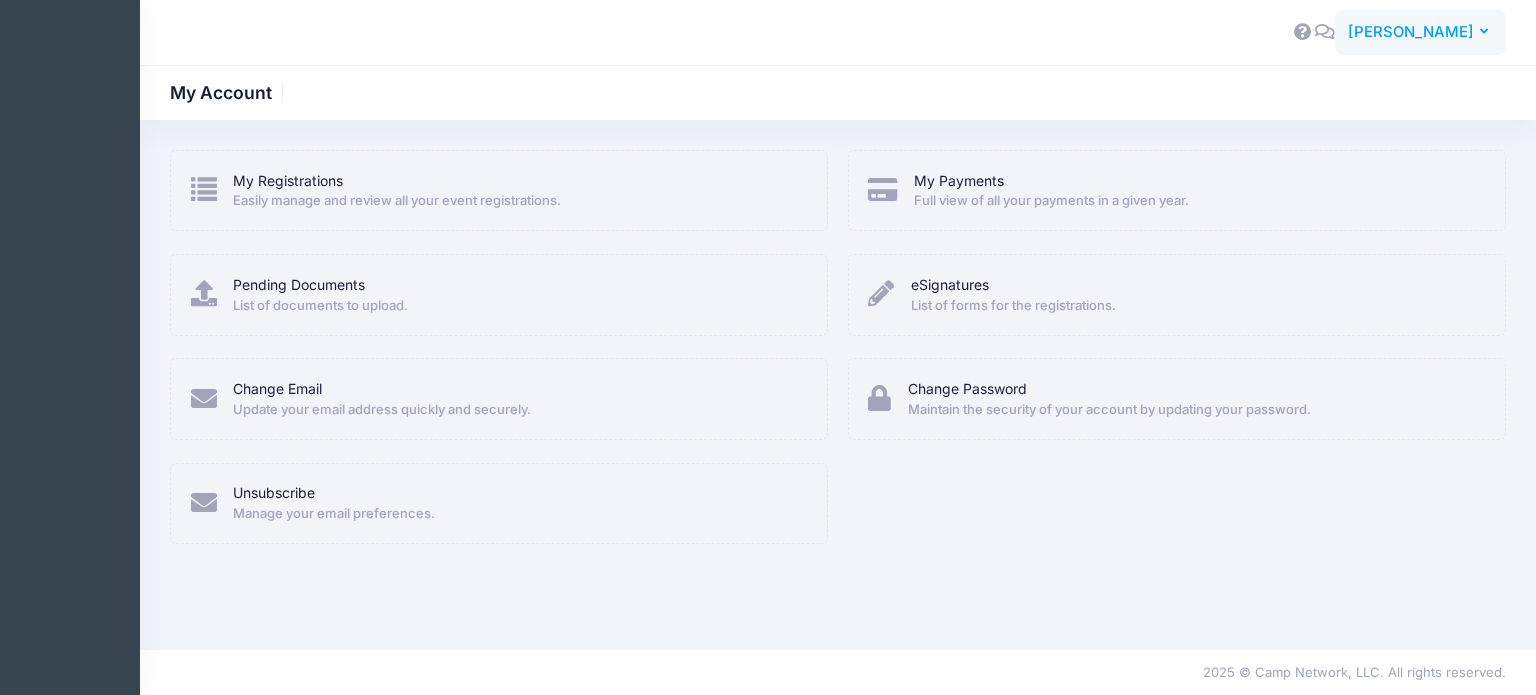 click on "[PERSON_NAME]" at bounding box center (1411, 32) 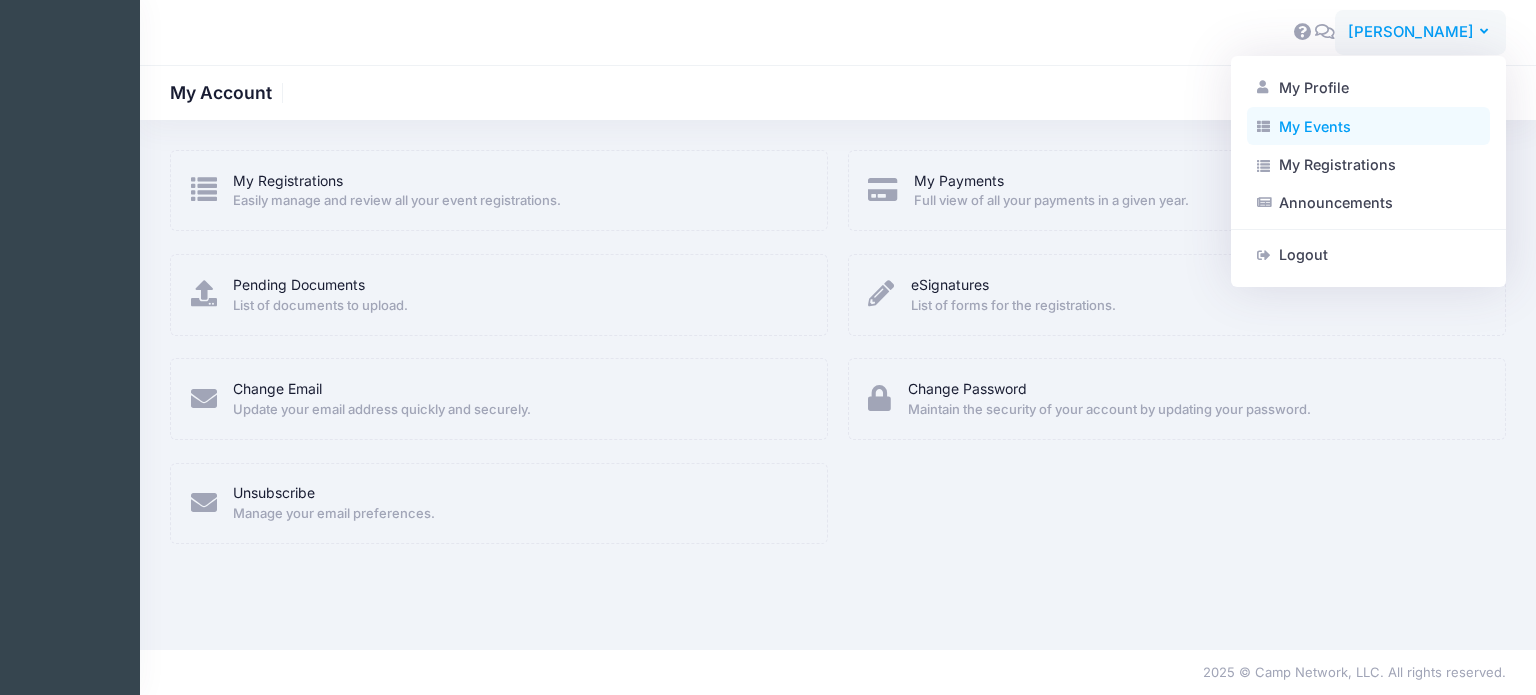 click on "My Events" at bounding box center [1368, 126] 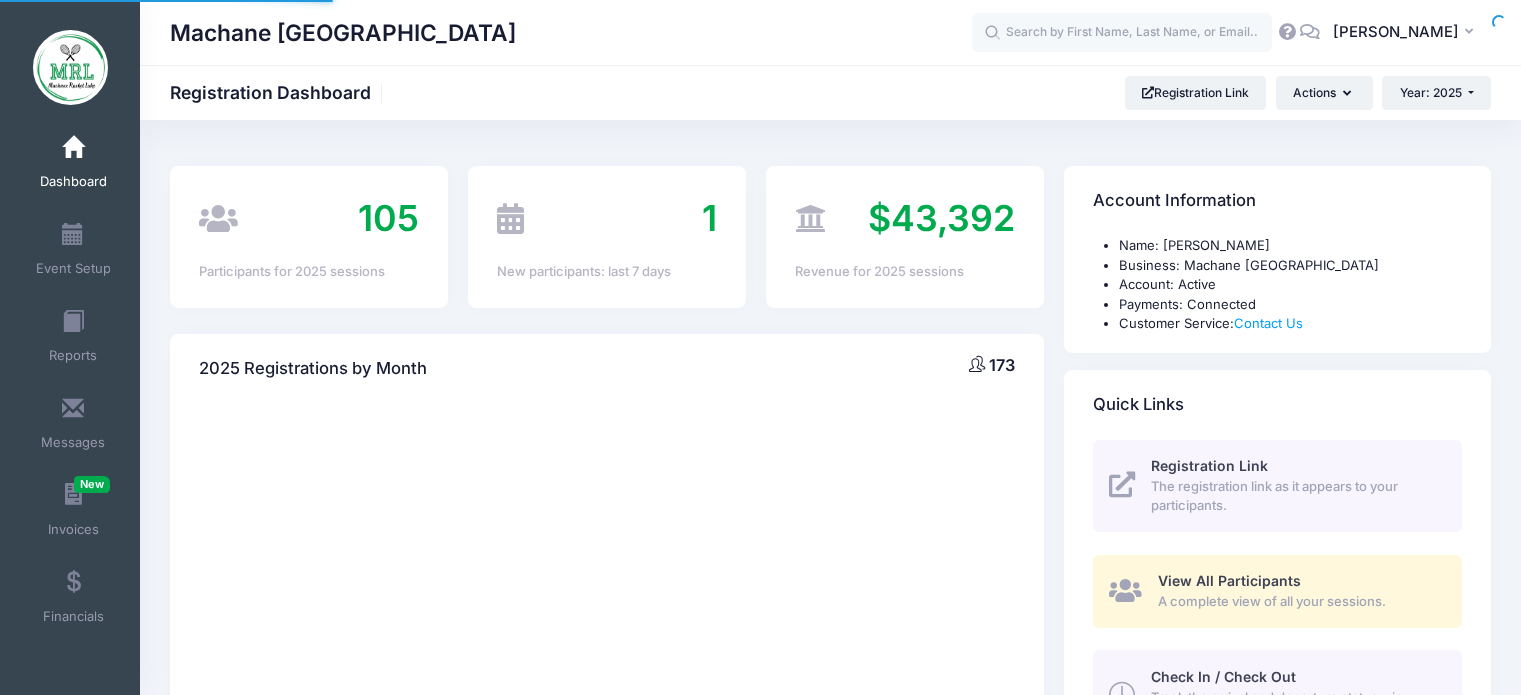 scroll, scrollTop: 0, scrollLeft: 0, axis: both 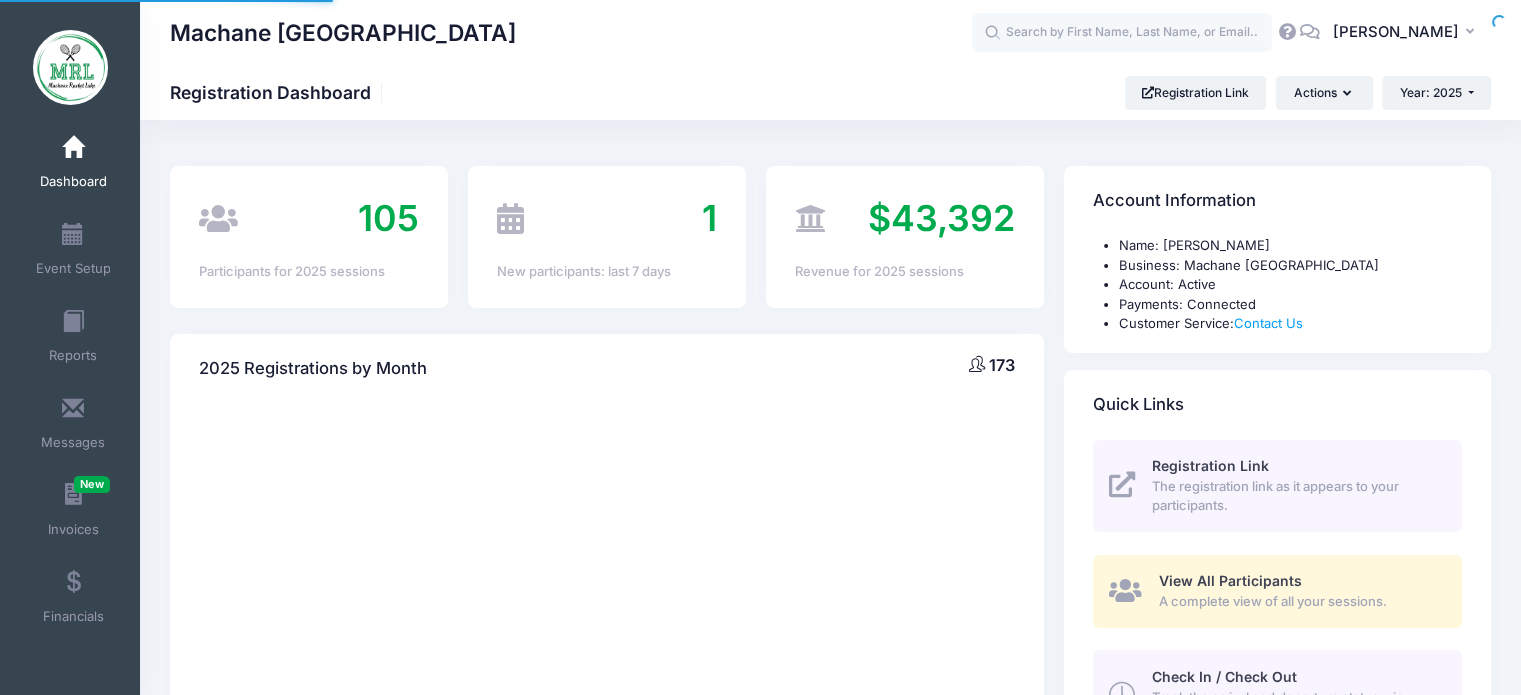 select 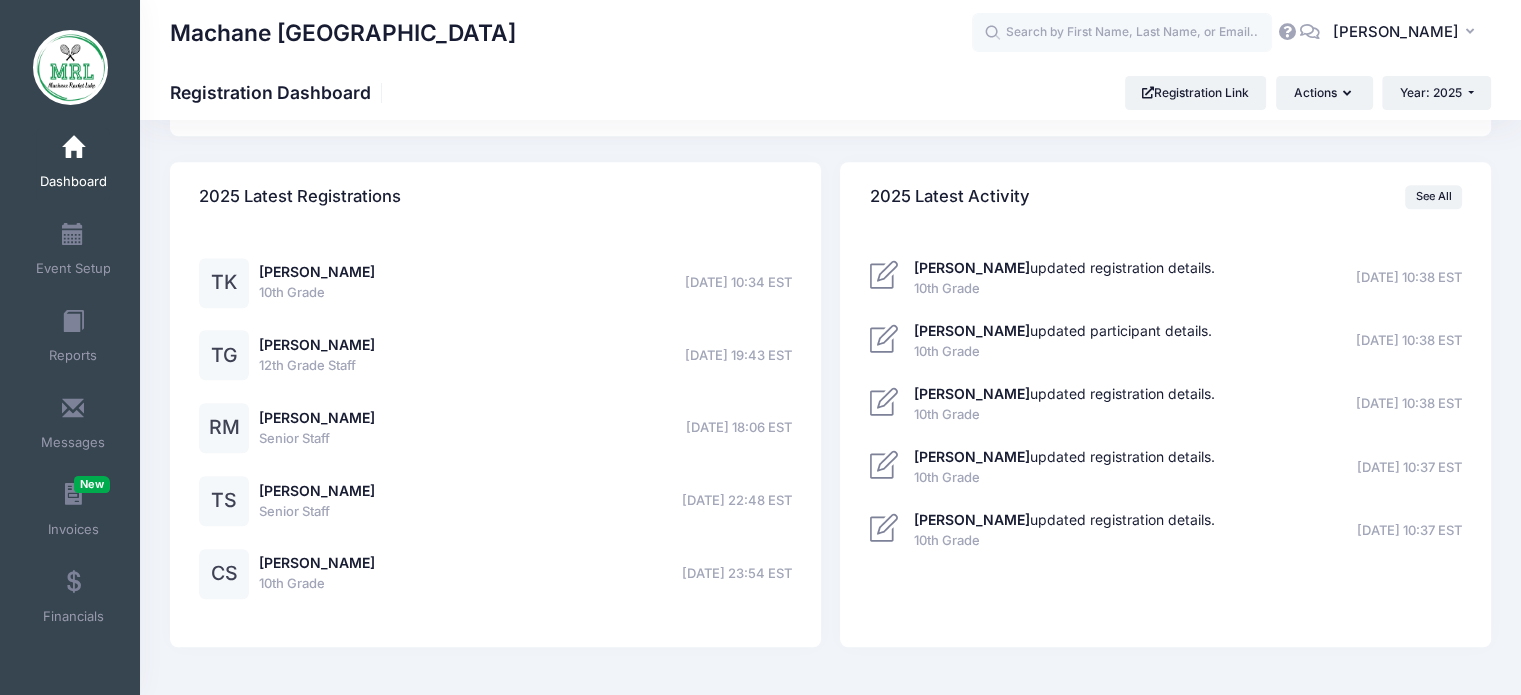 scroll, scrollTop: 1544, scrollLeft: 0, axis: vertical 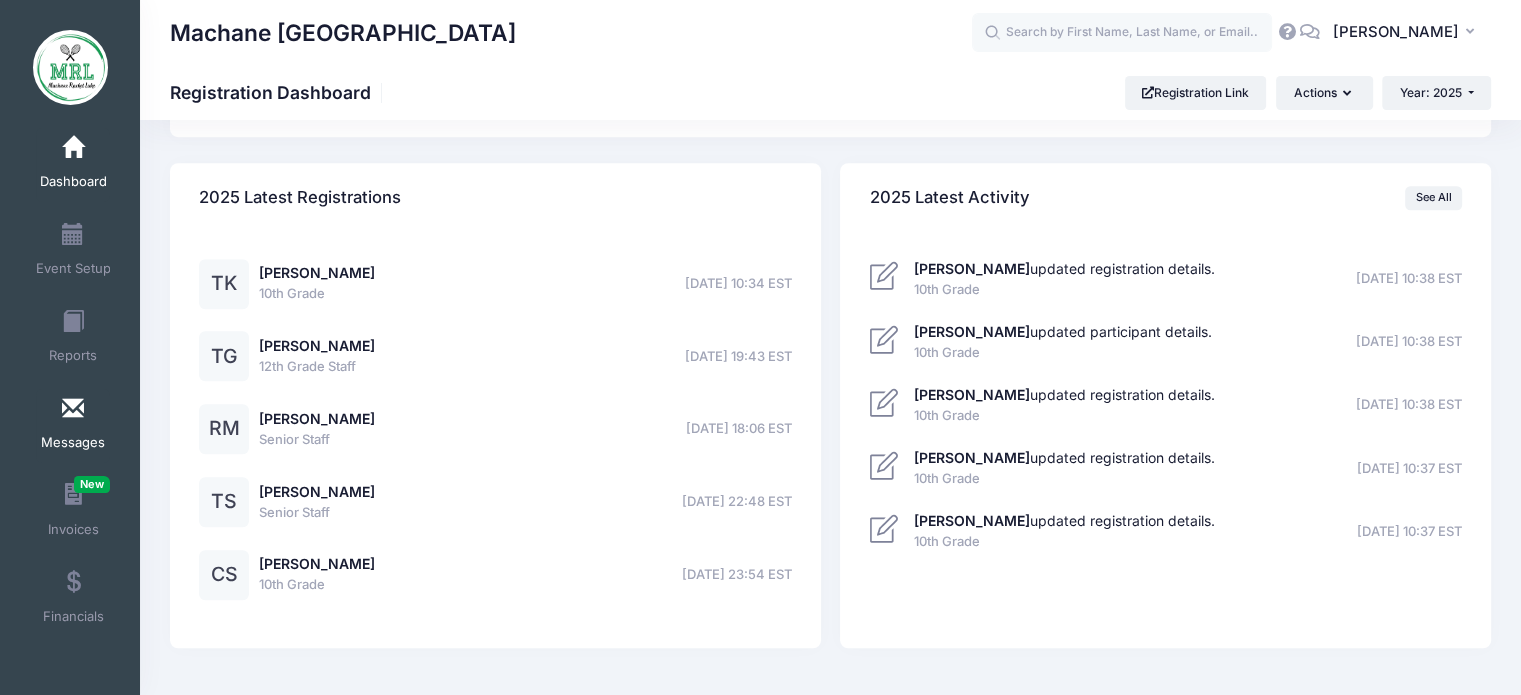 click at bounding box center [73, 409] 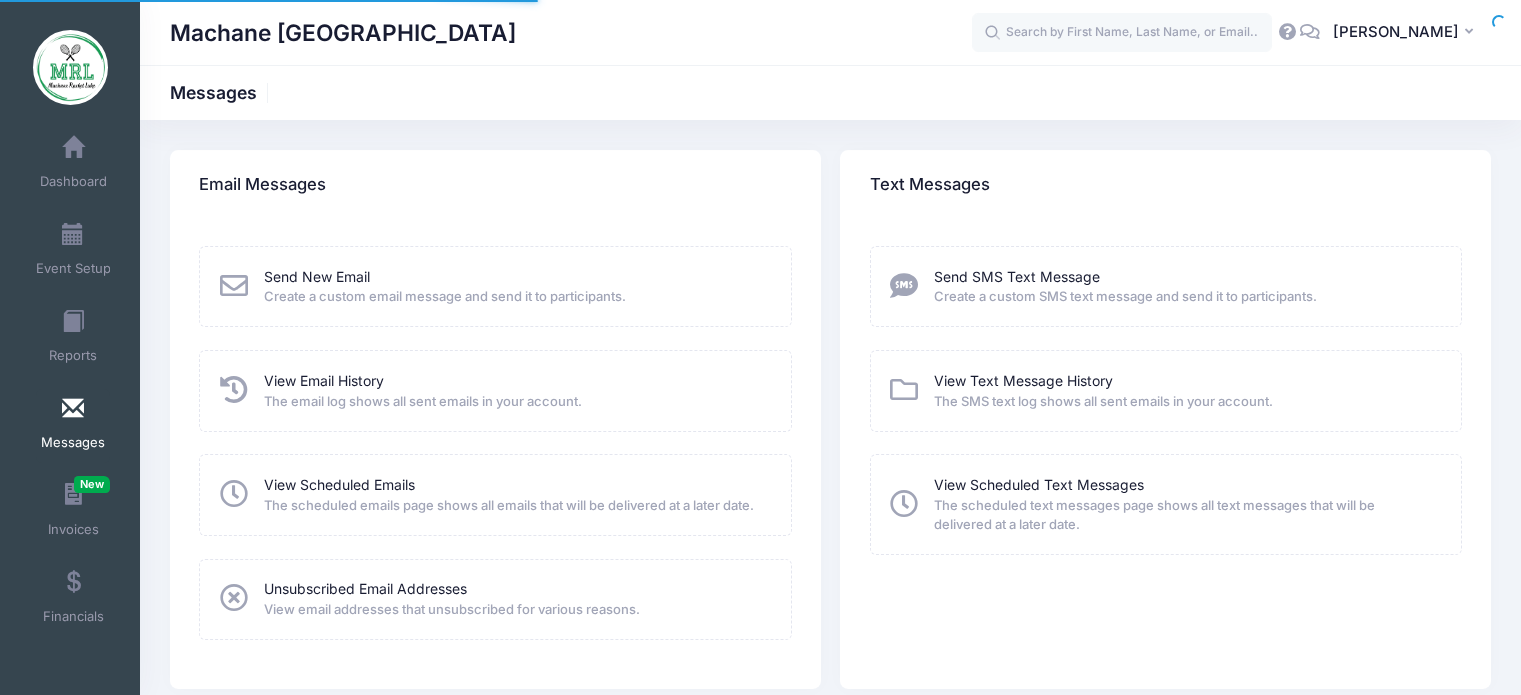 scroll, scrollTop: 0, scrollLeft: 0, axis: both 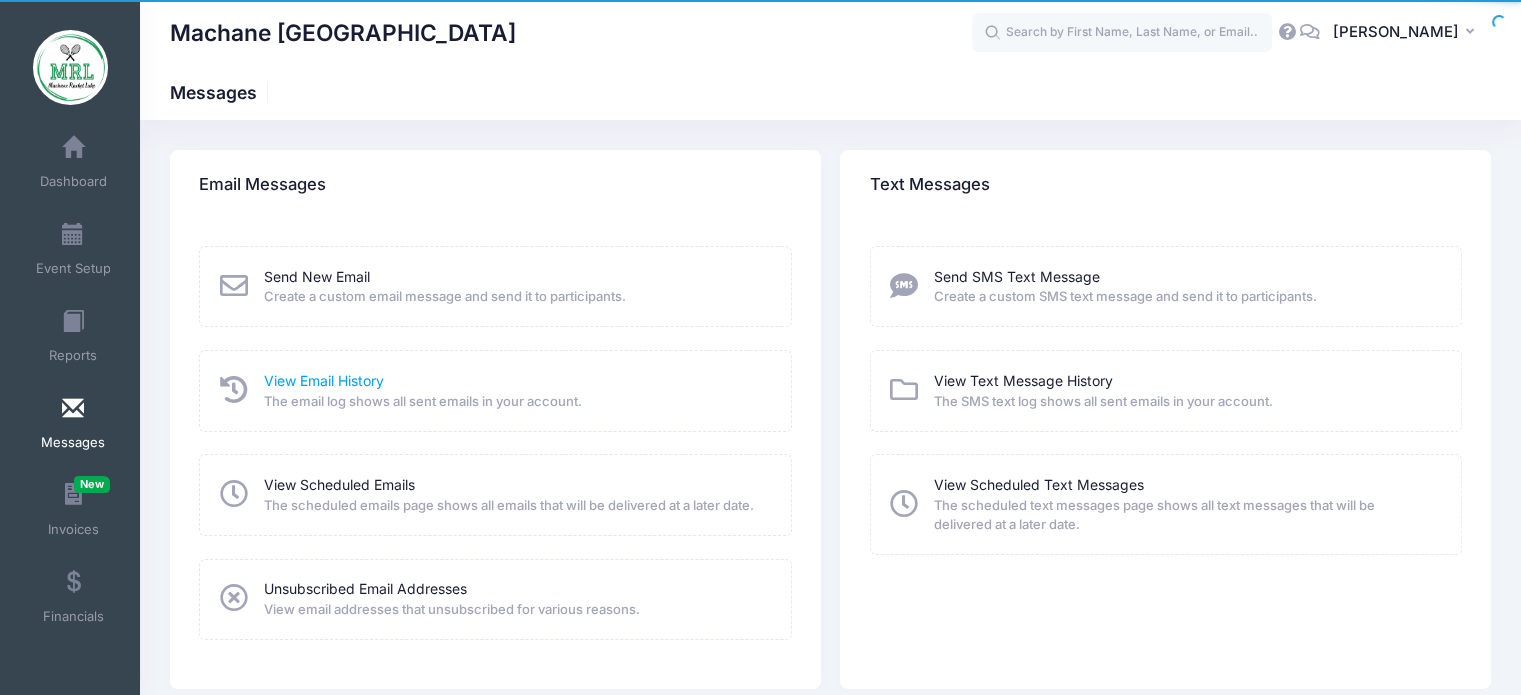 click on "View Email History" at bounding box center (324, 380) 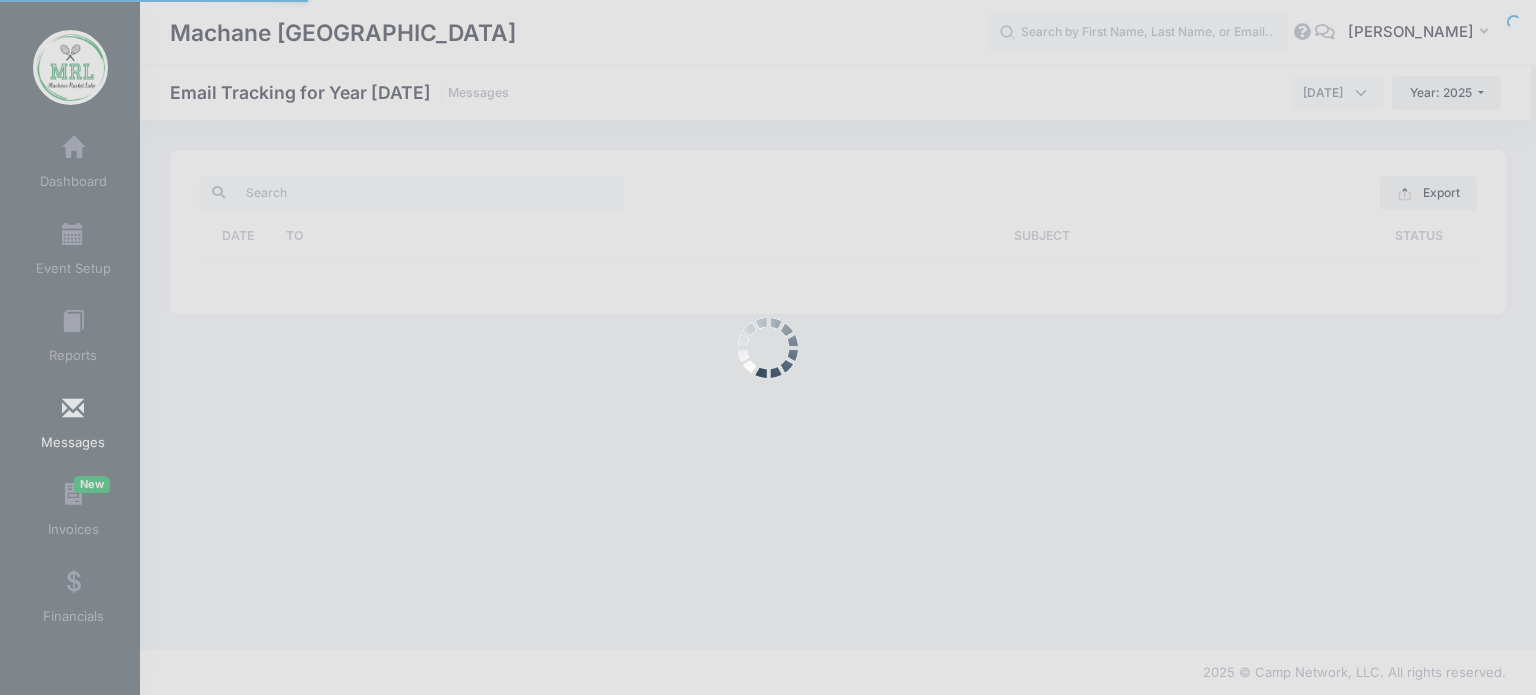 scroll, scrollTop: 0, scrollLeft: 0, axis: both 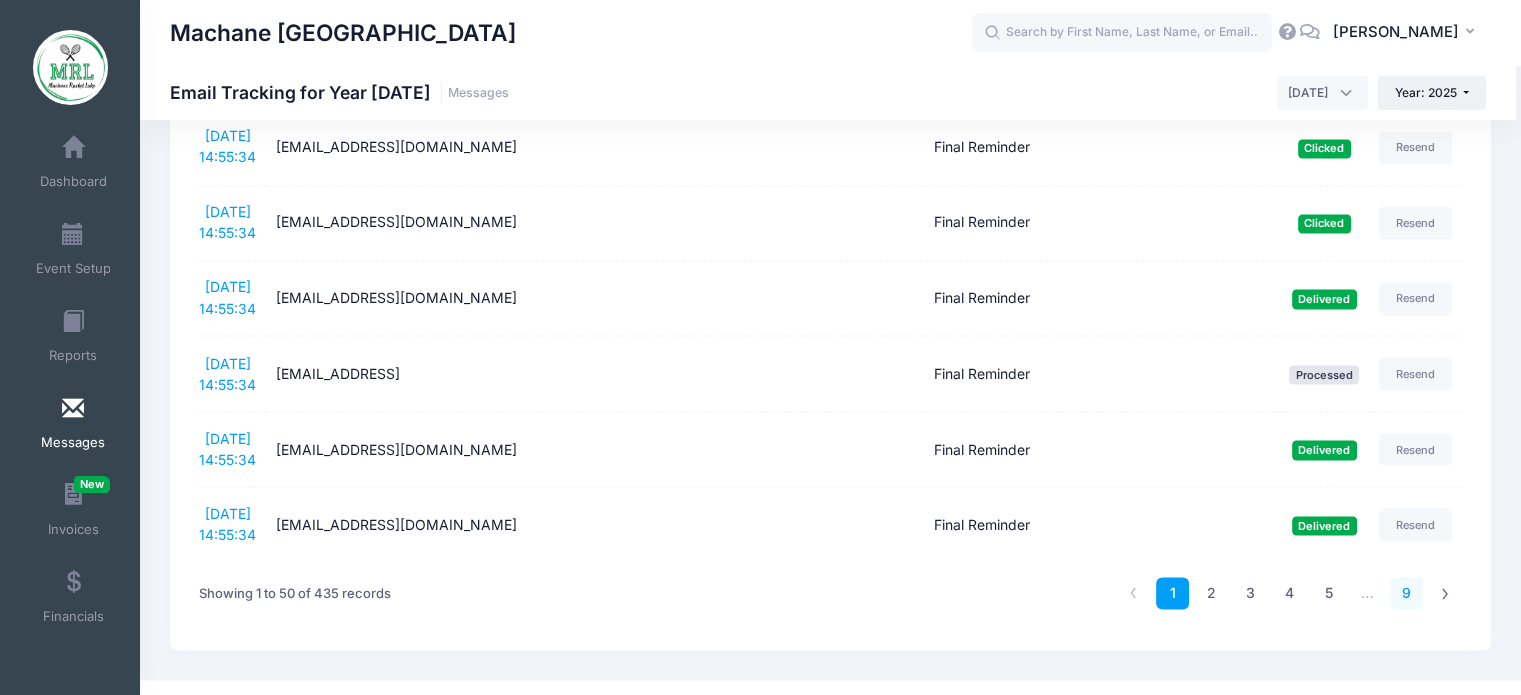 click on "9" at bounding box center [1406, 593] 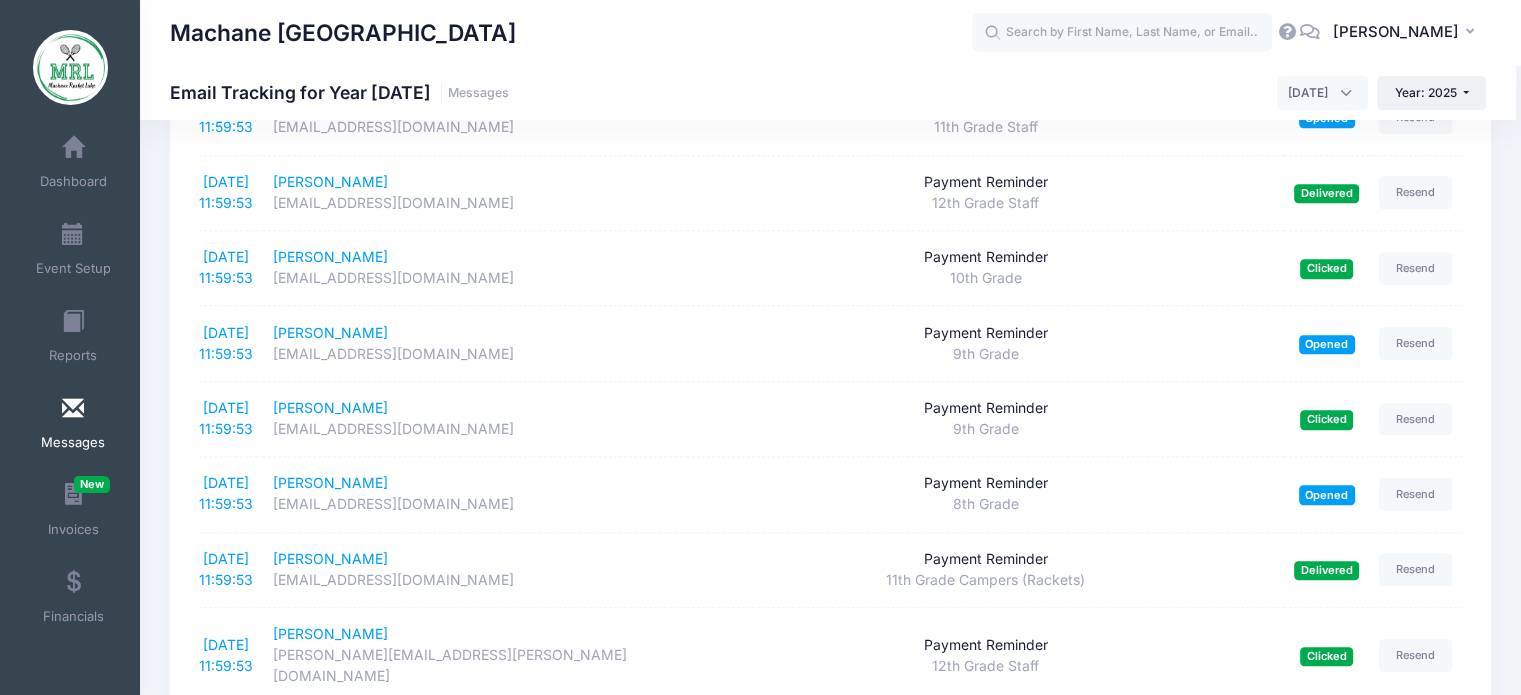 scroll, scrollTop: 1991, scrollLeft: 0, axis: vertical 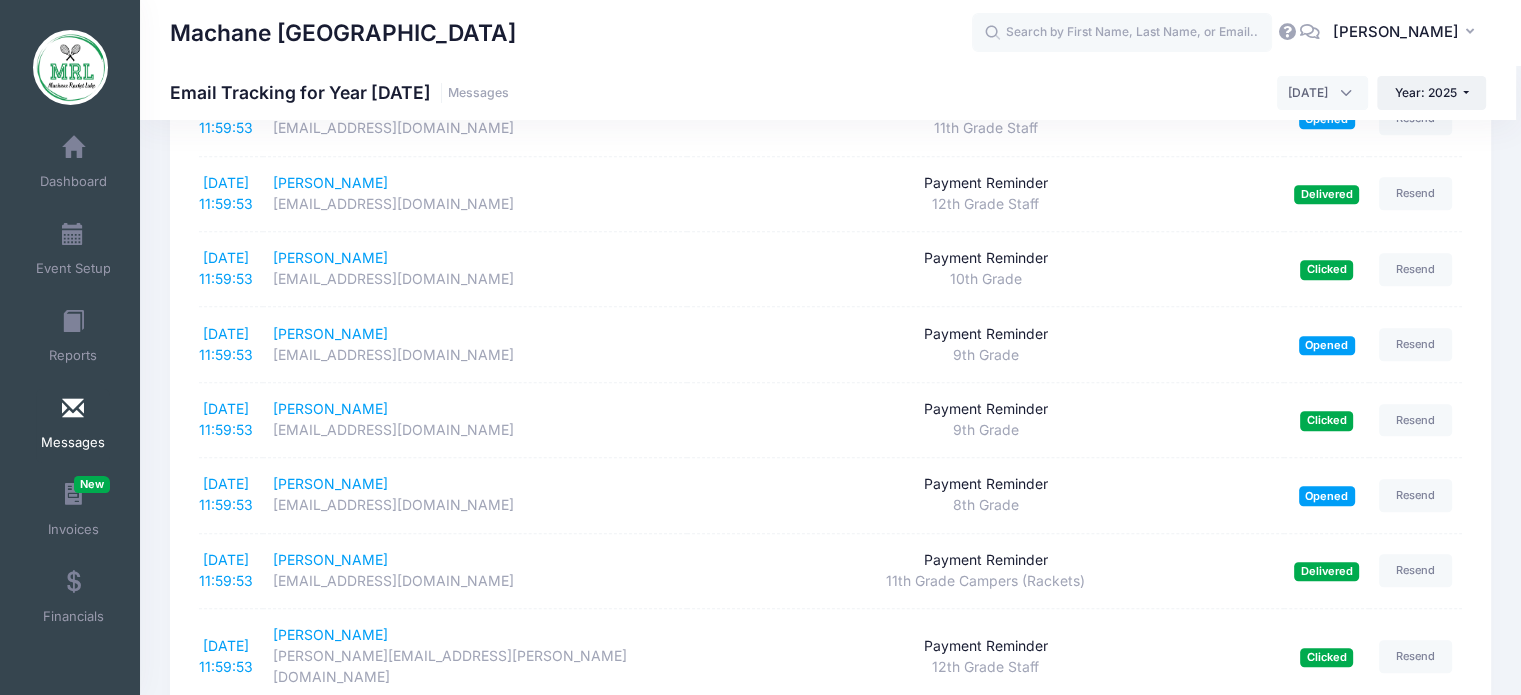 click on "Machane Racket Lake
Email Tracking for Year 2025
Messages
January 2025
February 2025
March 2025
April 2025
May 2025
June 2025
July 2025
August 2025" at bounding box center (828, 92) 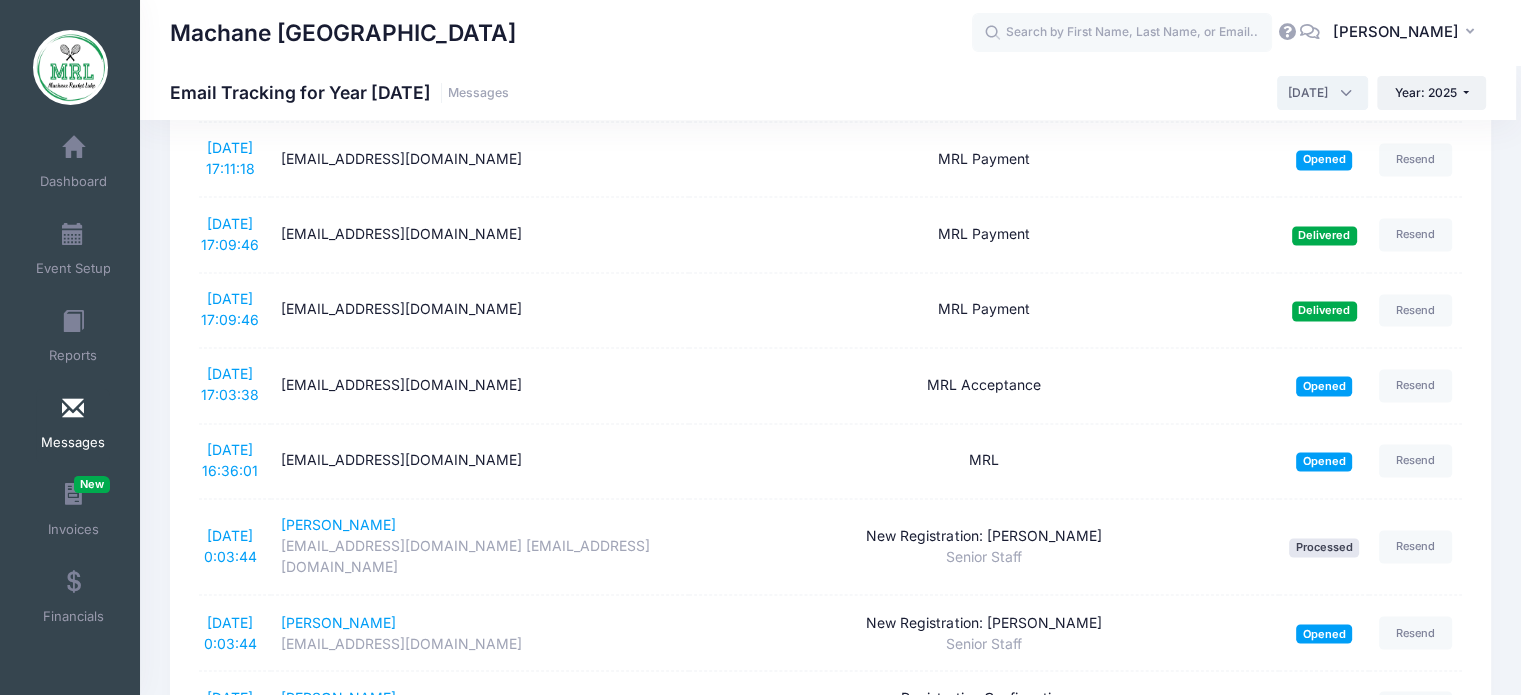 scroll, scrollTop: 3491, scrollLeft: 0, axis: vertical 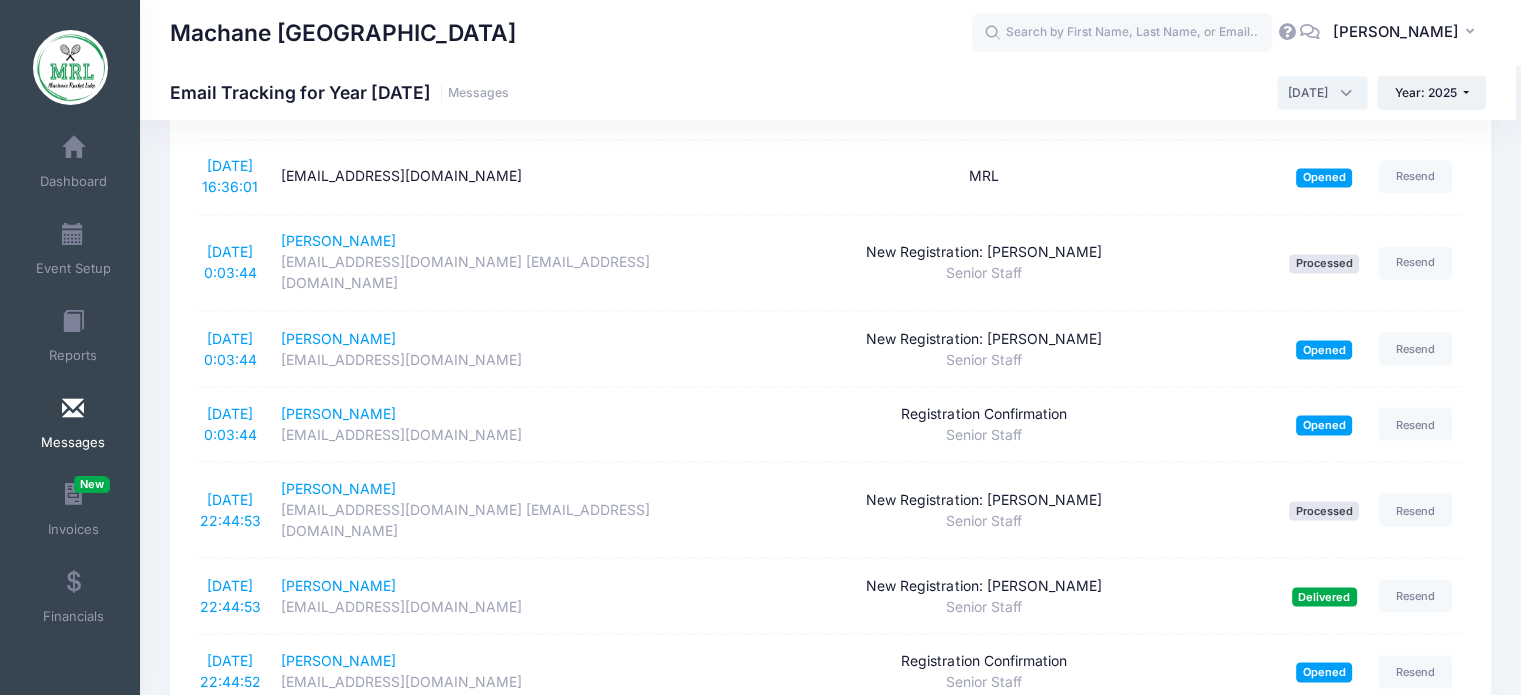 click on "2" at bounding box center [1406, 739] 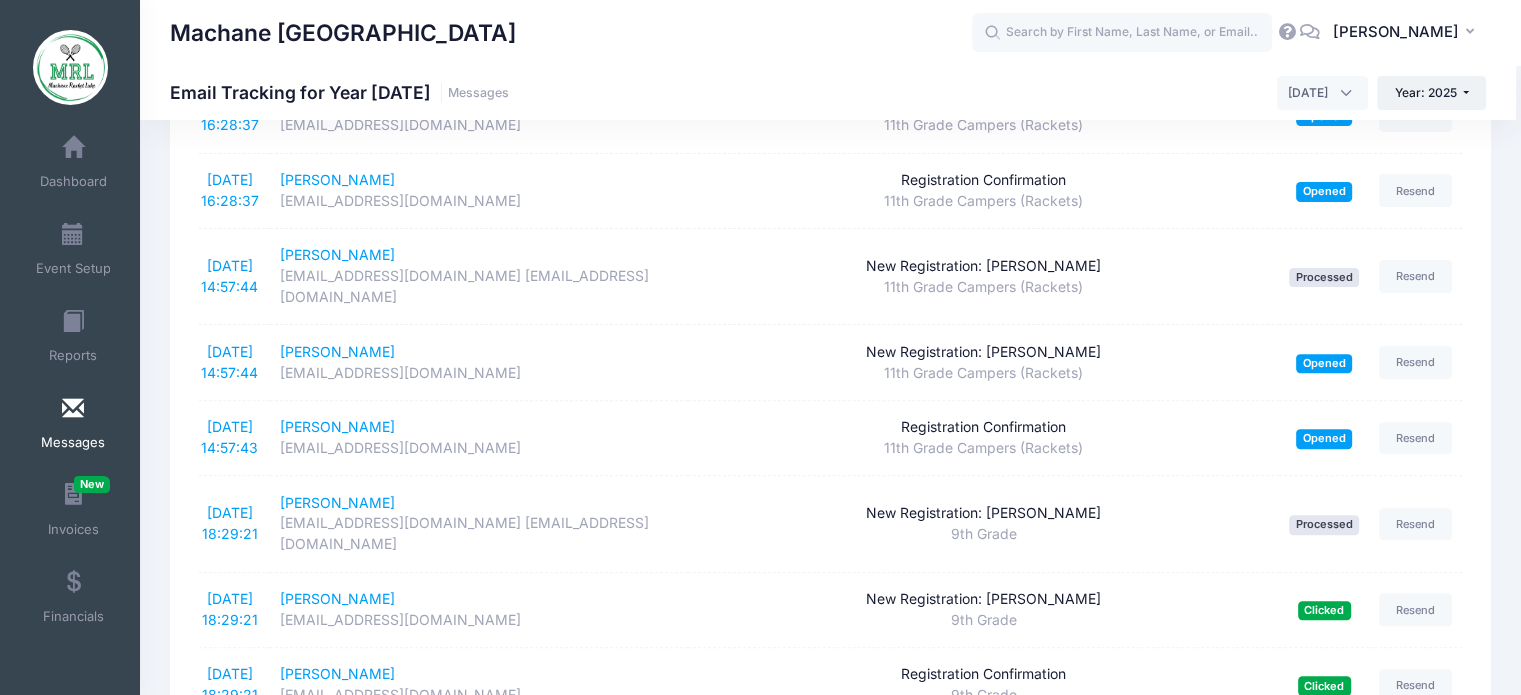 scroll, scrollTop: 0, scrollLeft: 0, axis: both 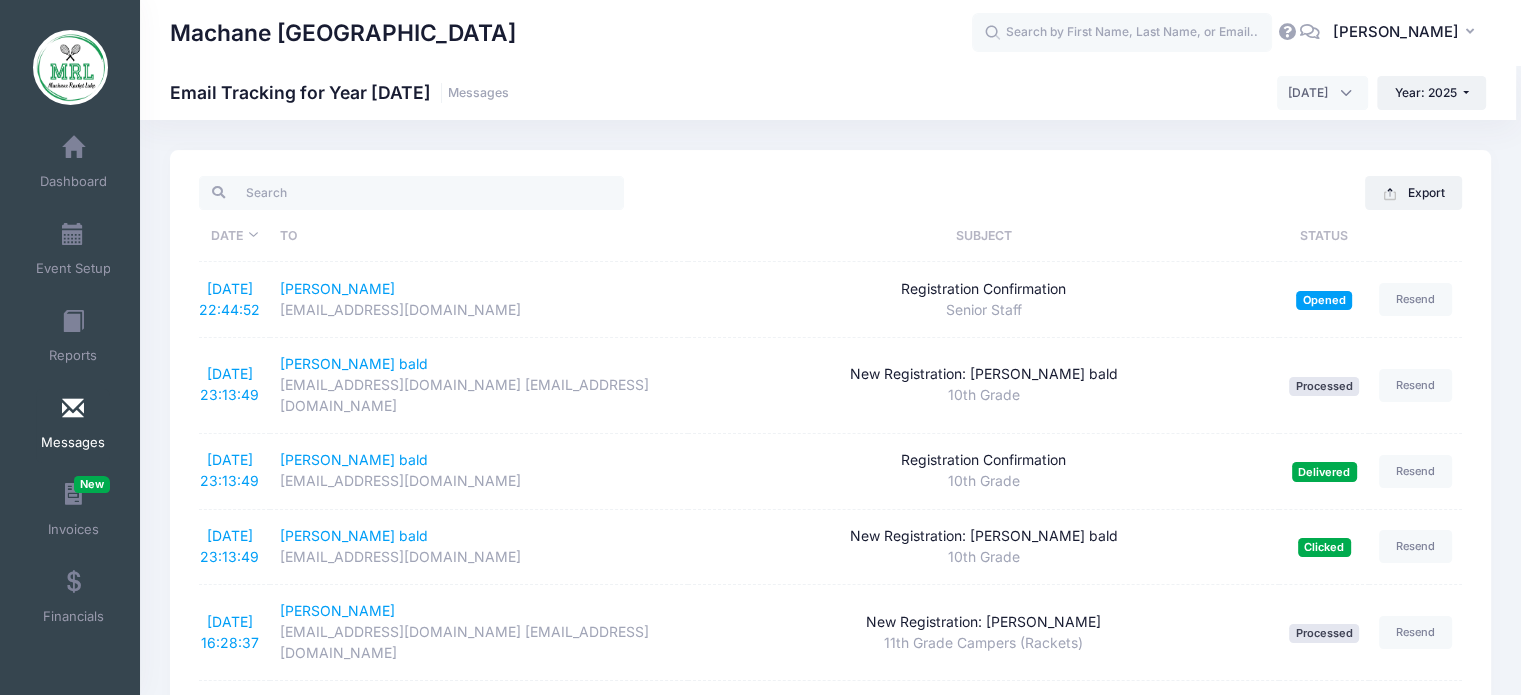 click on "[DATE]" at bounding box center [1322, 93] 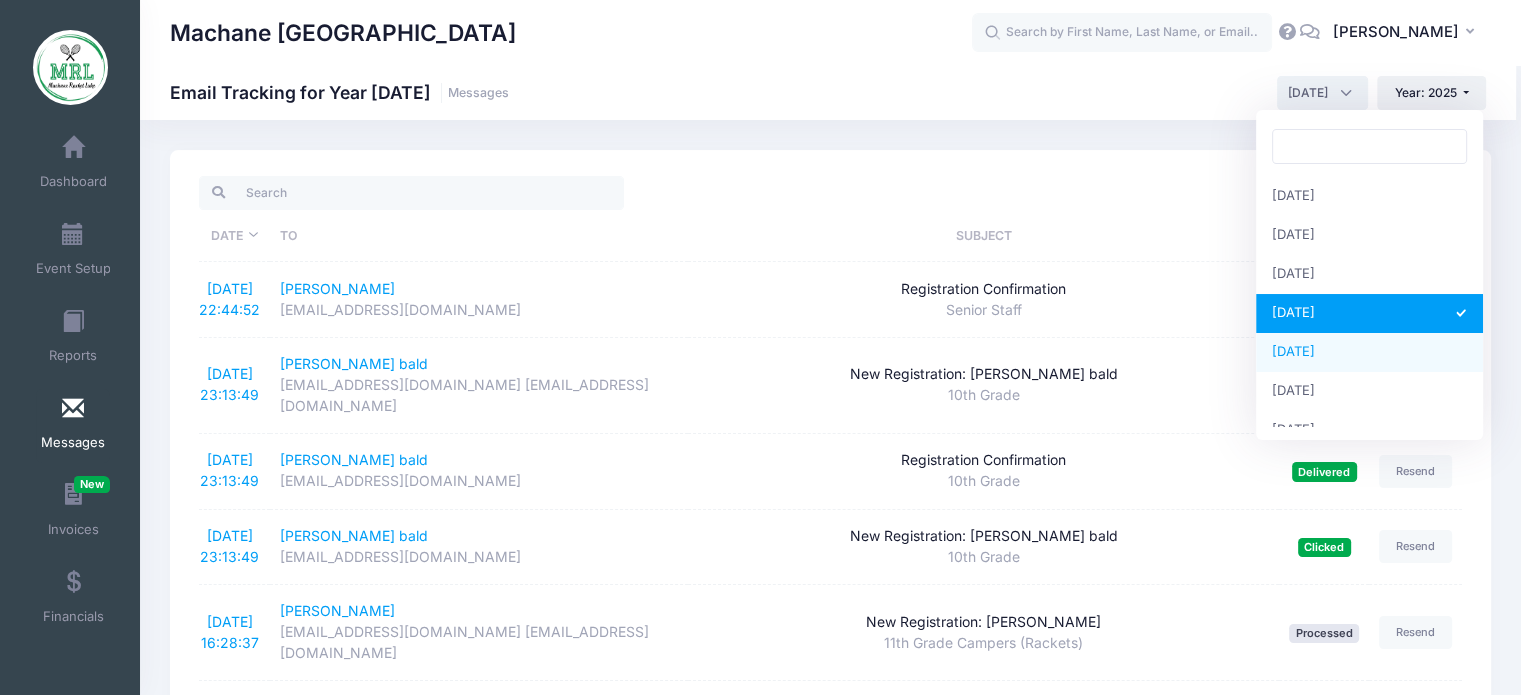select on "5" 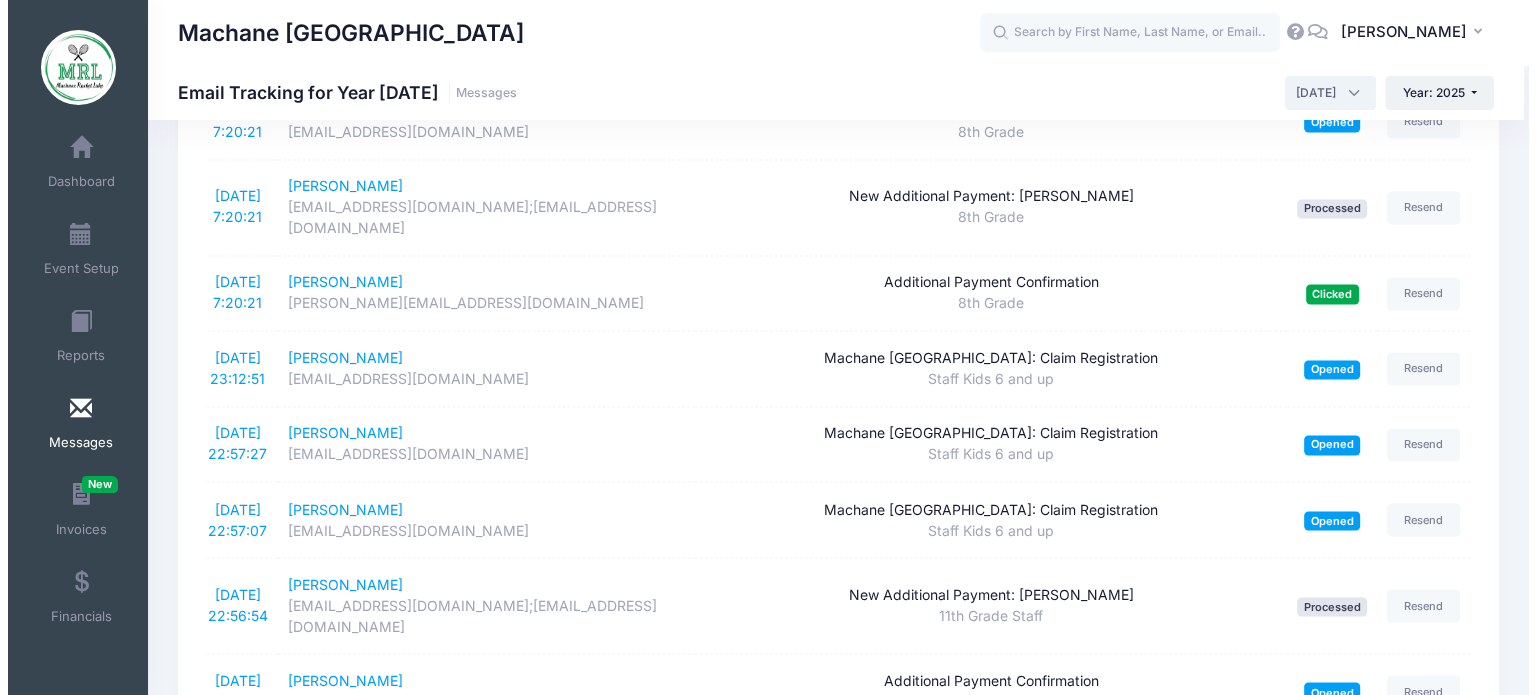 scroll, scrollTop: 3491, scrollLeft: 0, axis: vertical 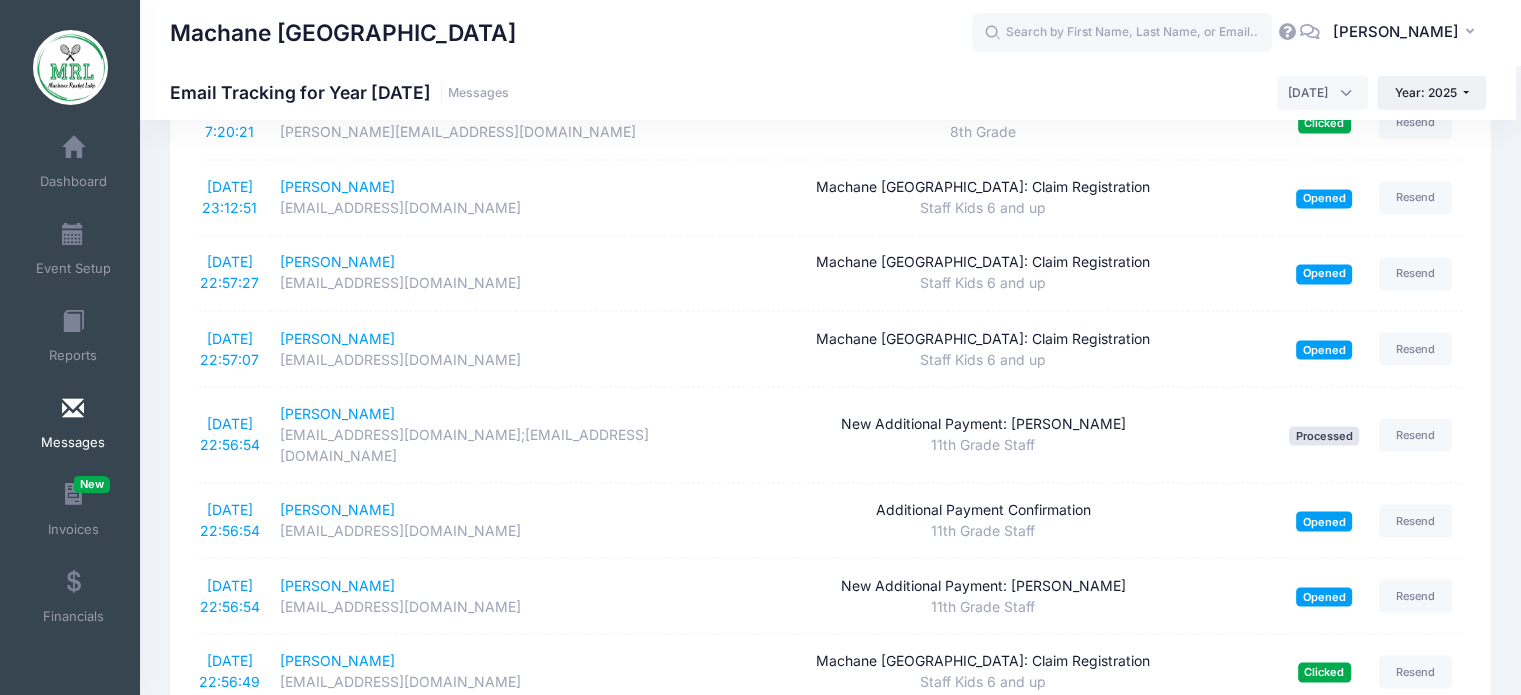 click on "3" at bounding box center (1250, 739) 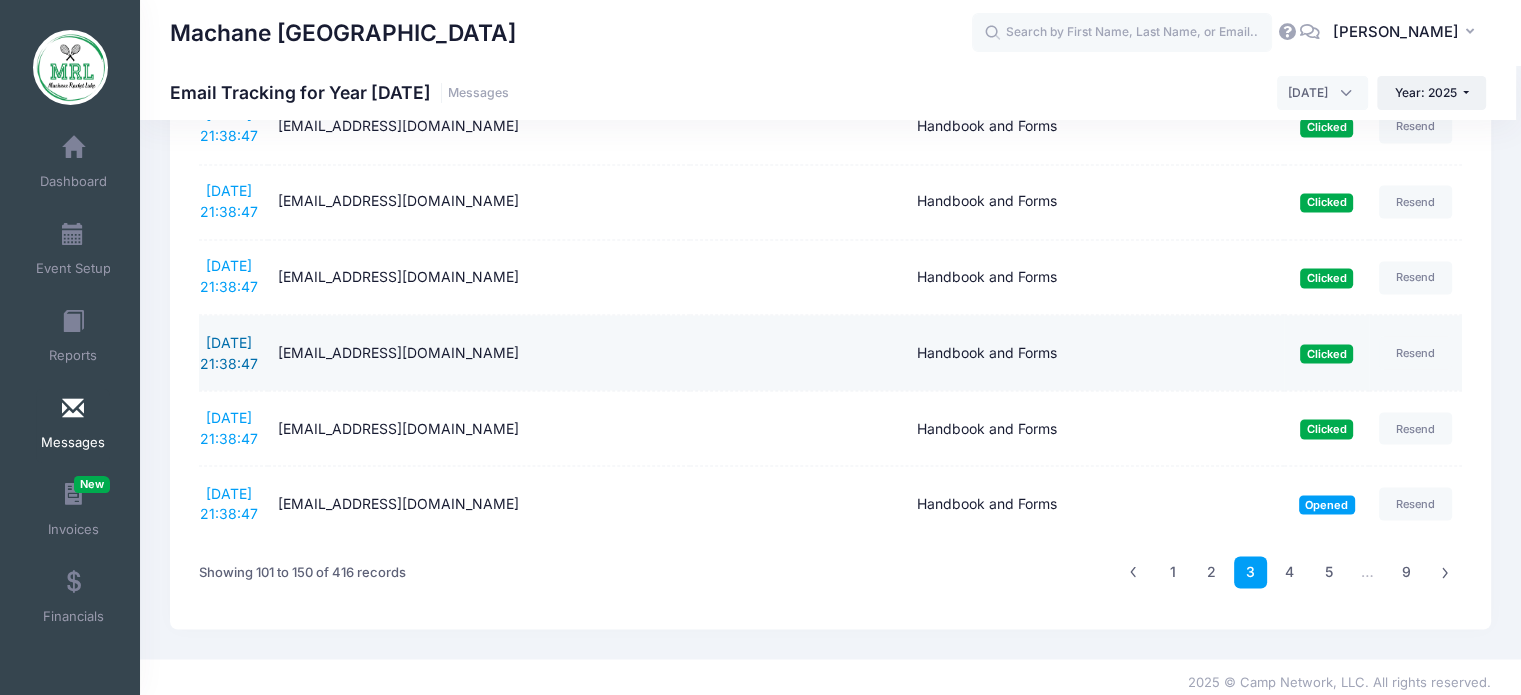 click on "[DATE] 21:38:47" at bounding box center (229, 352) 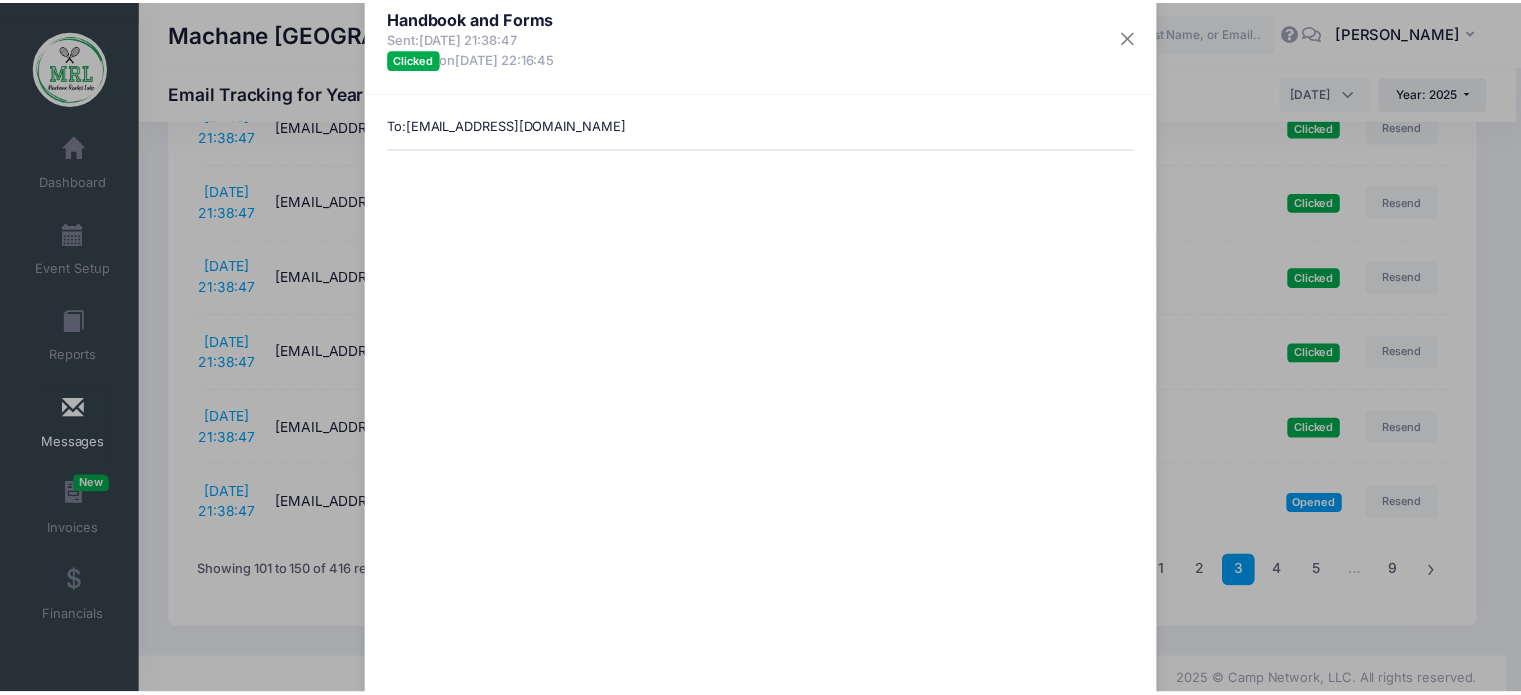 scroll, scrollTop: 0, scrollLeft: 0, axis: both 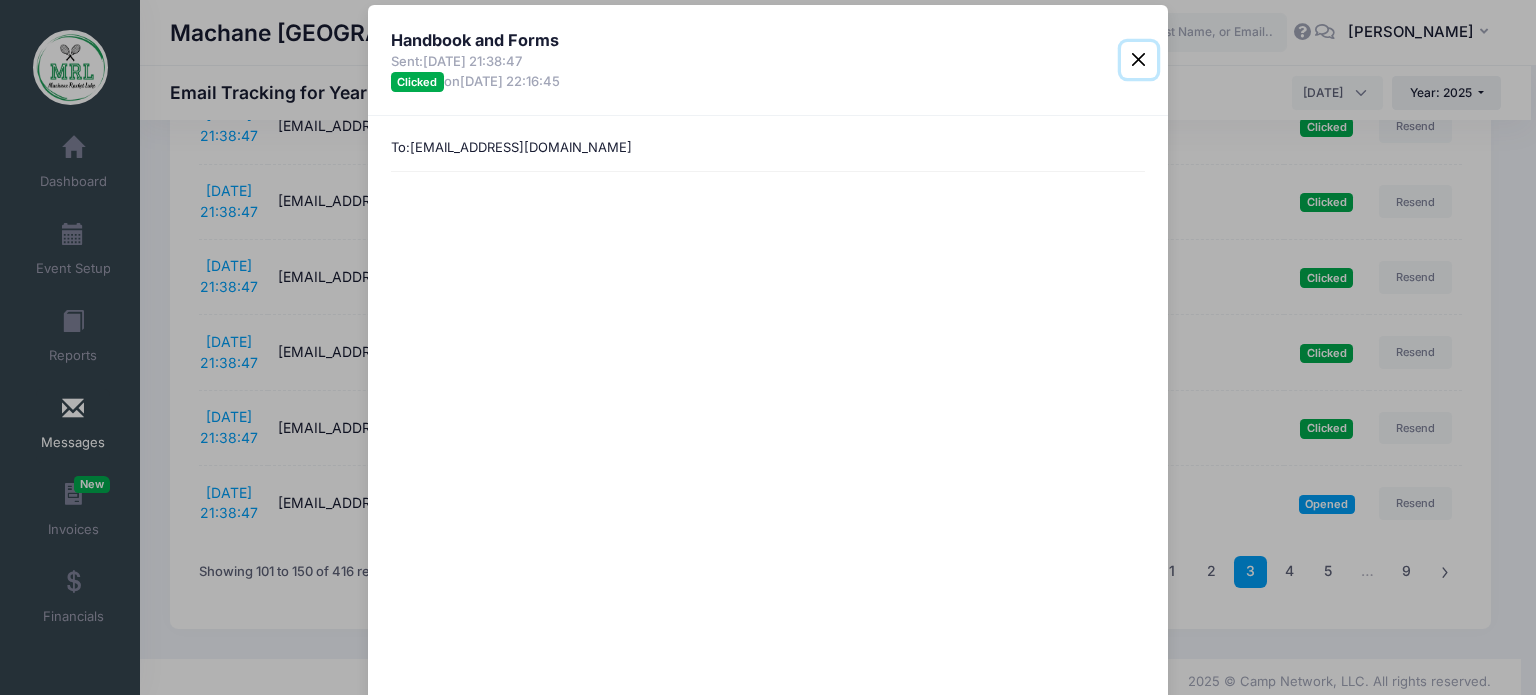click at bounding box center [1139, 60] 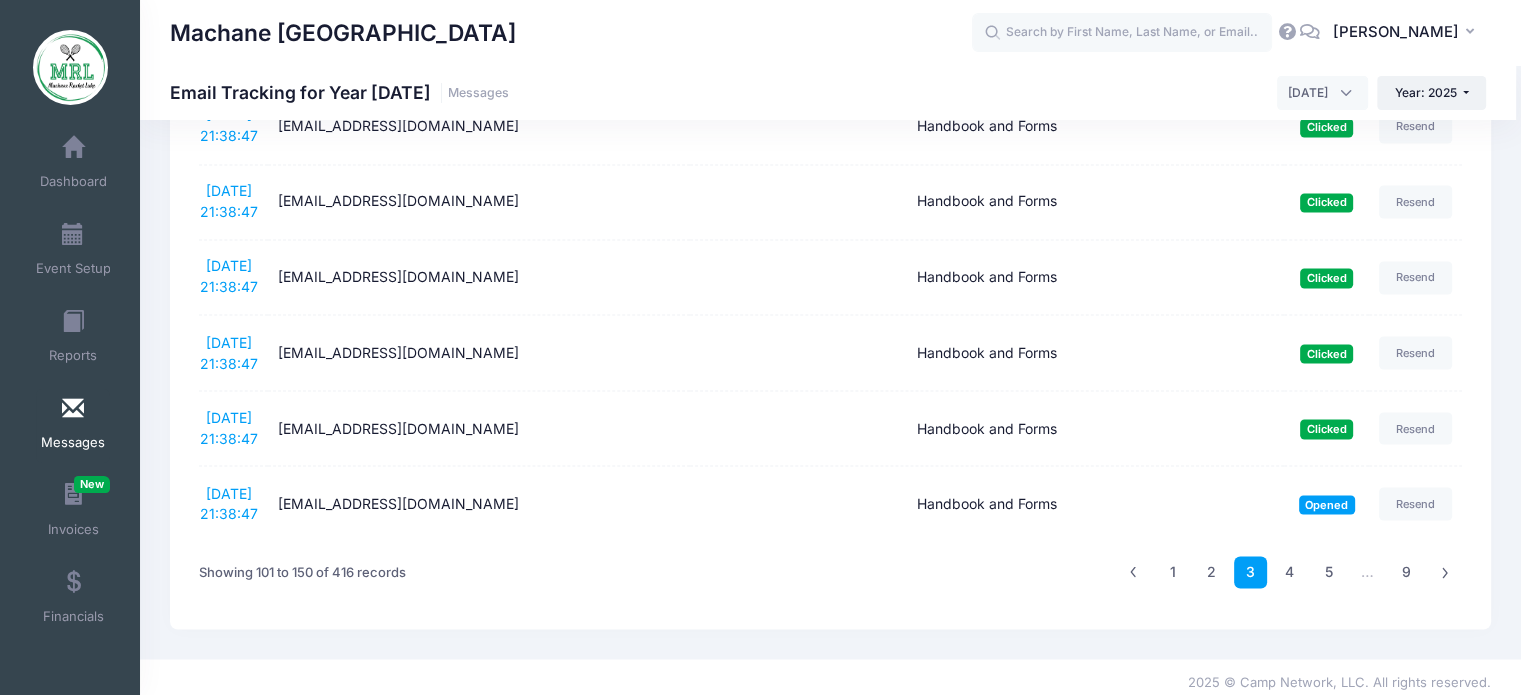 click on "Handbook and Forms" at bounding box center [987, 277] 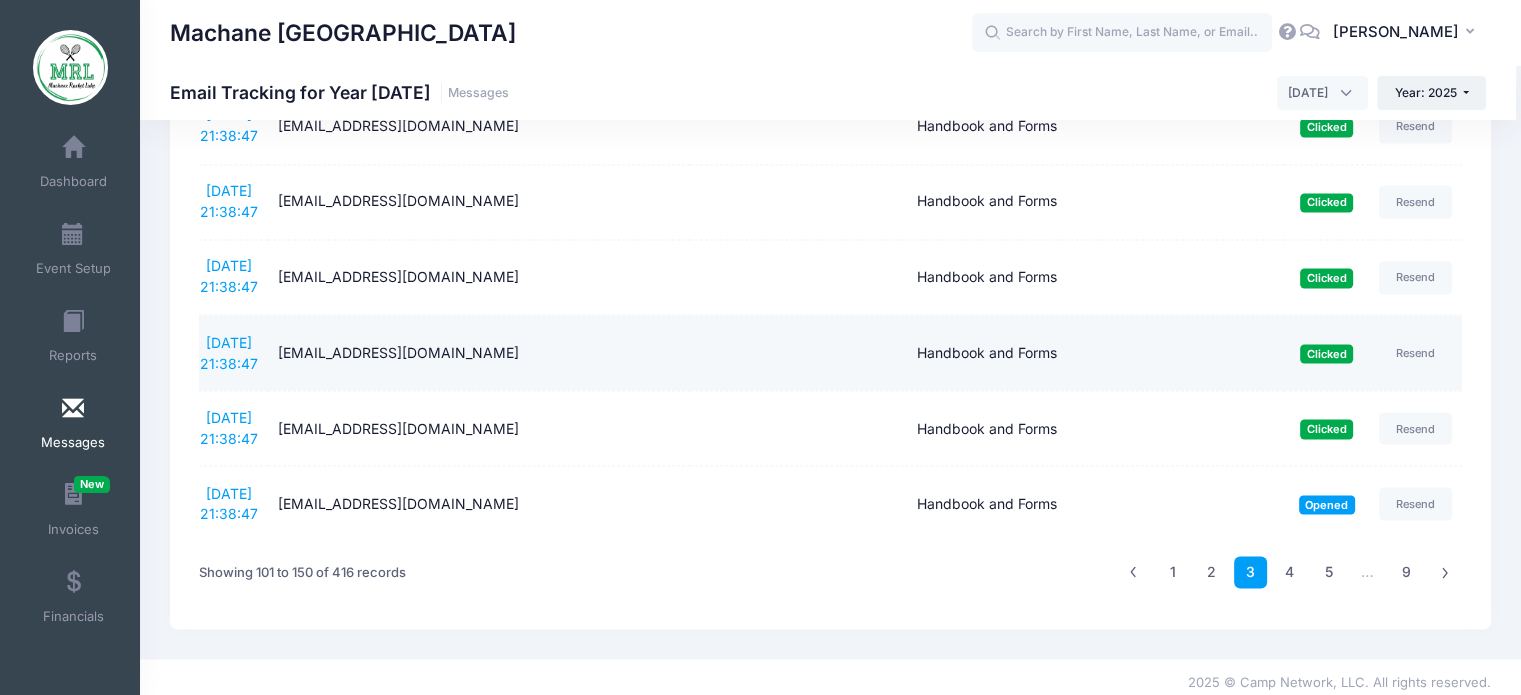 scroll, scrollTop: 3487, scrollLeft: 0, axis: vertical 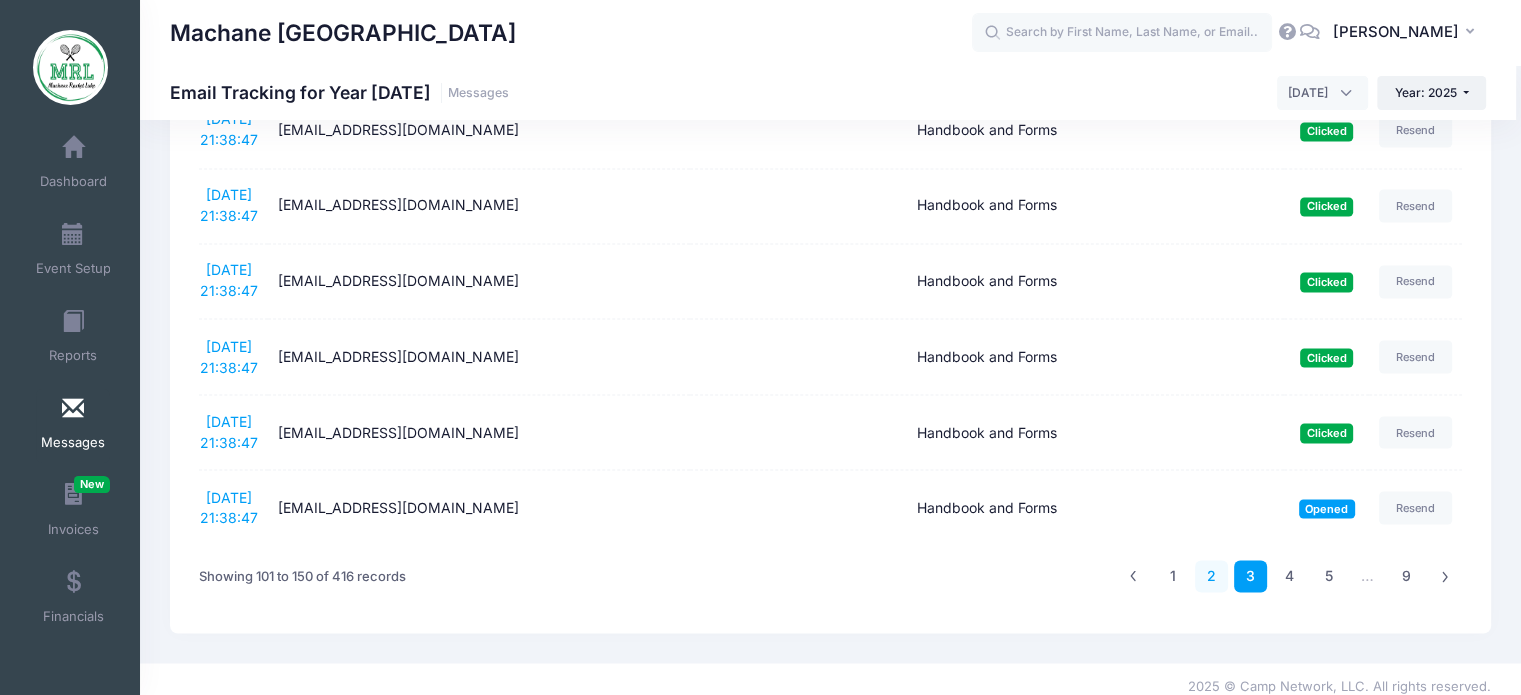 click on "2" at bounding box center [1211, 576] 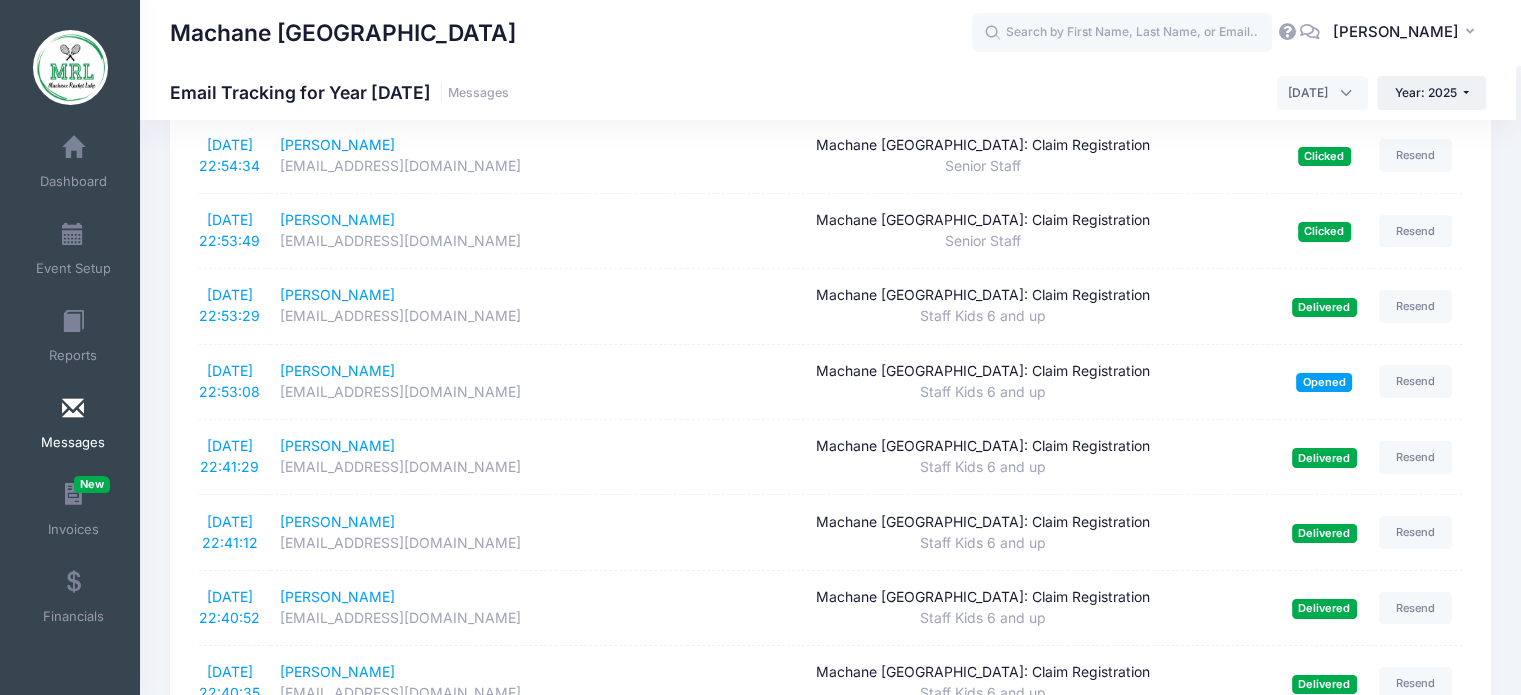 scroll, scrollTop: 0, scrollLeft: 0, axis: both 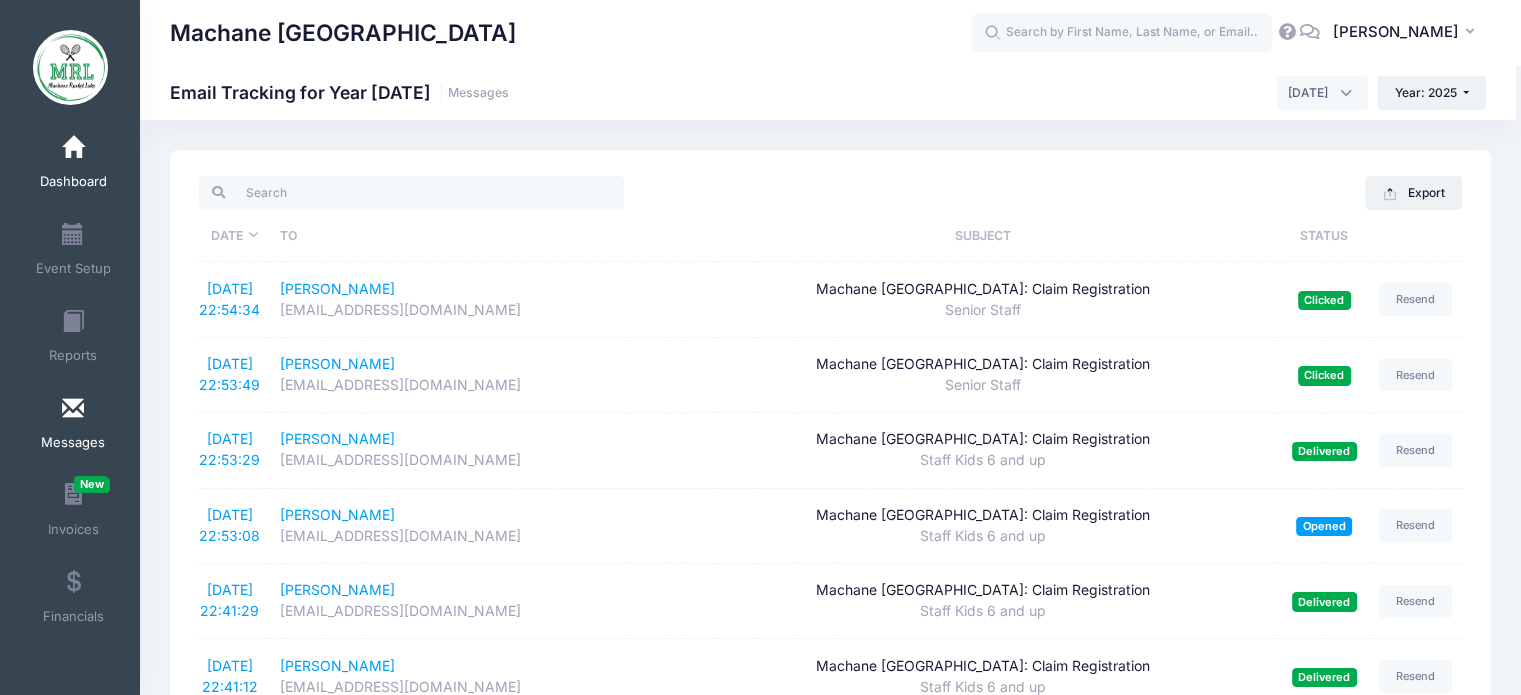 click on "Dashboard" at bounding box center (73, 165) 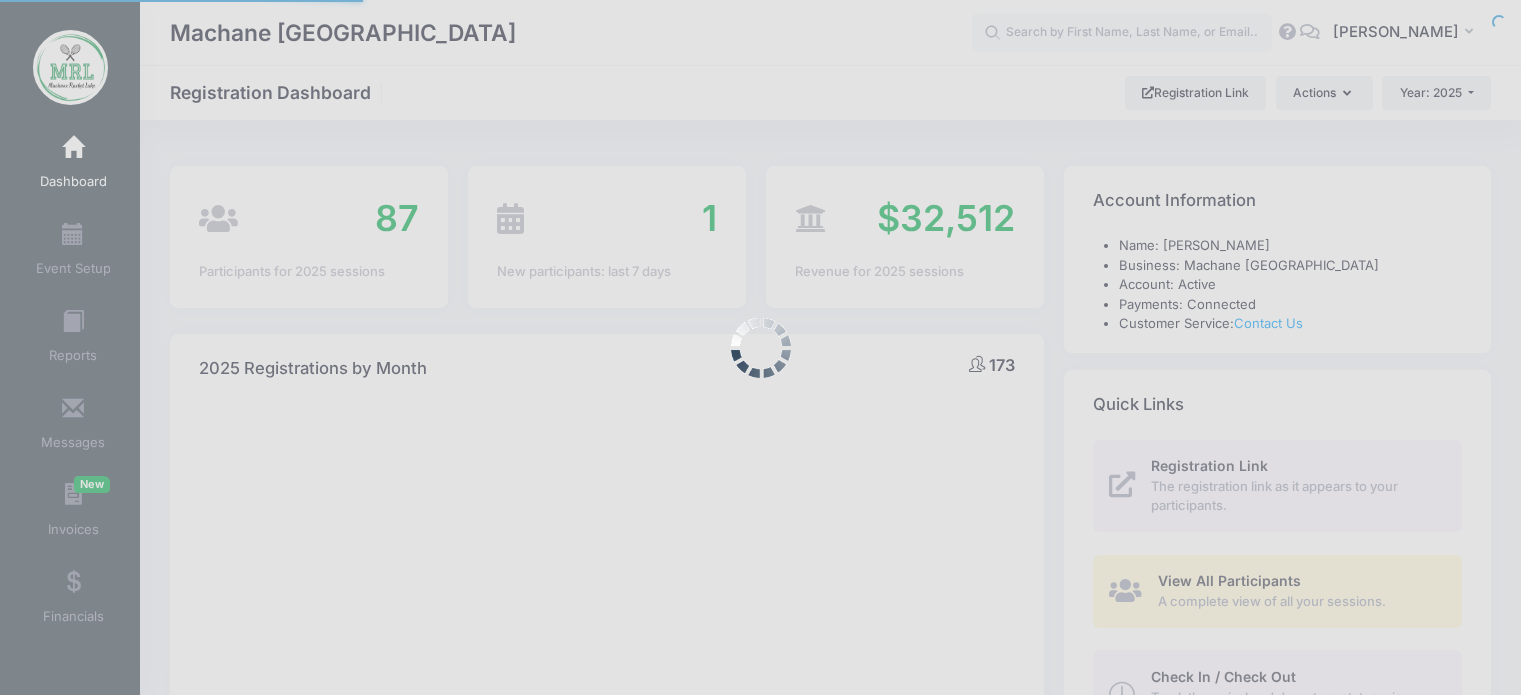 select 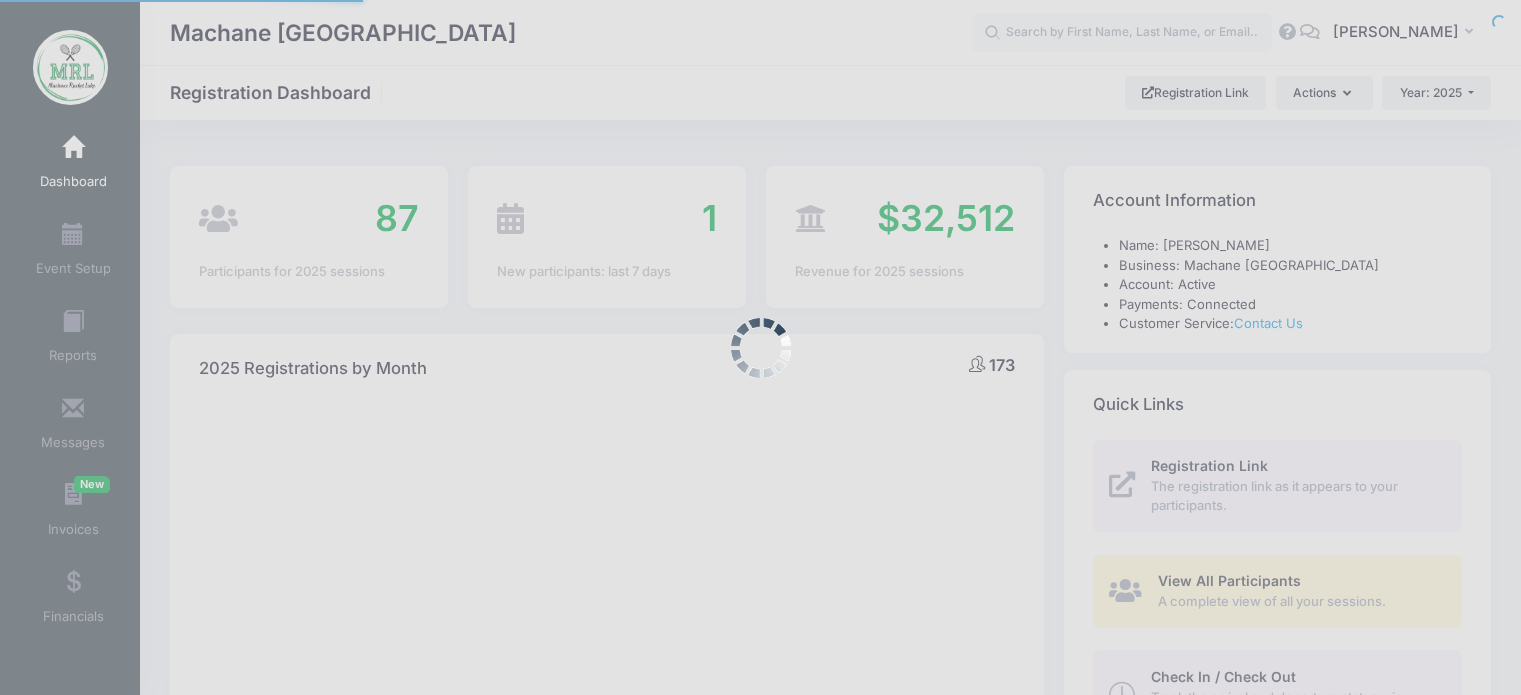 scroll, scrollTop: 0, scrollLeft: 0, axis: both 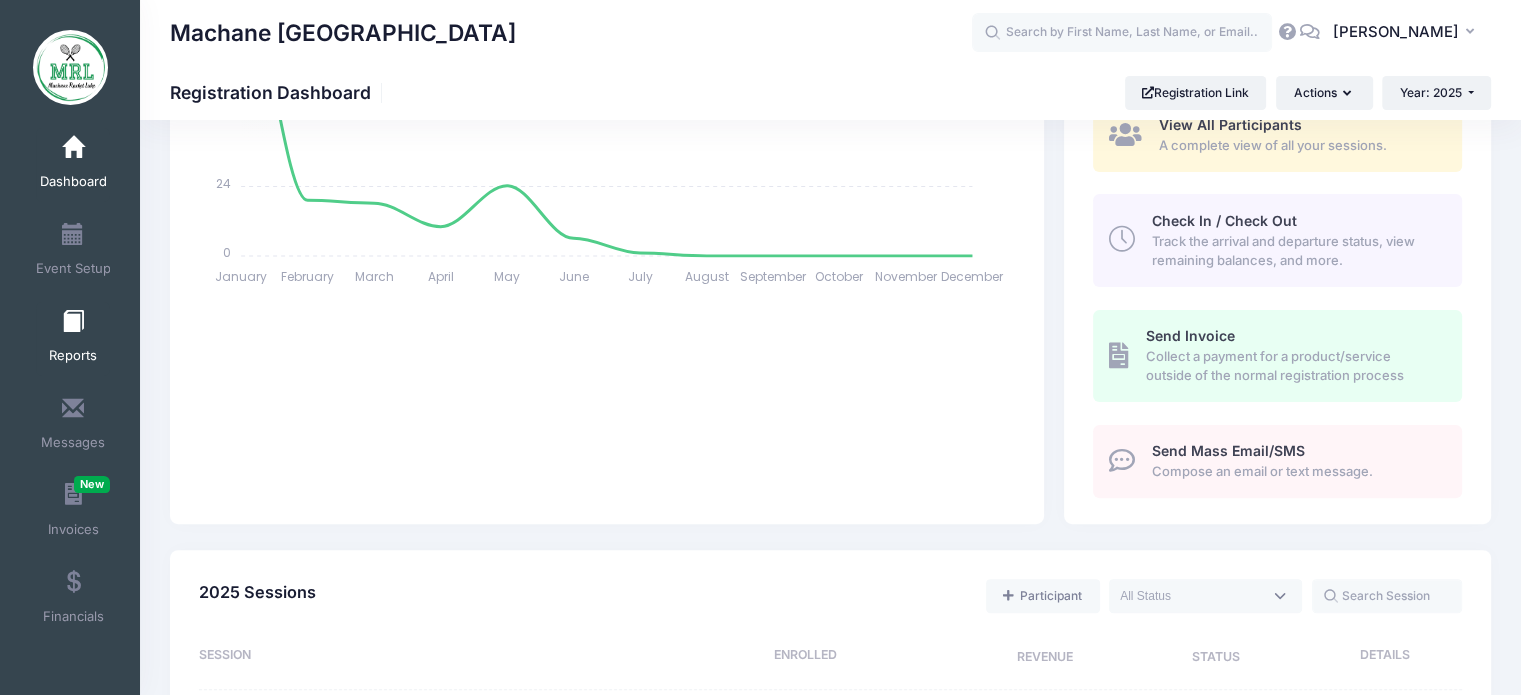 click at bounding box center (73, 322) 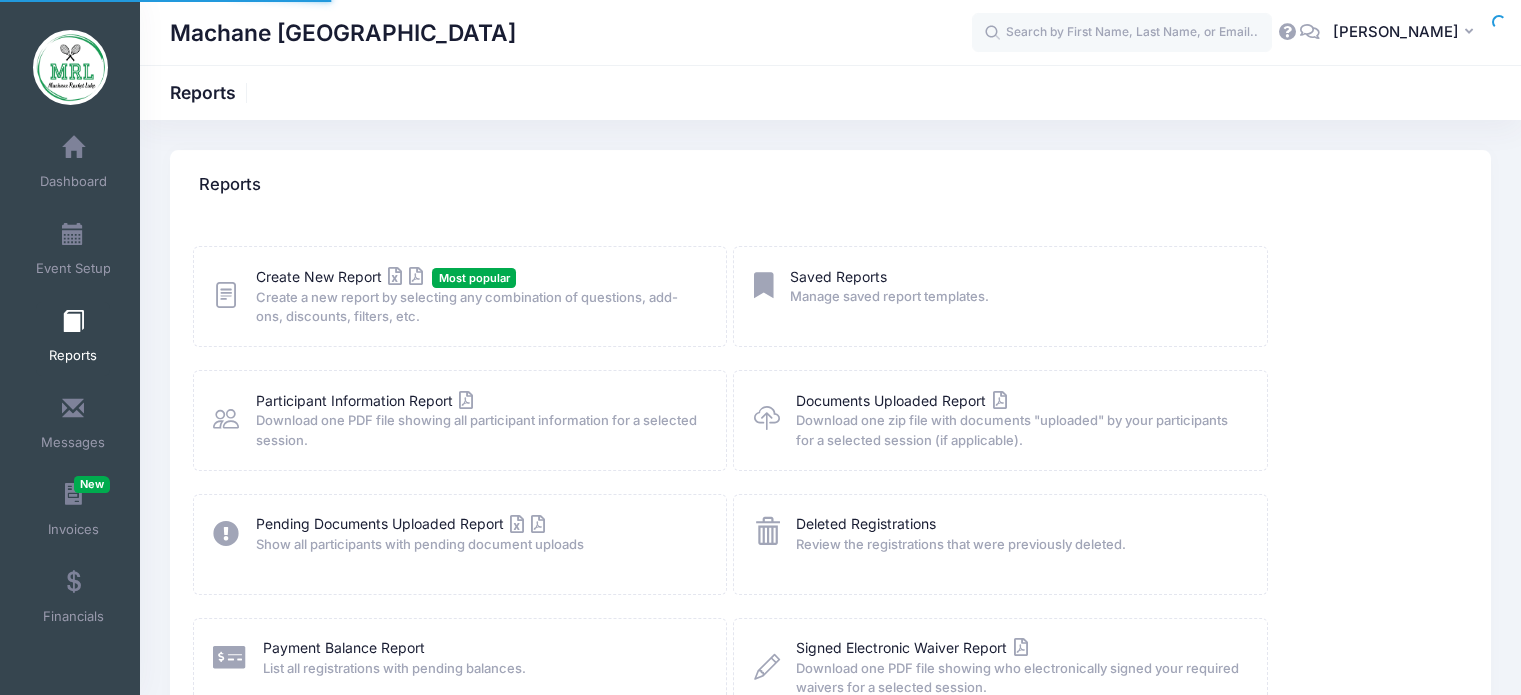 scroll, scrollTop: 0, scrollLeft: 0, axis: both 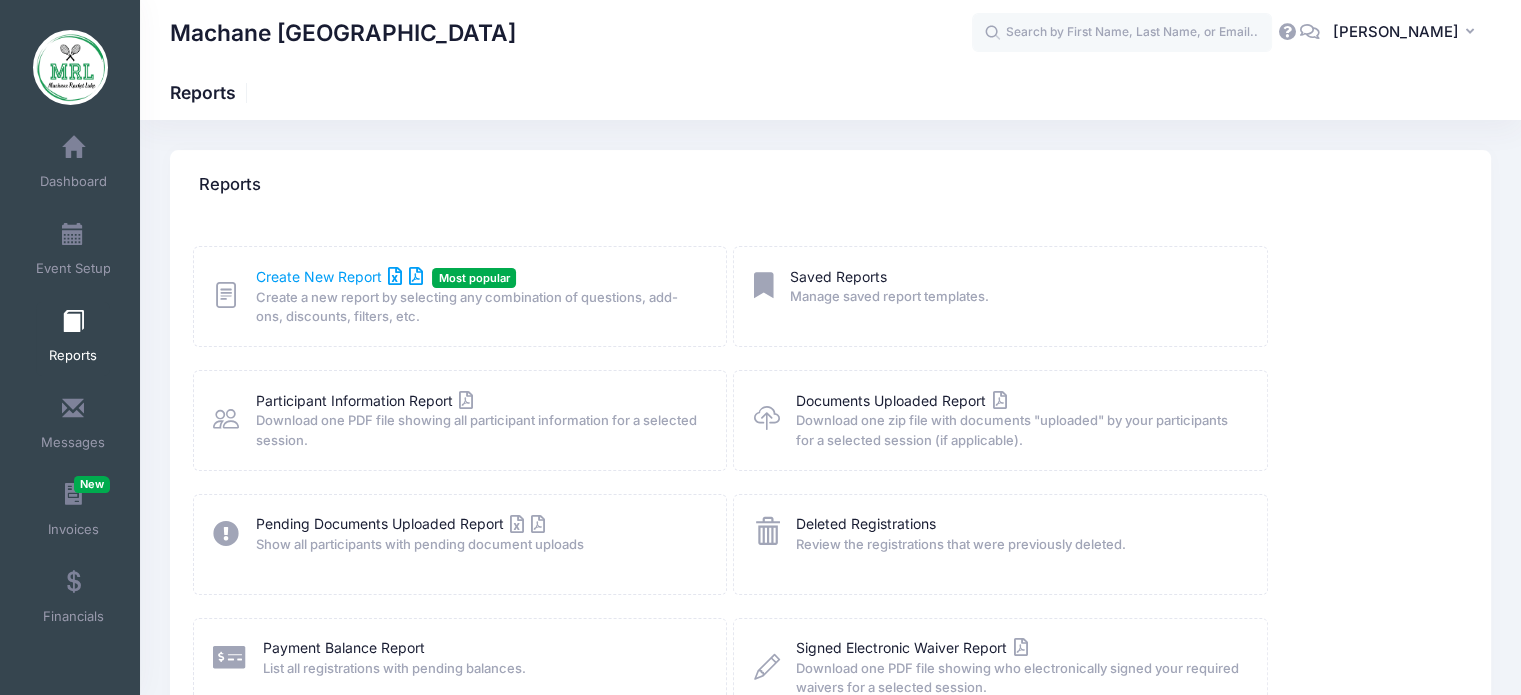 click on "Create New Report" at bounding box center [339, 276] 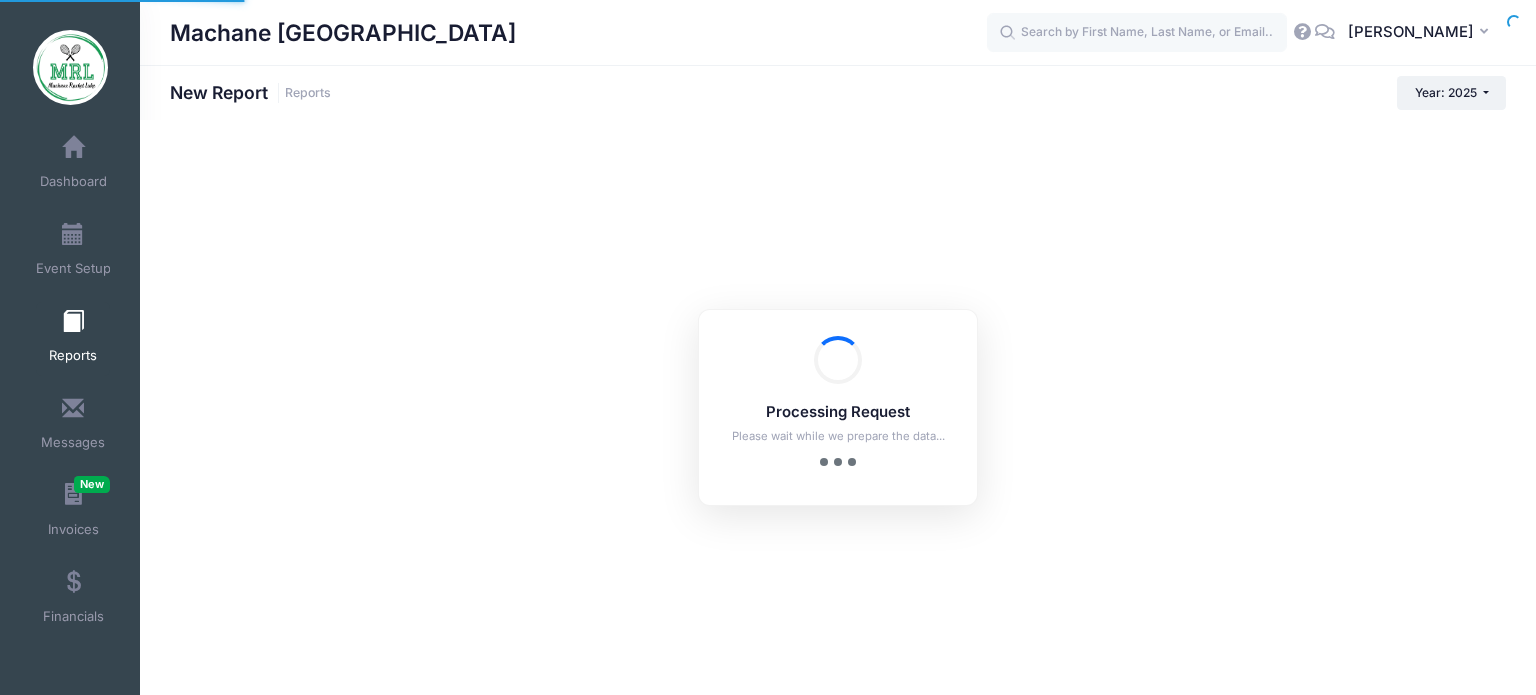 scroll, scrollTop: 0, scrollLeft: 0, axis: both 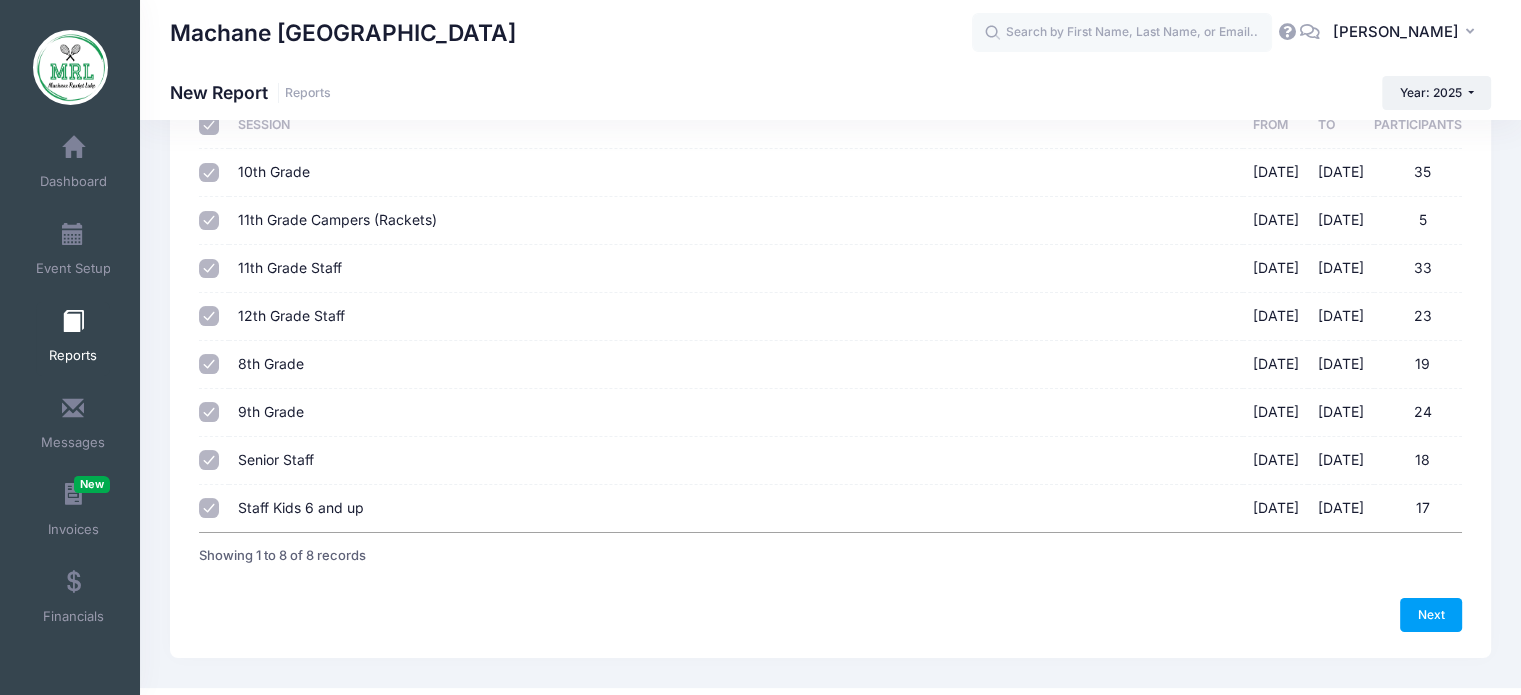 click on "Staff Kids 6 and up" at bounding box center (301, 507) 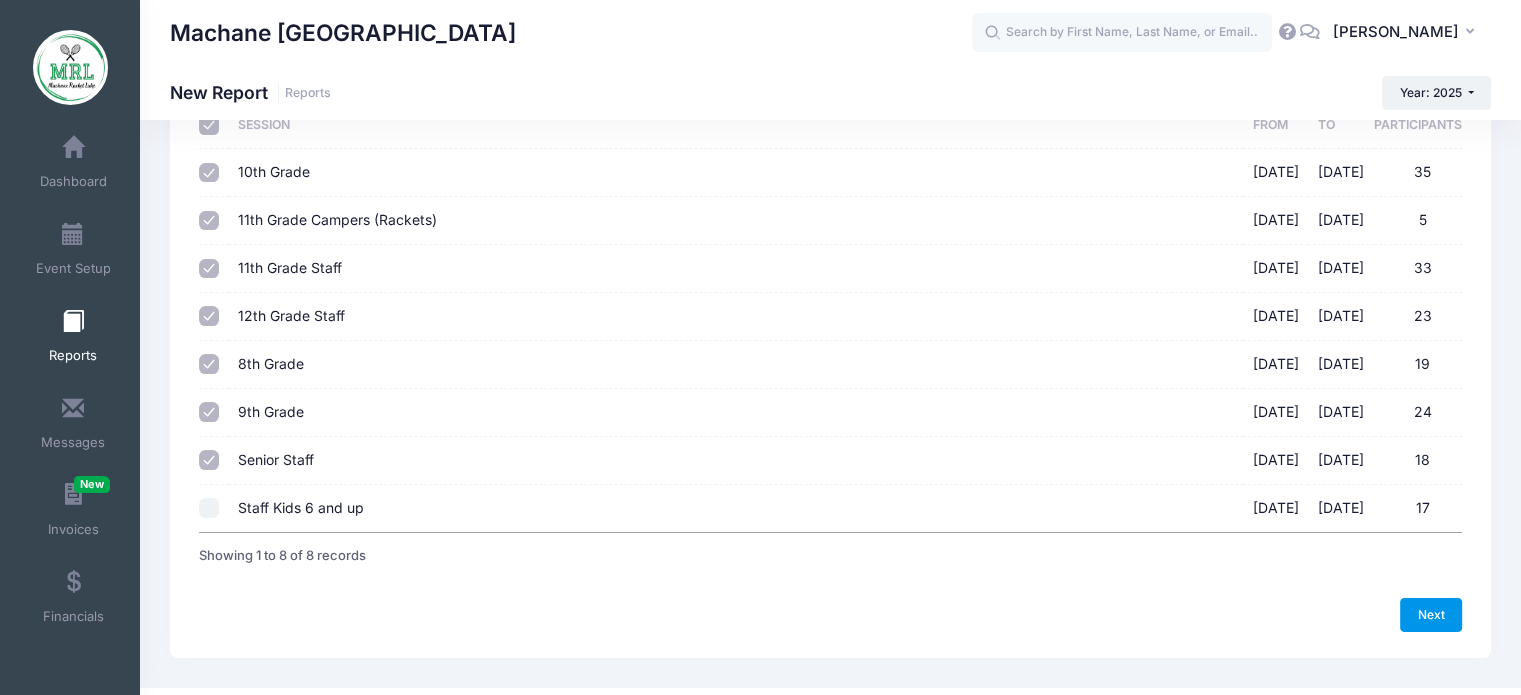 click on "Next" at bounding box center (1431, 615) 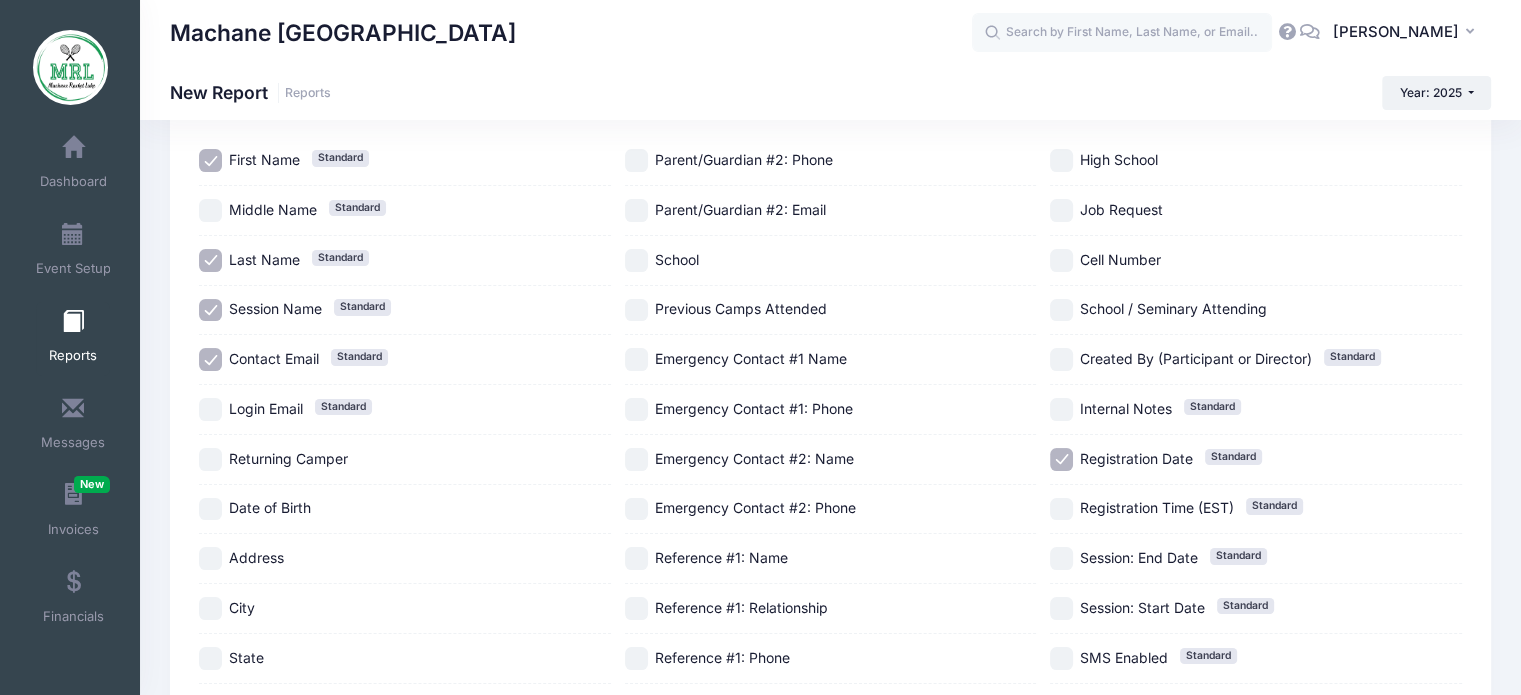 scroll, scrollTop: 0, scrollLeft: 0, axis: both 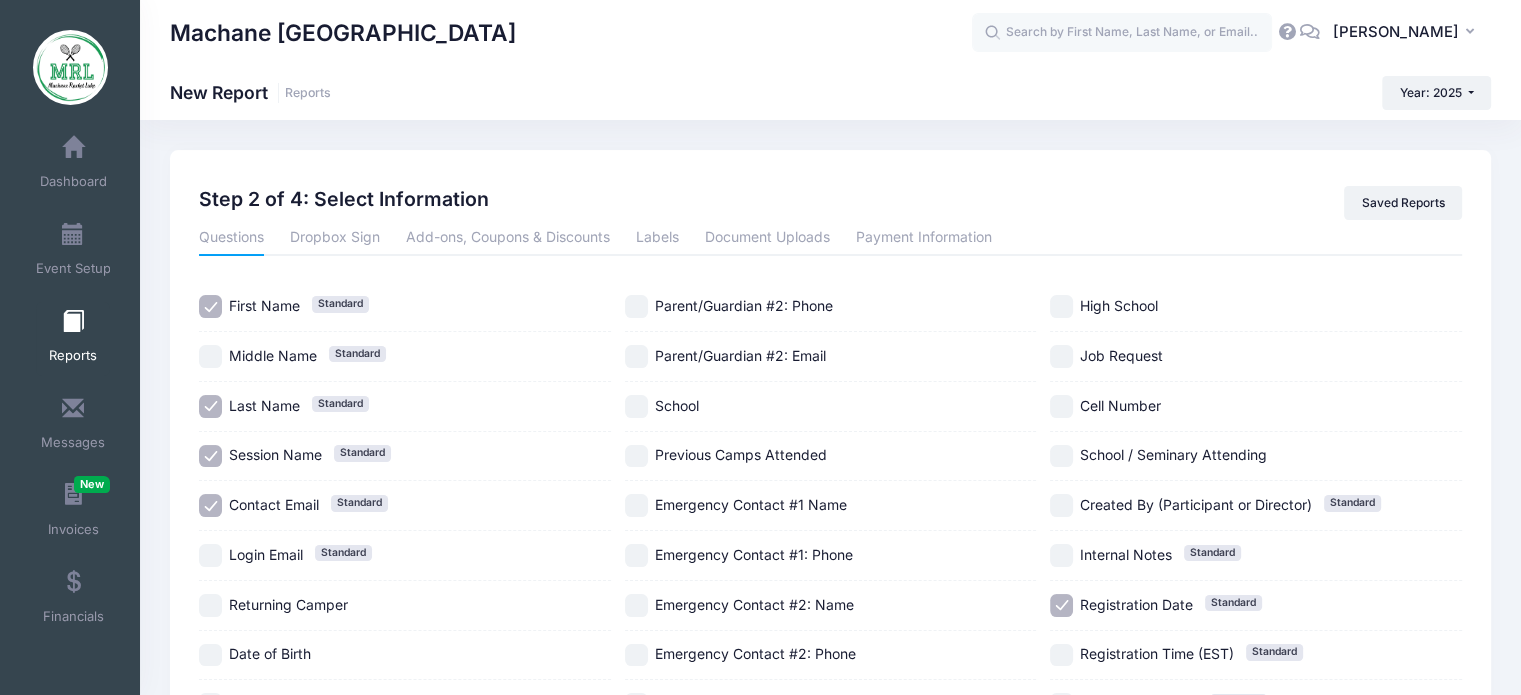 click on "Session Name" at bounding box center (275, 454) 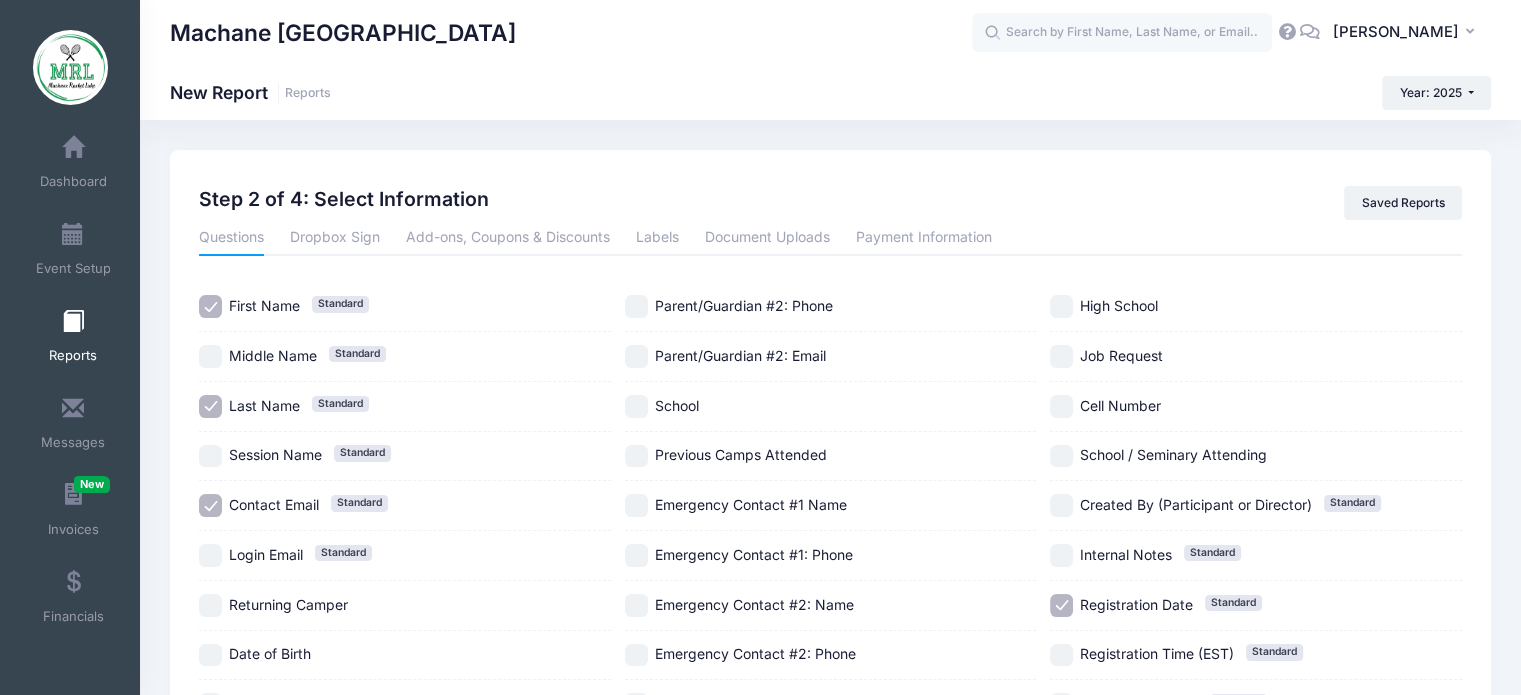 click on "Contact Email" at bounding box center (274, 504) 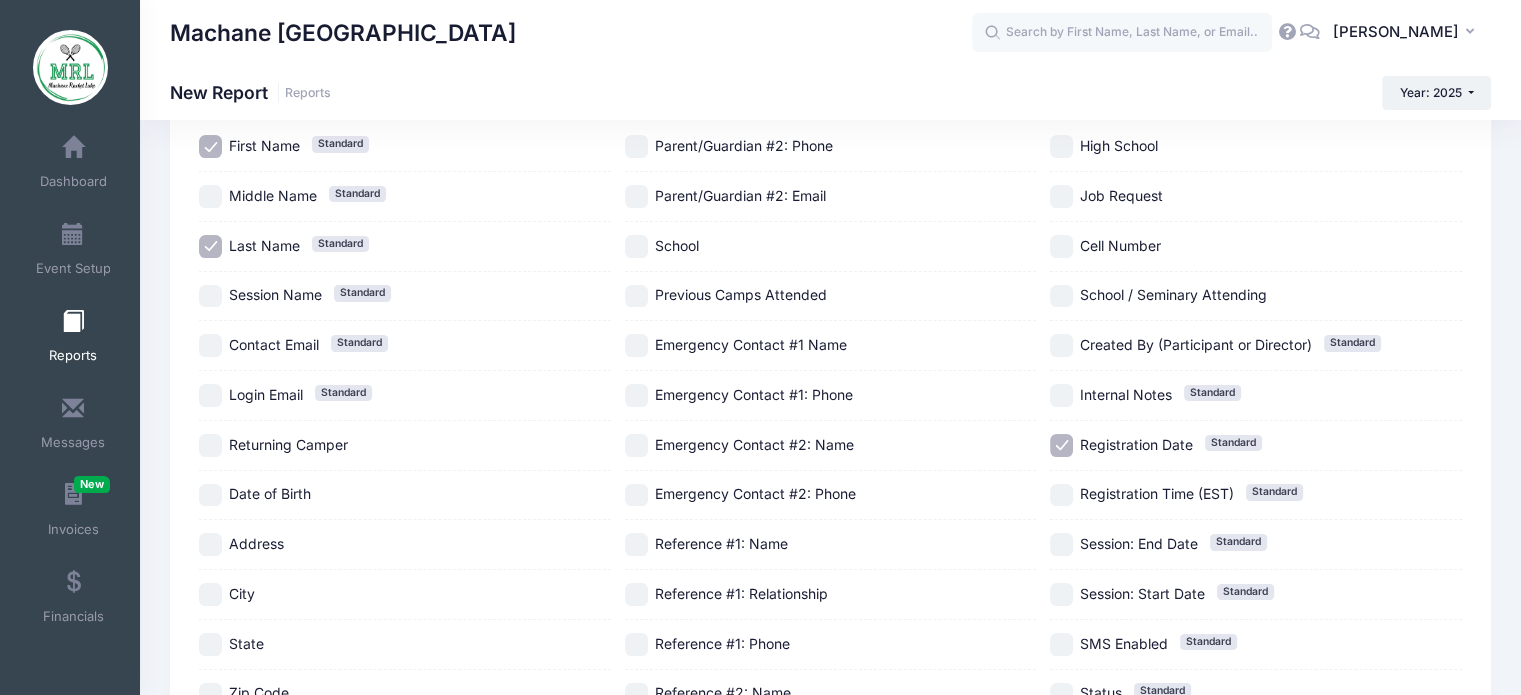 scroll, scrollTop: 683, scrollLeft: 0, axis: vertical 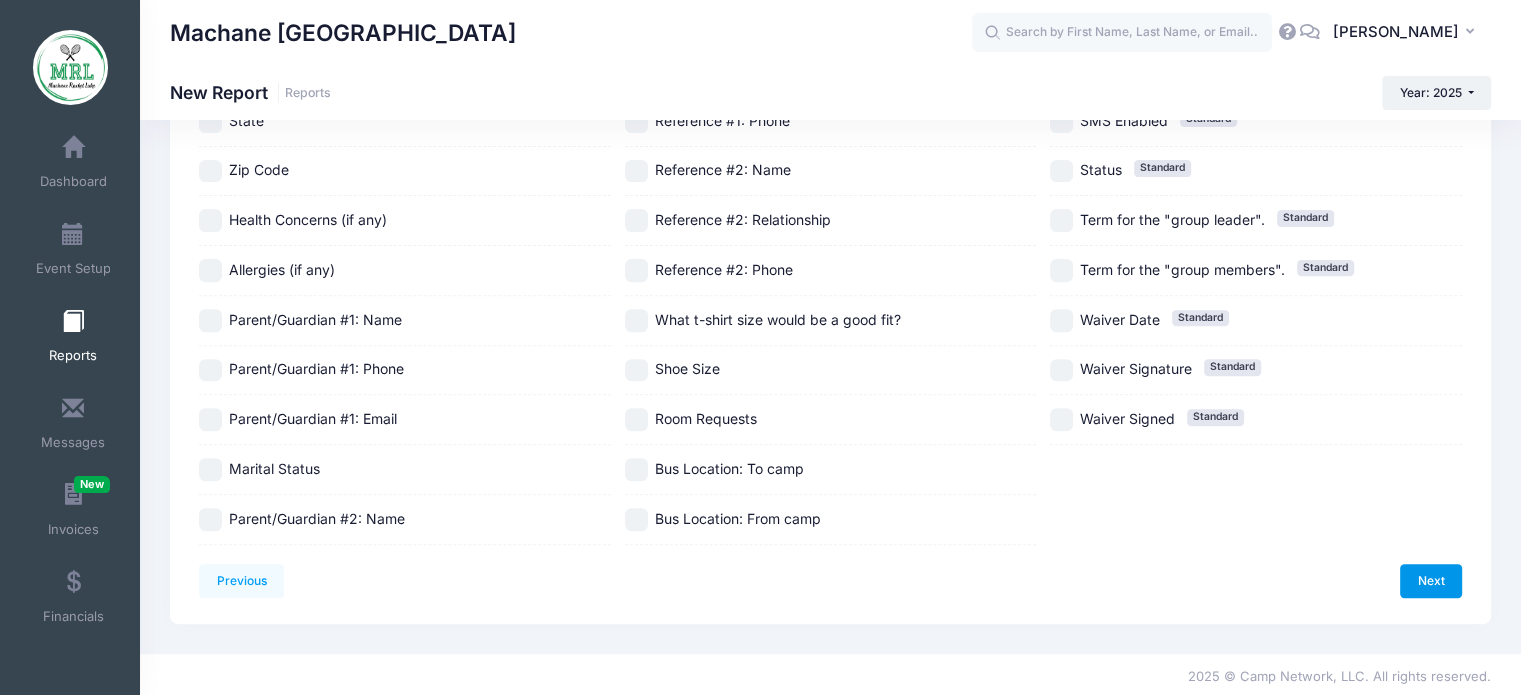click on "Next" at bounding box center (1431, 581) 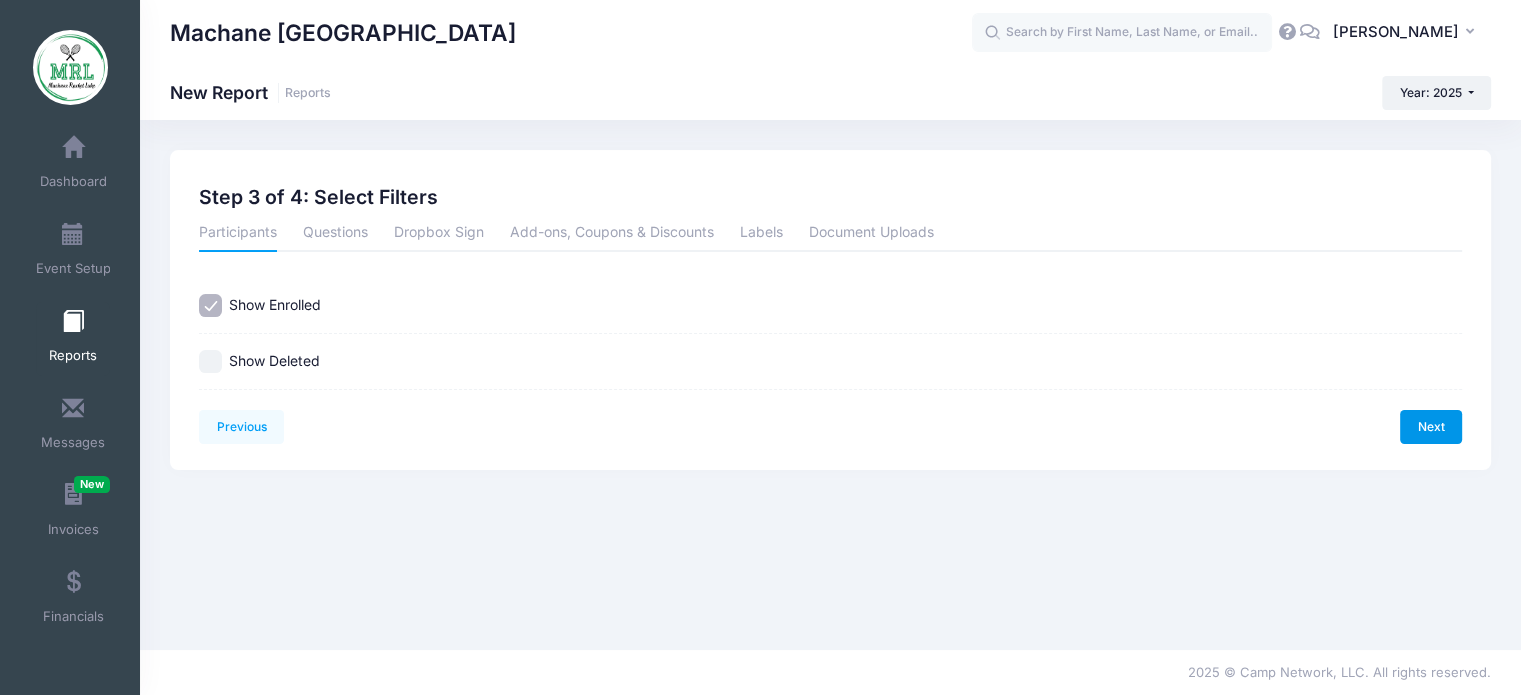 scroll, scrollTop: 0, scrollLeft: 0, axis: both 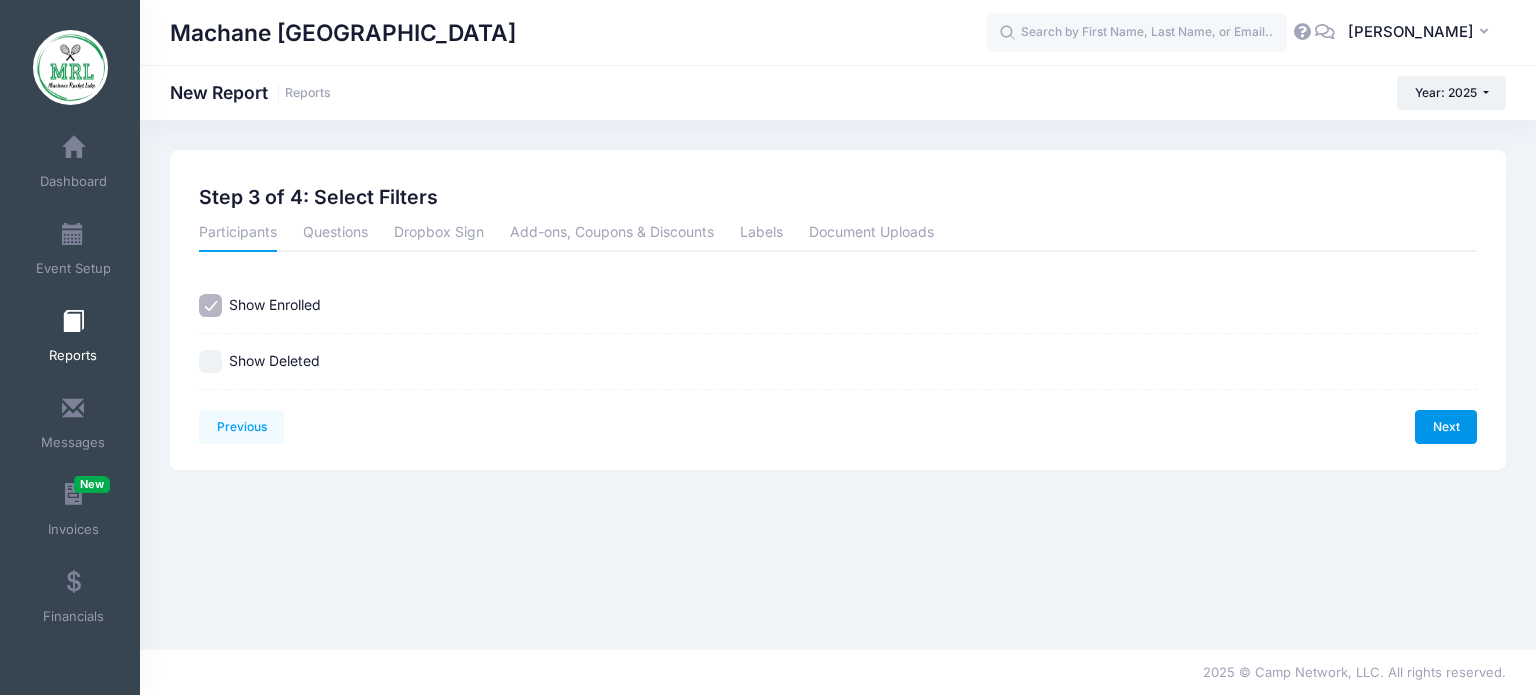 click on "Next" at bounding box center [1446, 427] 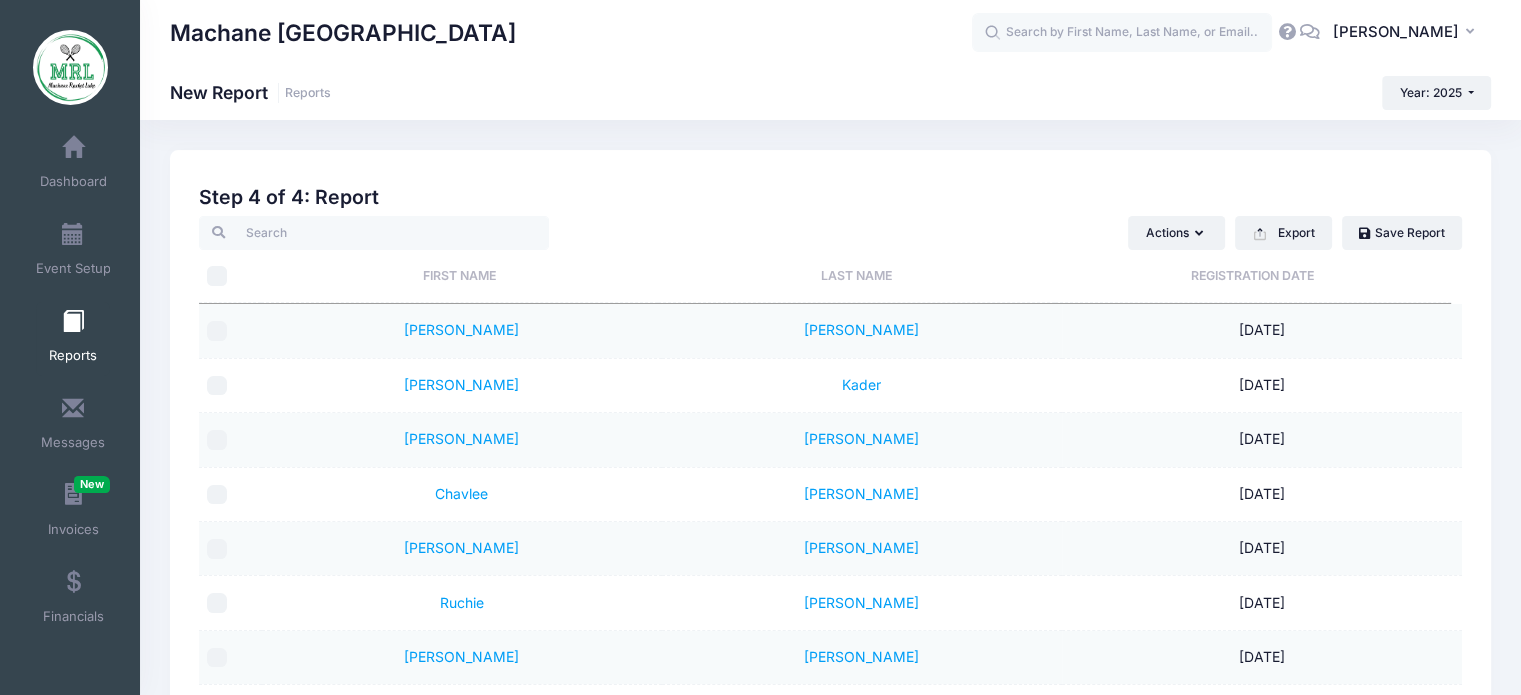 click on "Registration Date" at bounding box center (1253, 276) 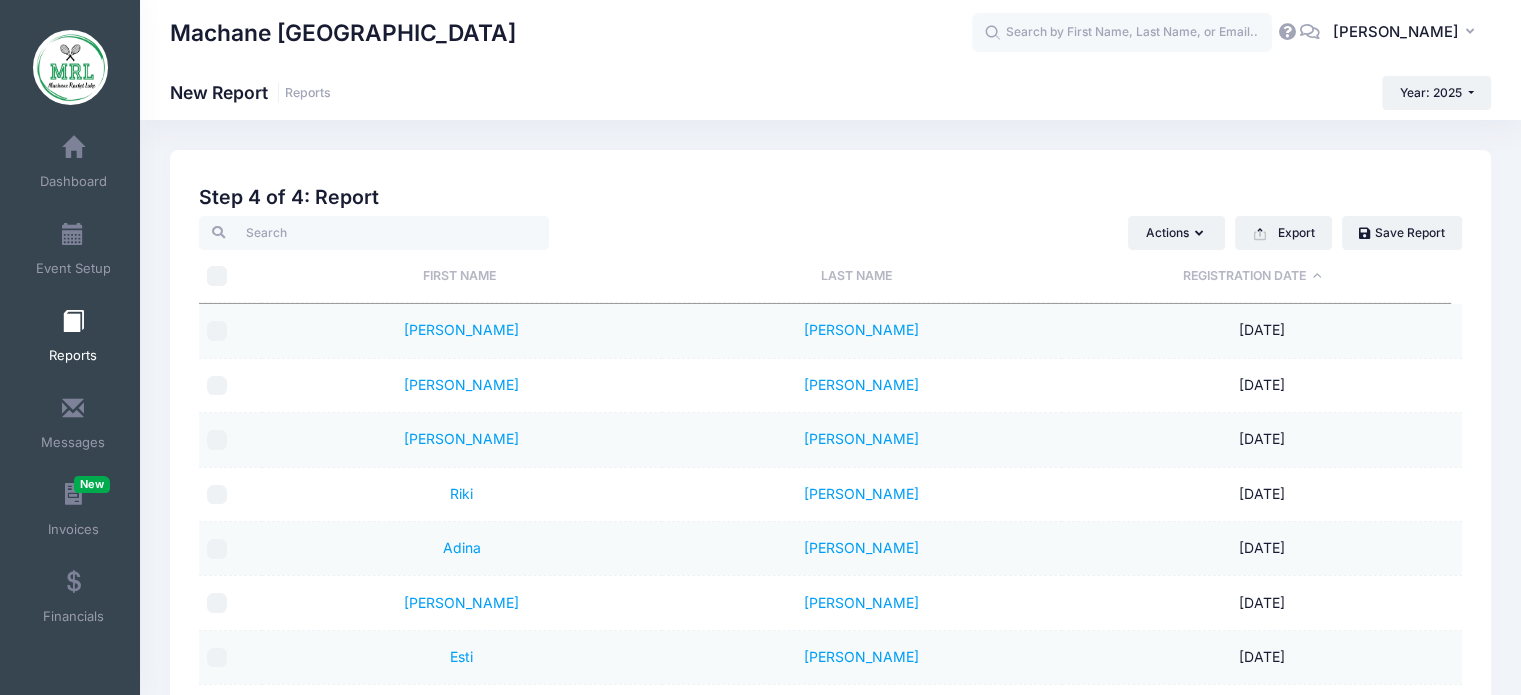 click on "Registration Date" at bounding box center [1253, 276] 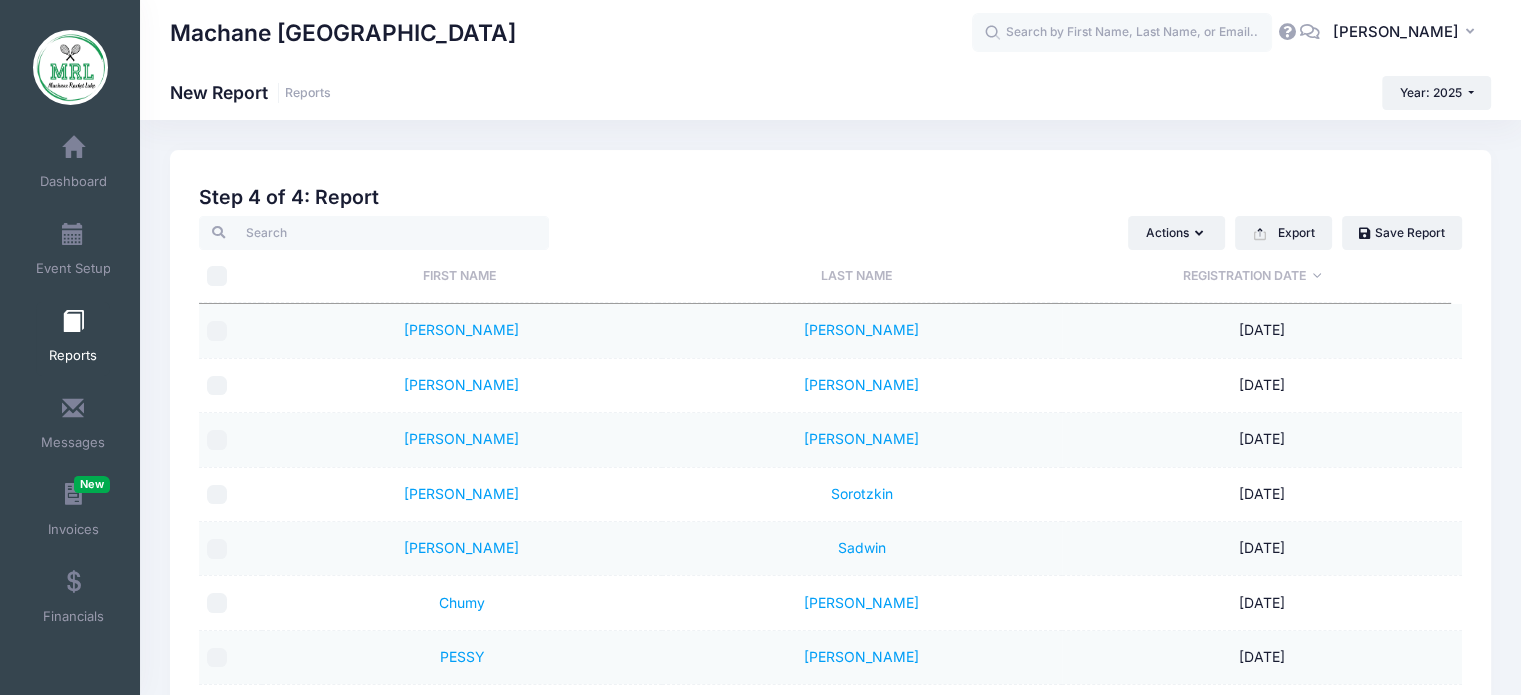 click at bounding box center (217, 331) 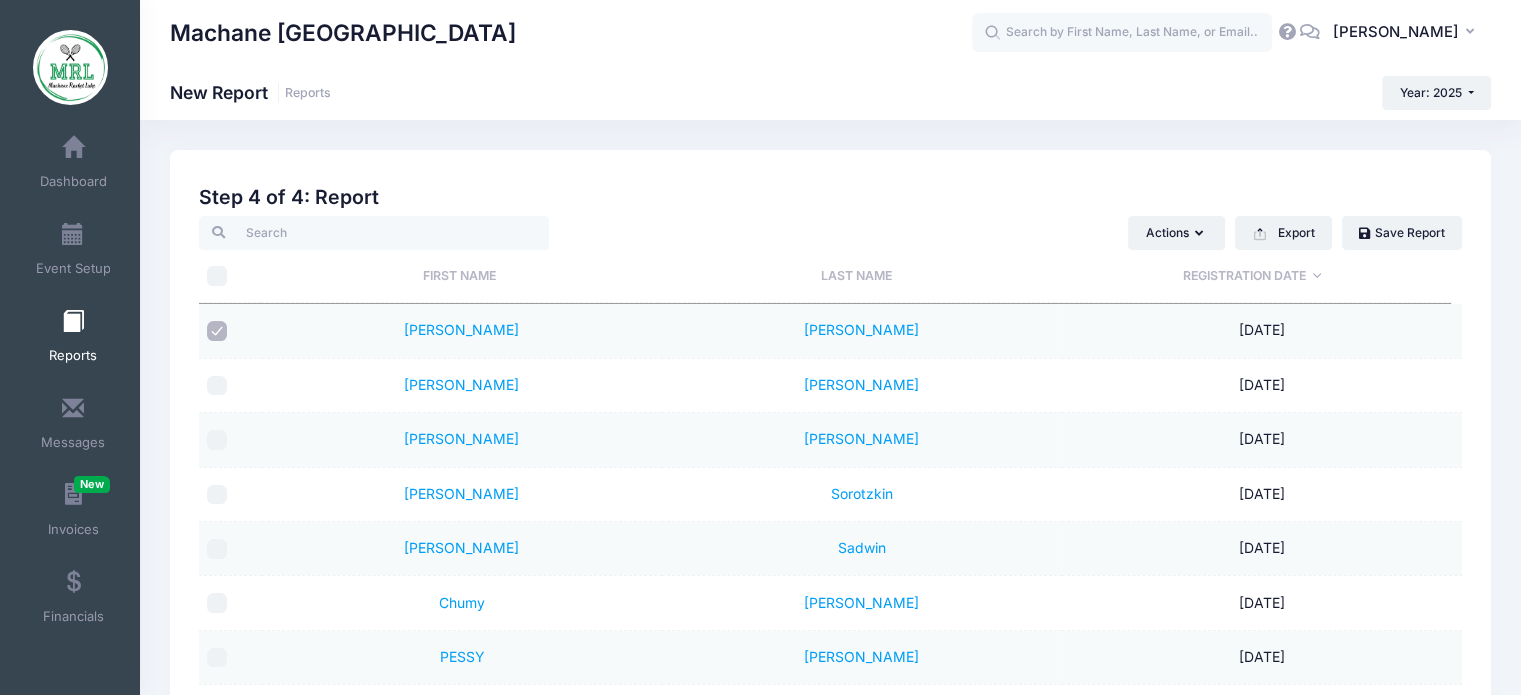 click at bounding box center (217, 440) 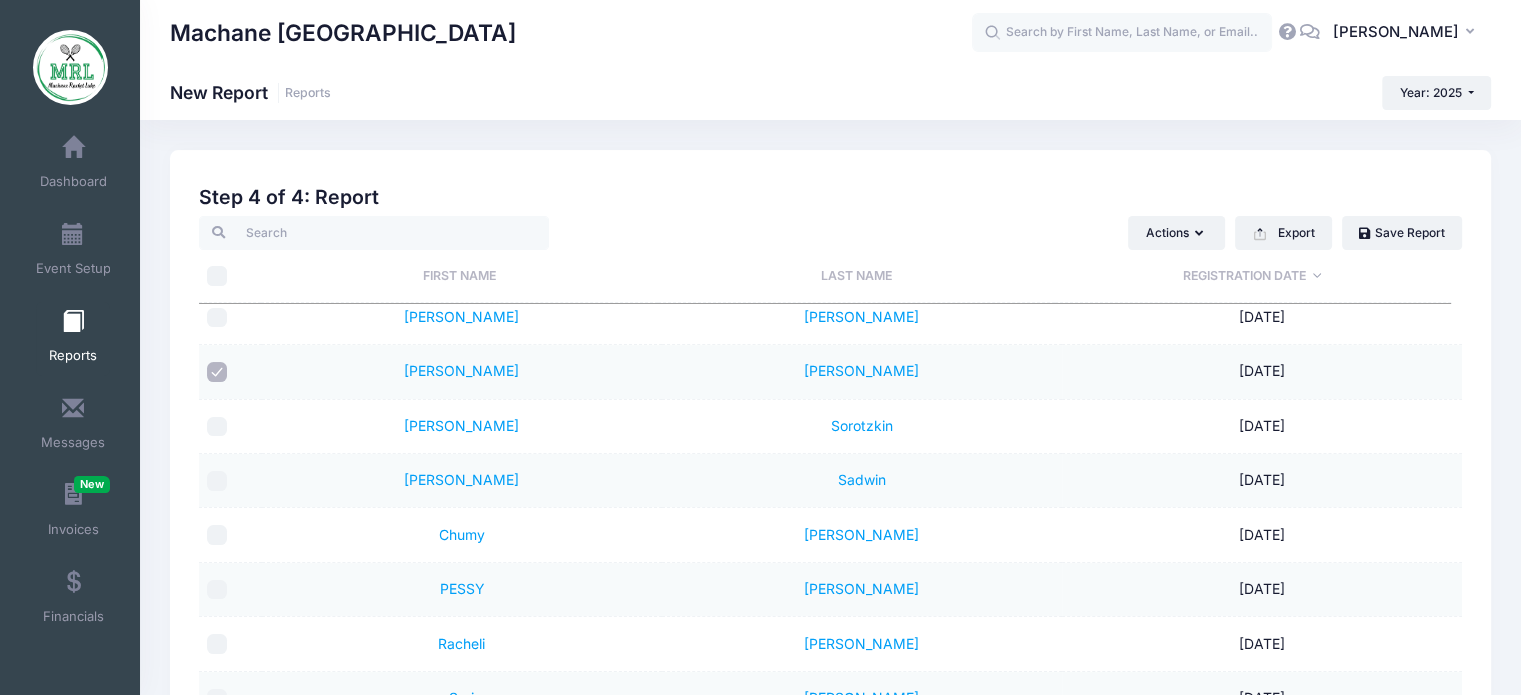 scroll, scrollTop: 68, scrollLeft: 0, axis: vertical 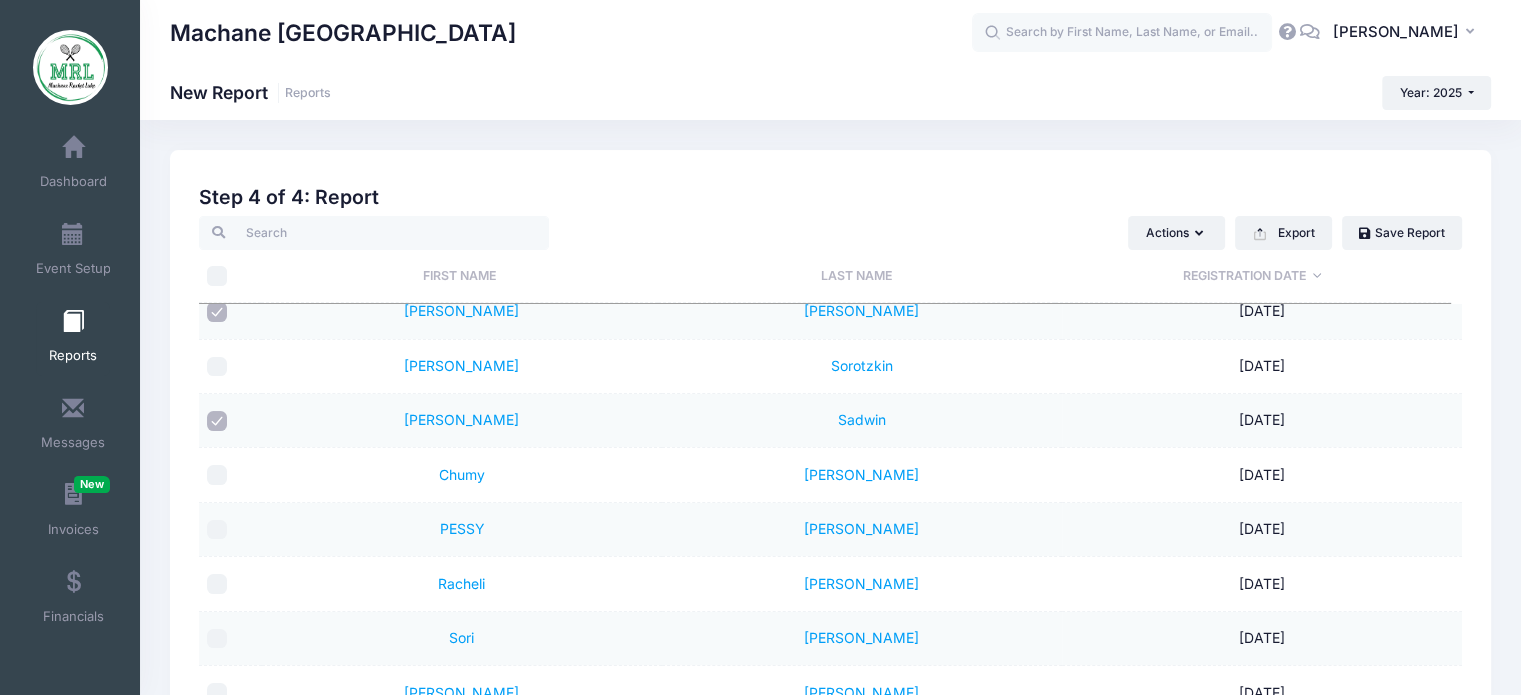 click at bounding box center (217, 475) 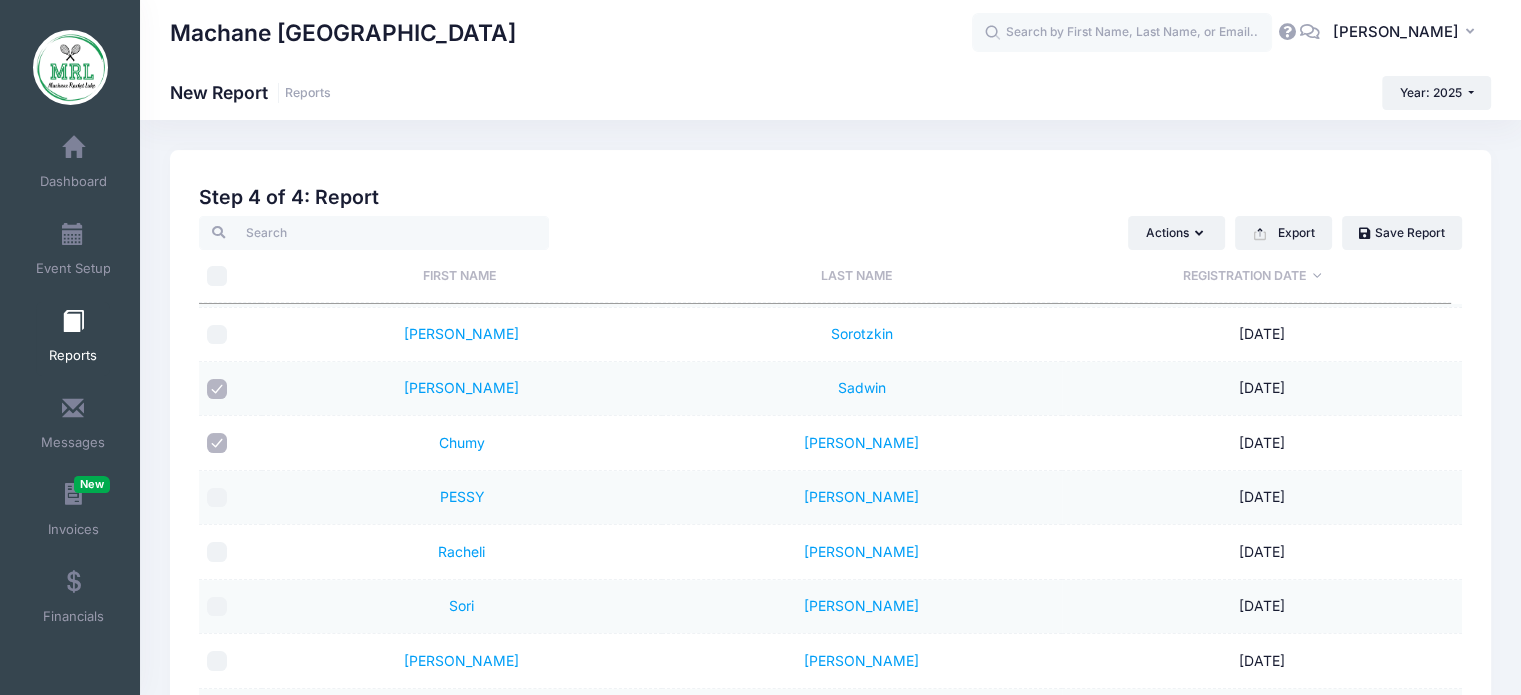 click at bounding box center (217, 498) 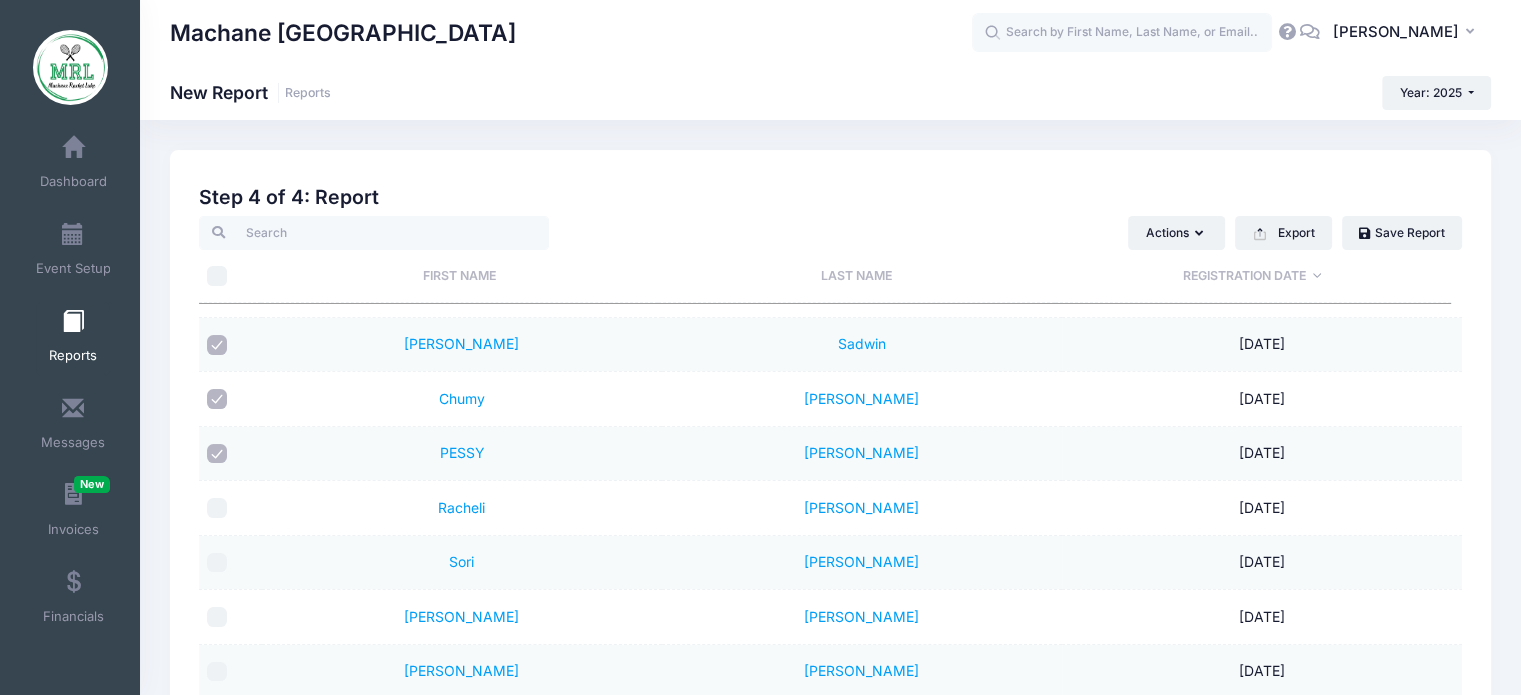 scroll, scrollTop: 204, scrollLeft: 0, axis: vertical 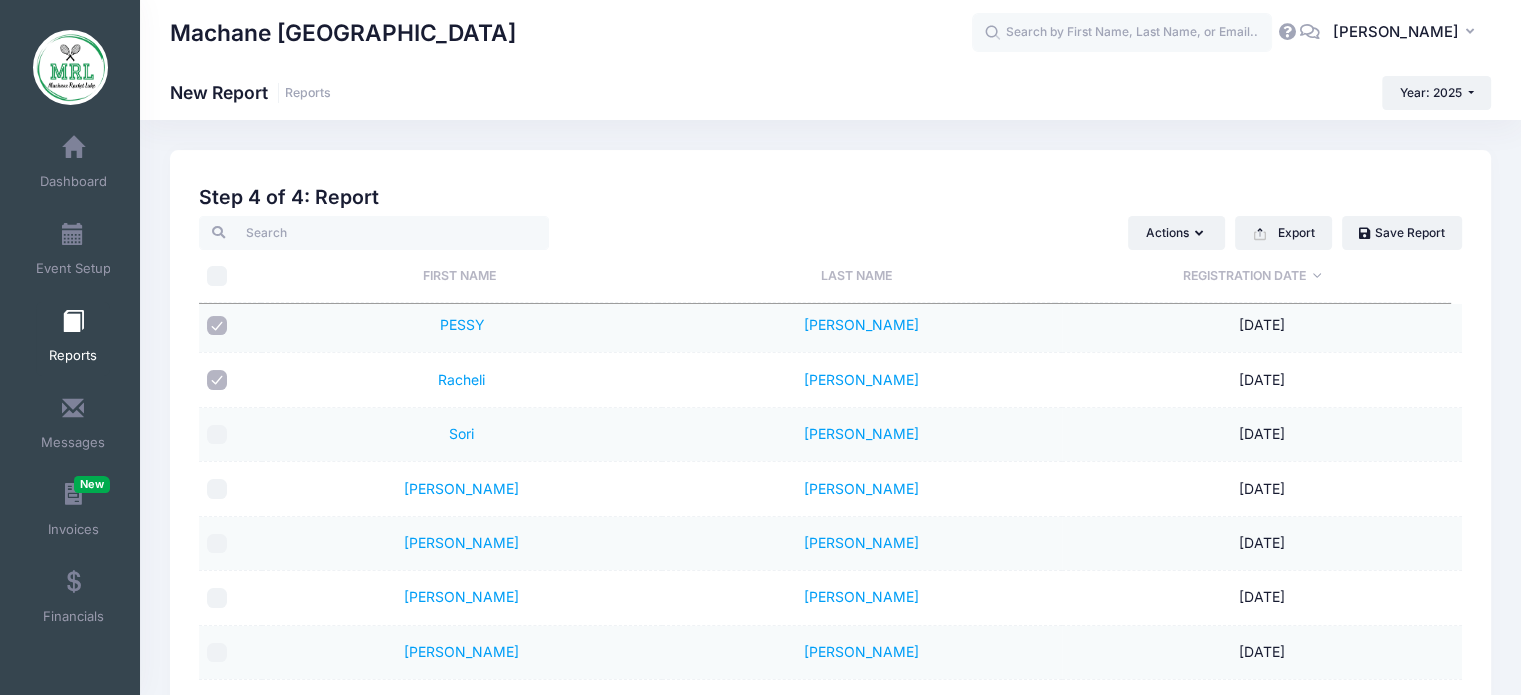 click at bounding box center [217, 544] 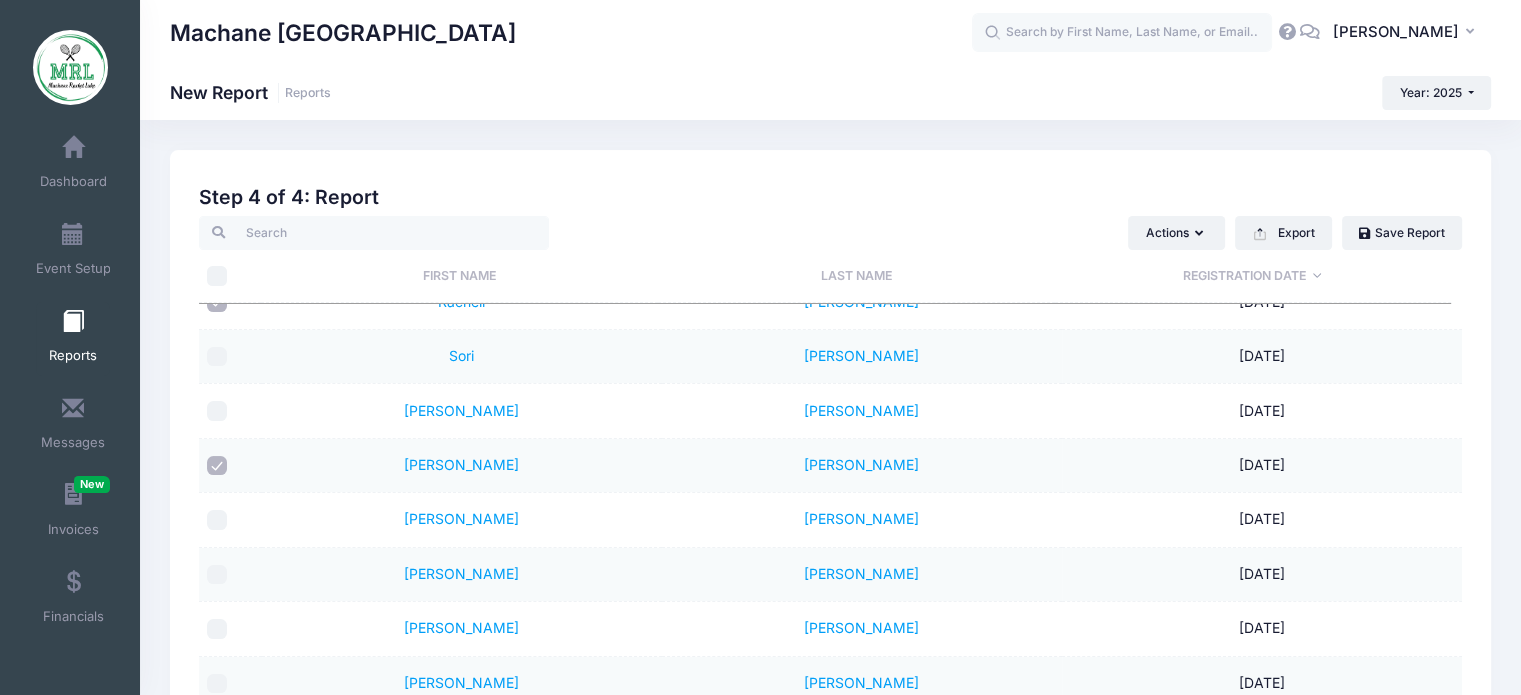 scroll, scrollTop: 411, scrollLeft: 0, axis: vertical 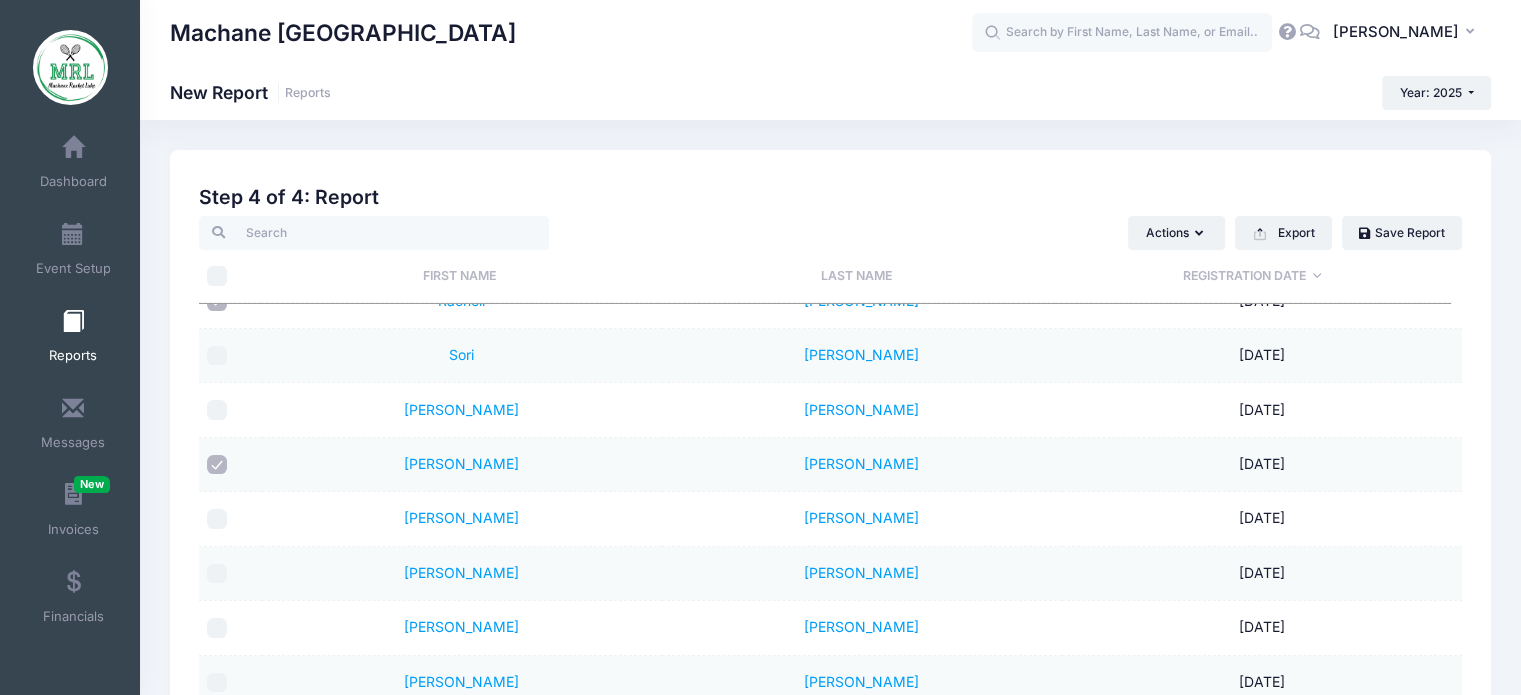 click at bounding box center (217, 519) 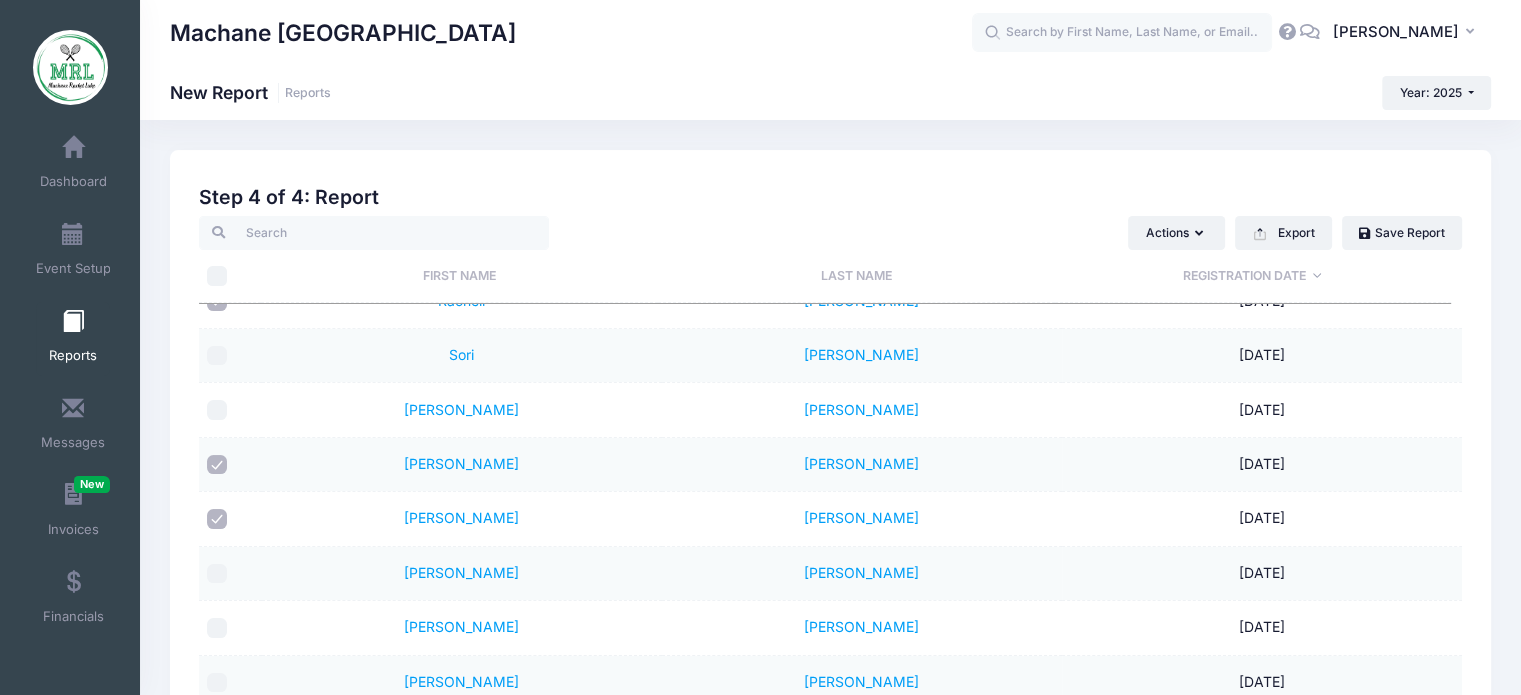 click at bounding box center (217, 519) 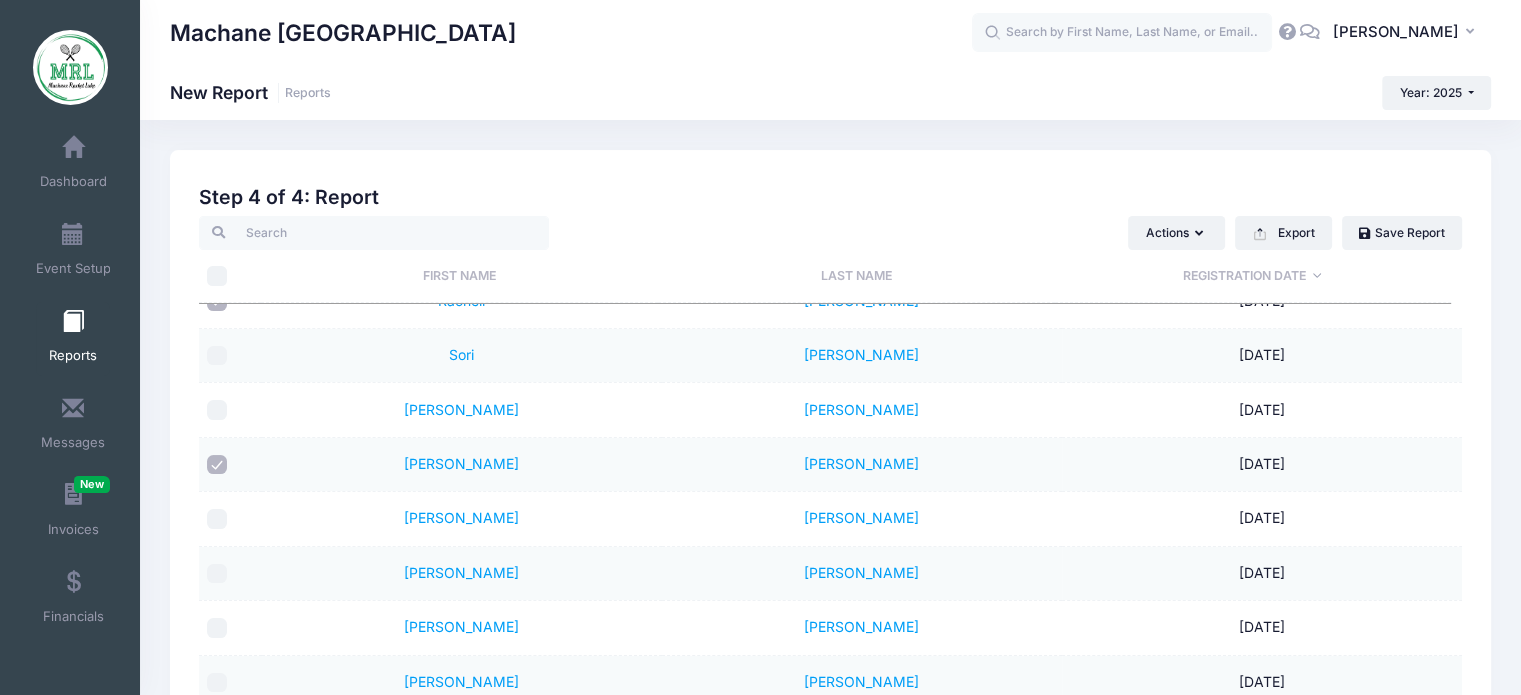 click at bounding box center [217, 465] 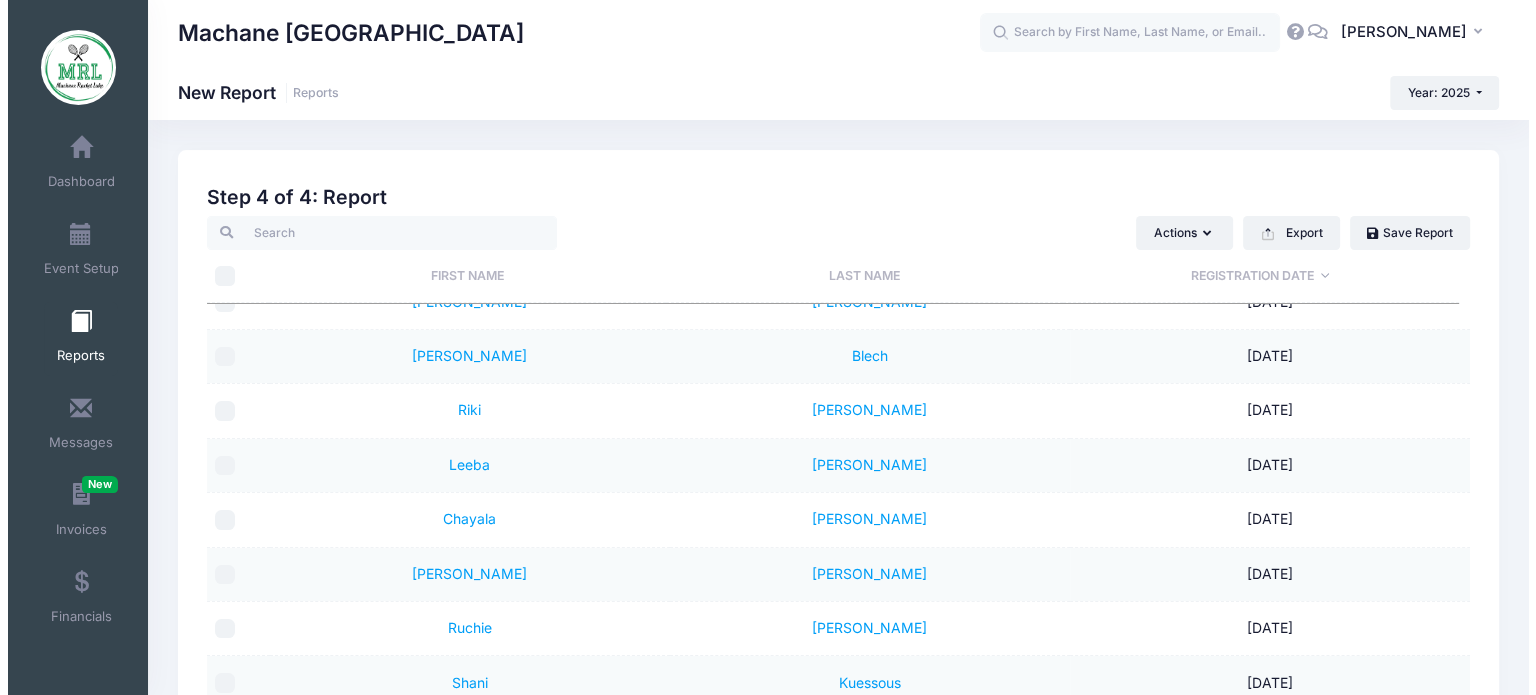 scroll, scrollTop: 4070, scrollLeft: 0, axis: vertical 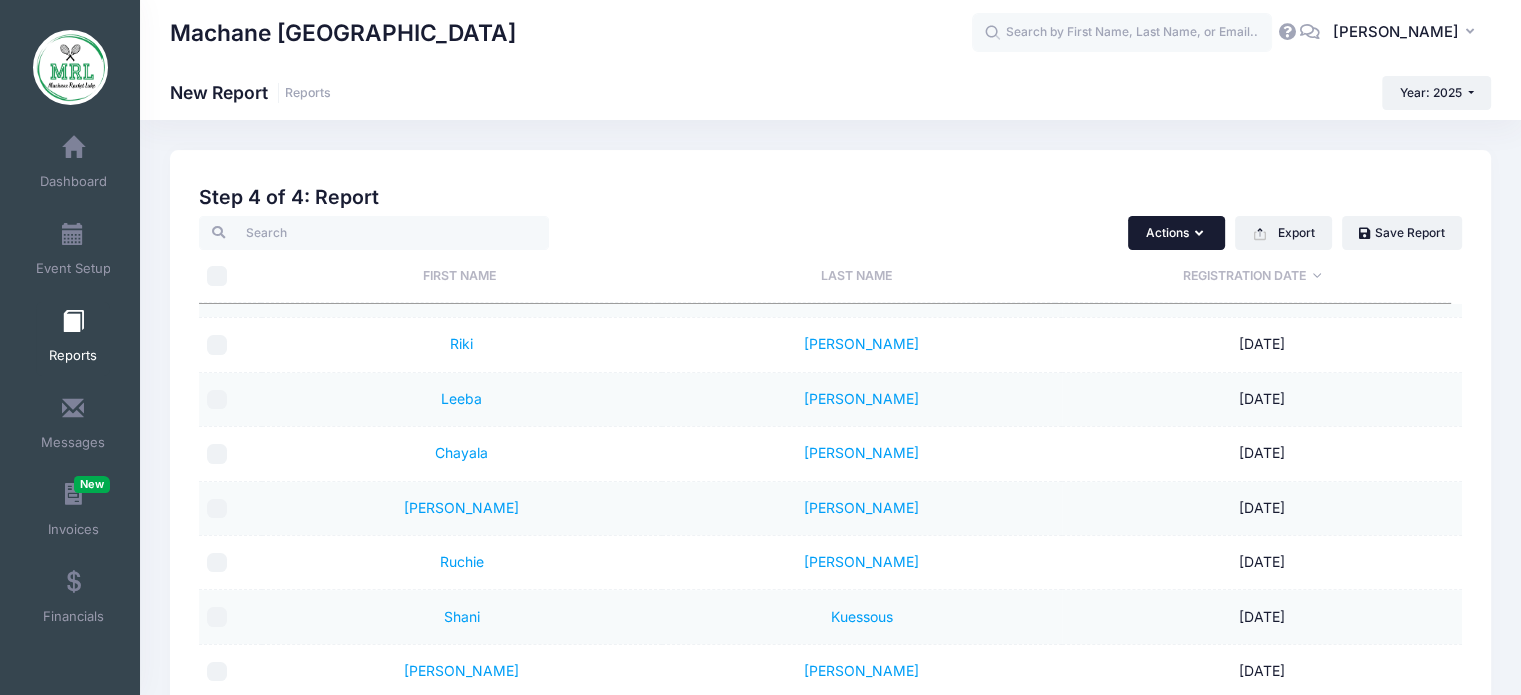 click on "Actions" at bounding box center (1176, 233) 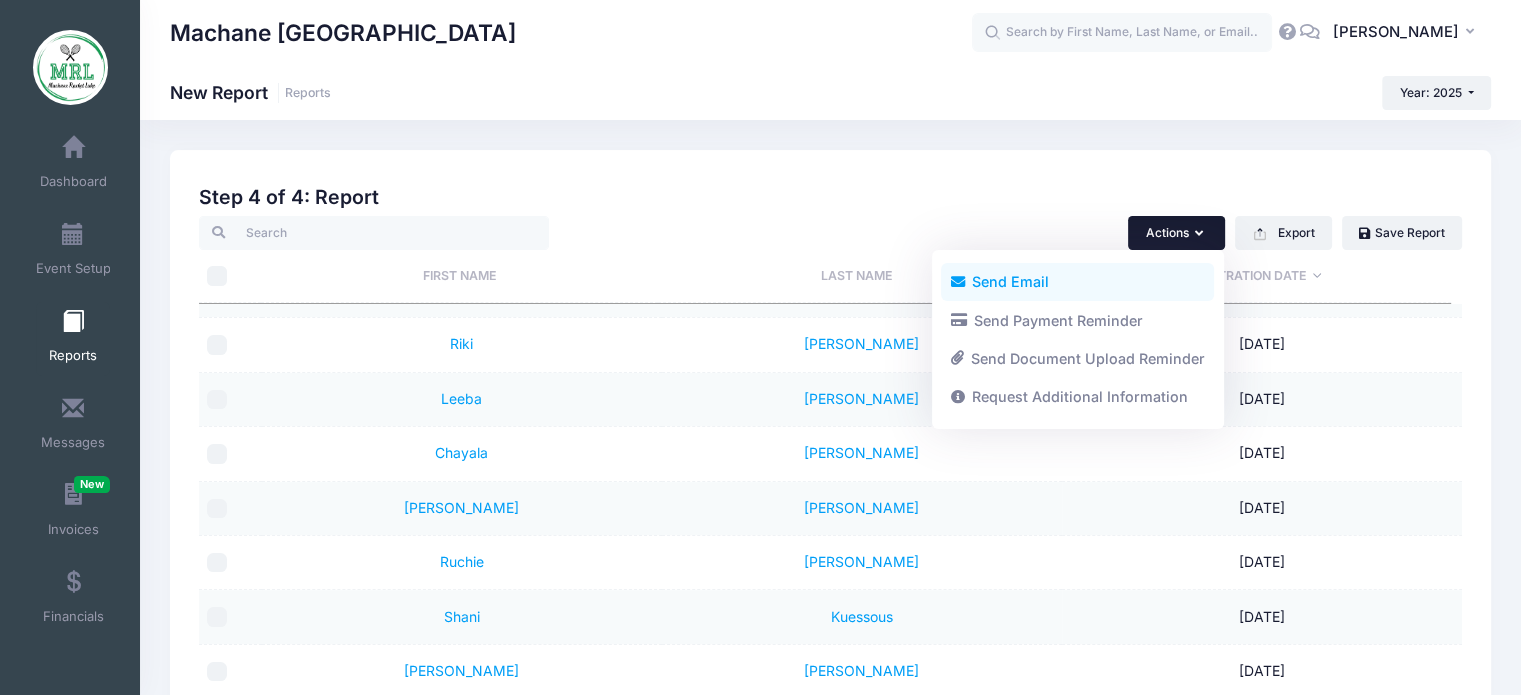 click on "Send Email" at bounding box center (1077, 282) 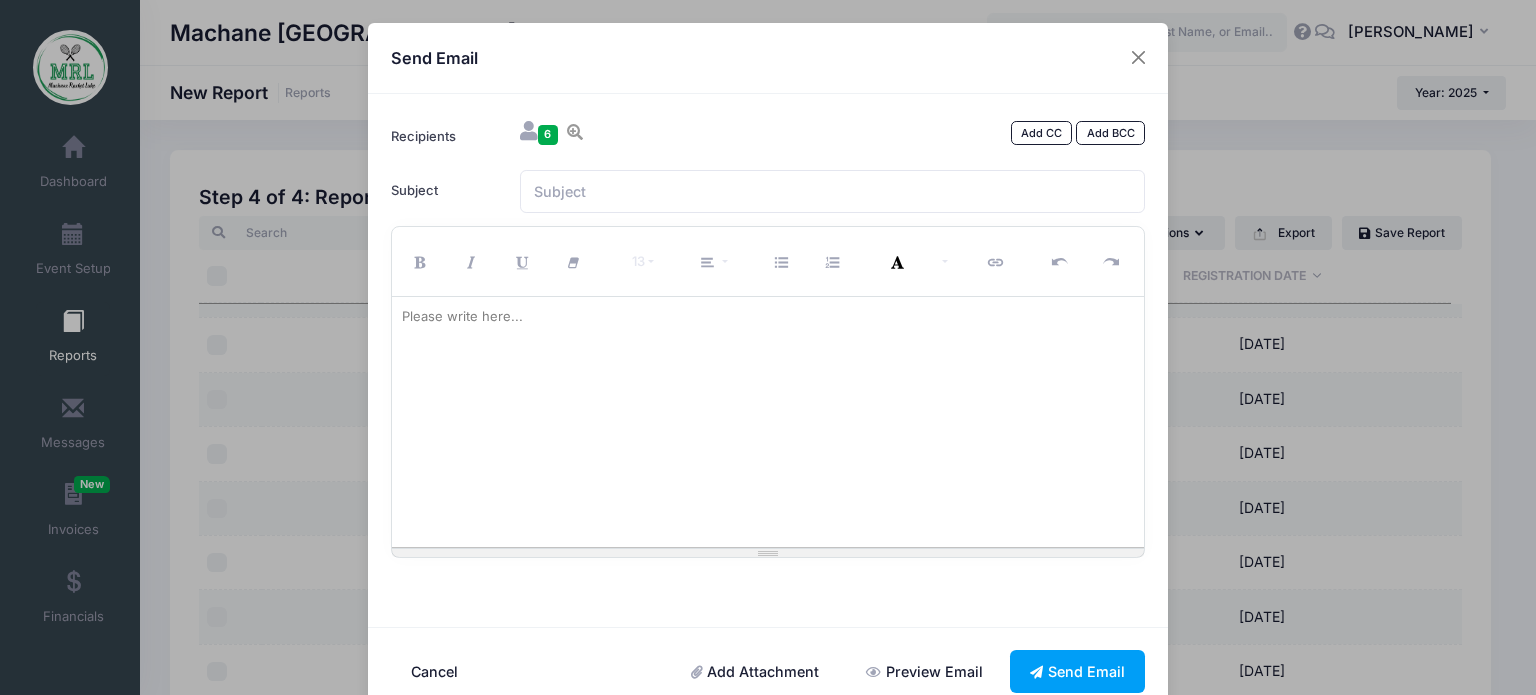 click at bounding box center [768, 422] 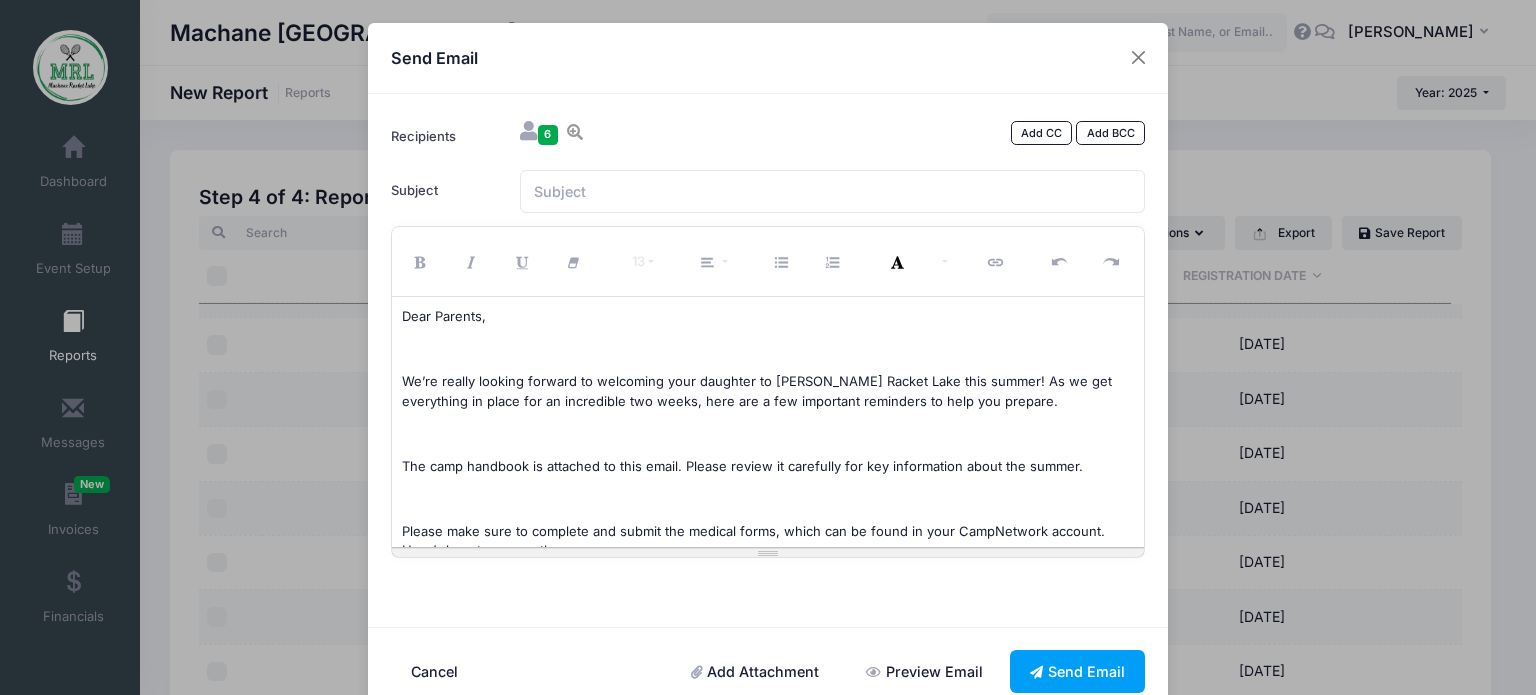 scroll, scrollTop: 889, scrollLeft: 0, axis: vertical 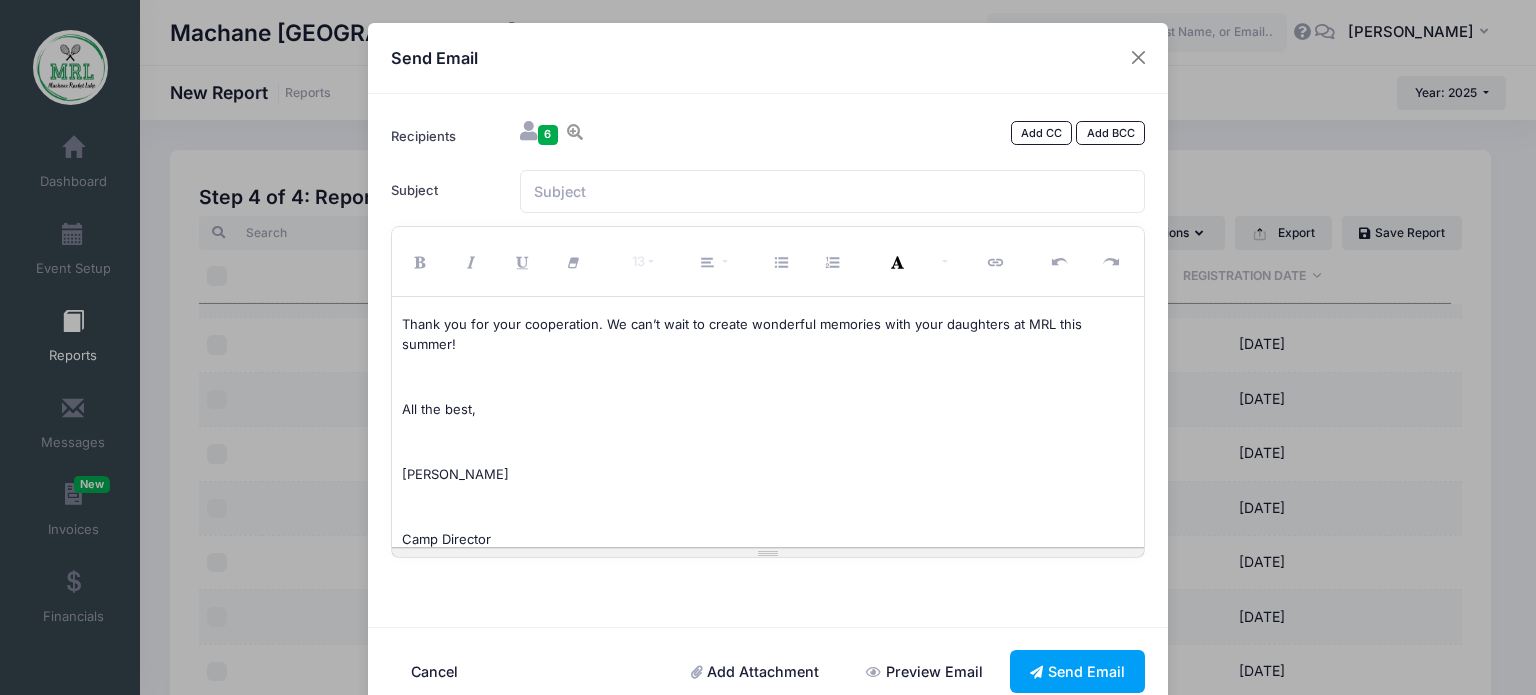 click at bounding box center (768, 507) 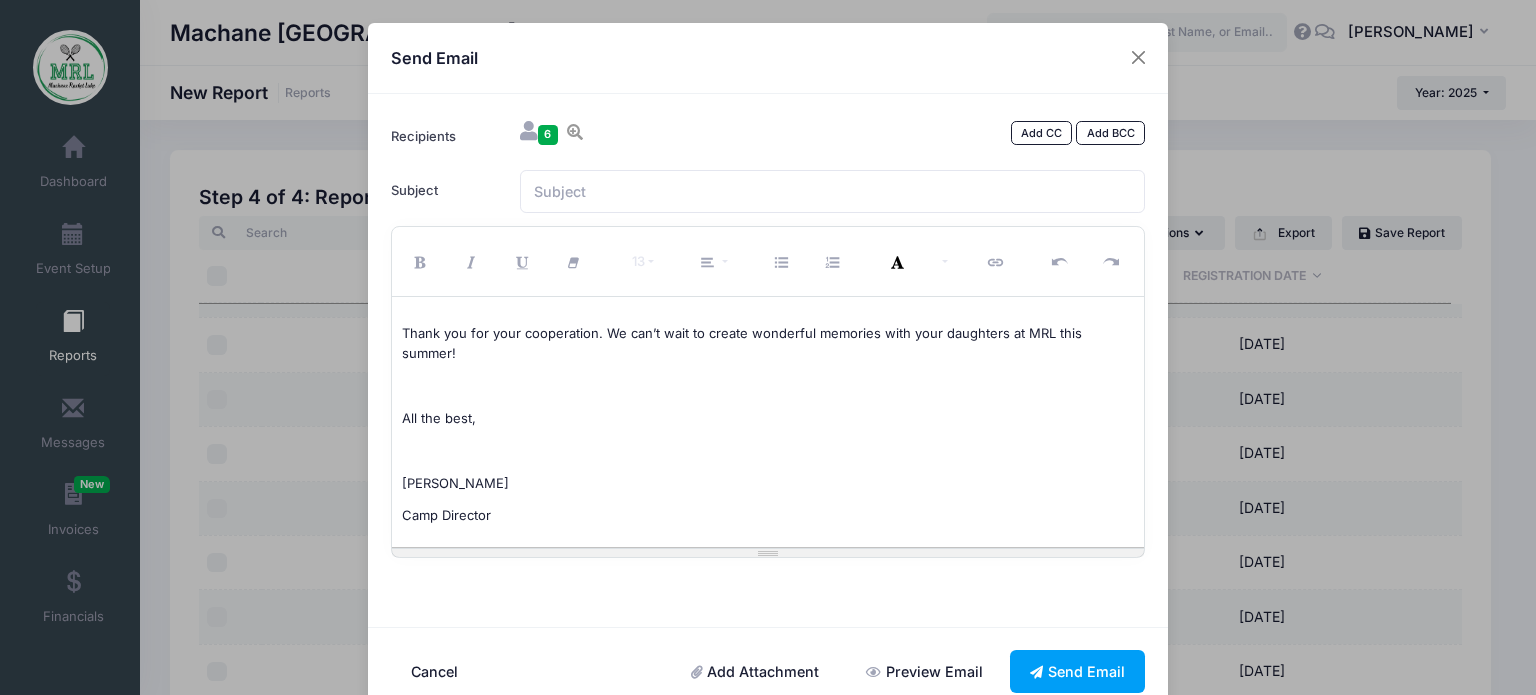 click at bounding box center (768, 451) 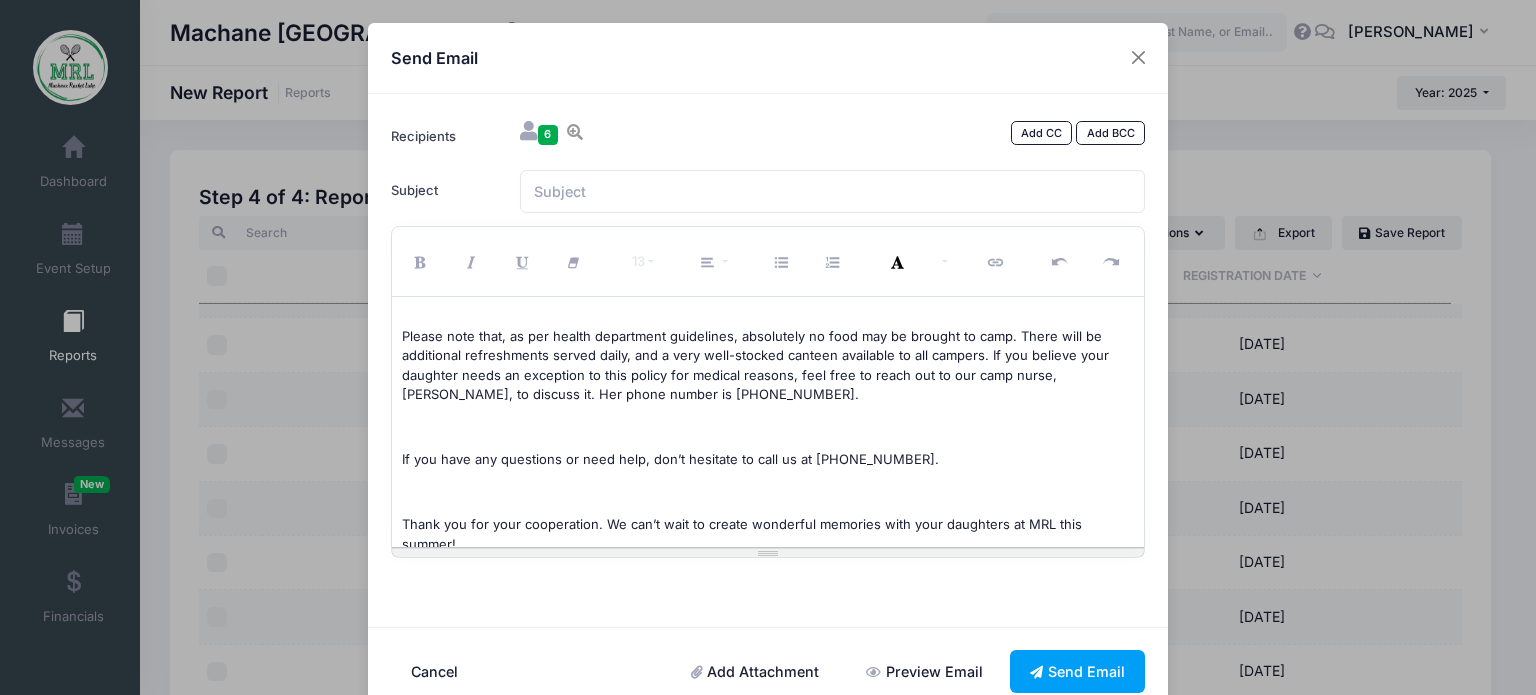 scroll, scrollTop: 688, scrollLeft: 0, axis: vertical 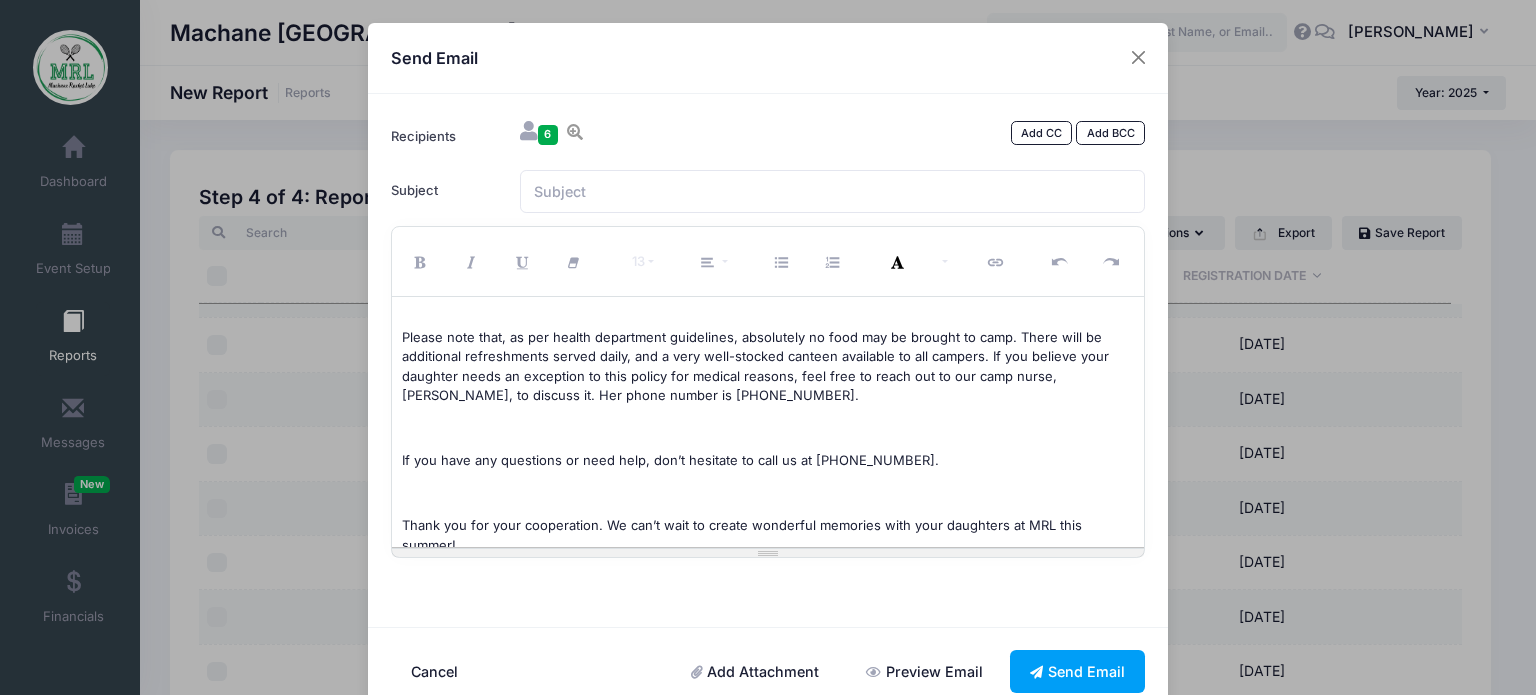 click at bounding box center (768, 494) 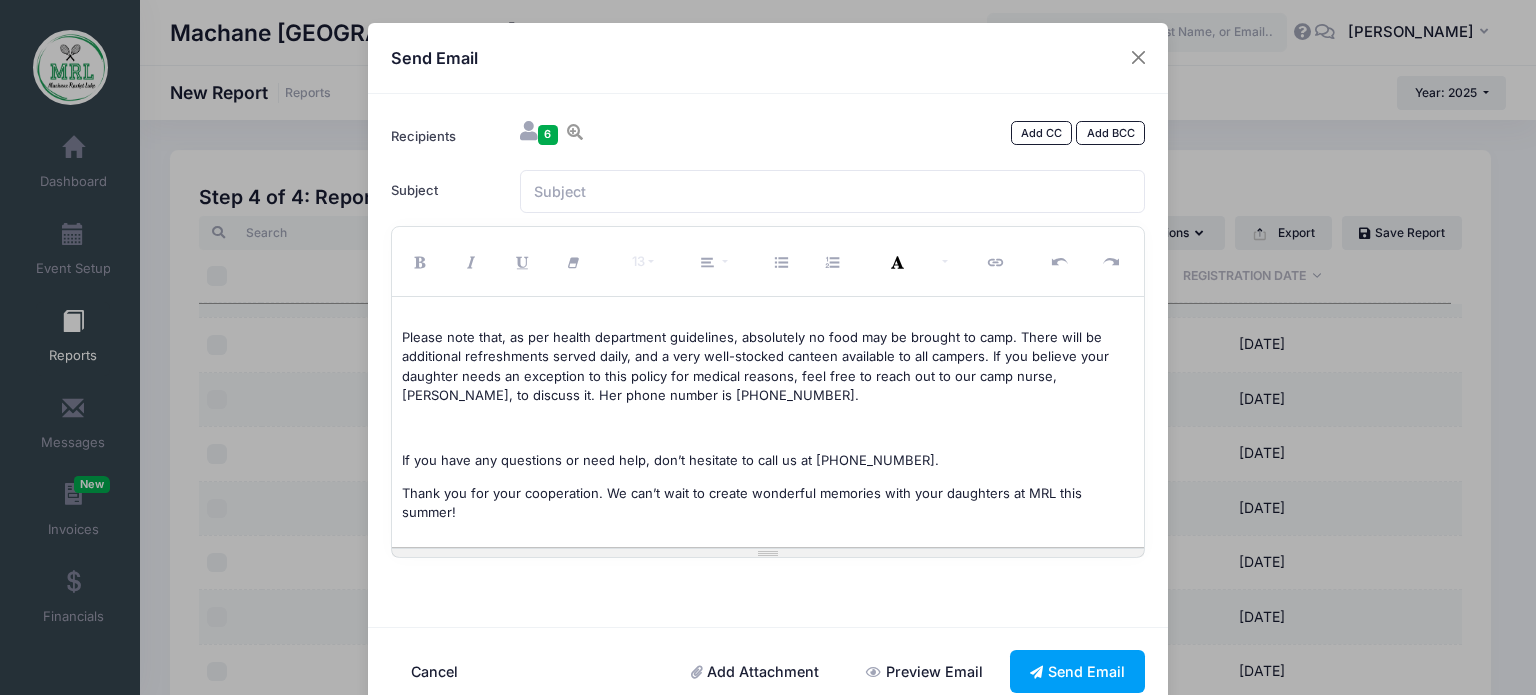 click at bounding box center [768, 429] 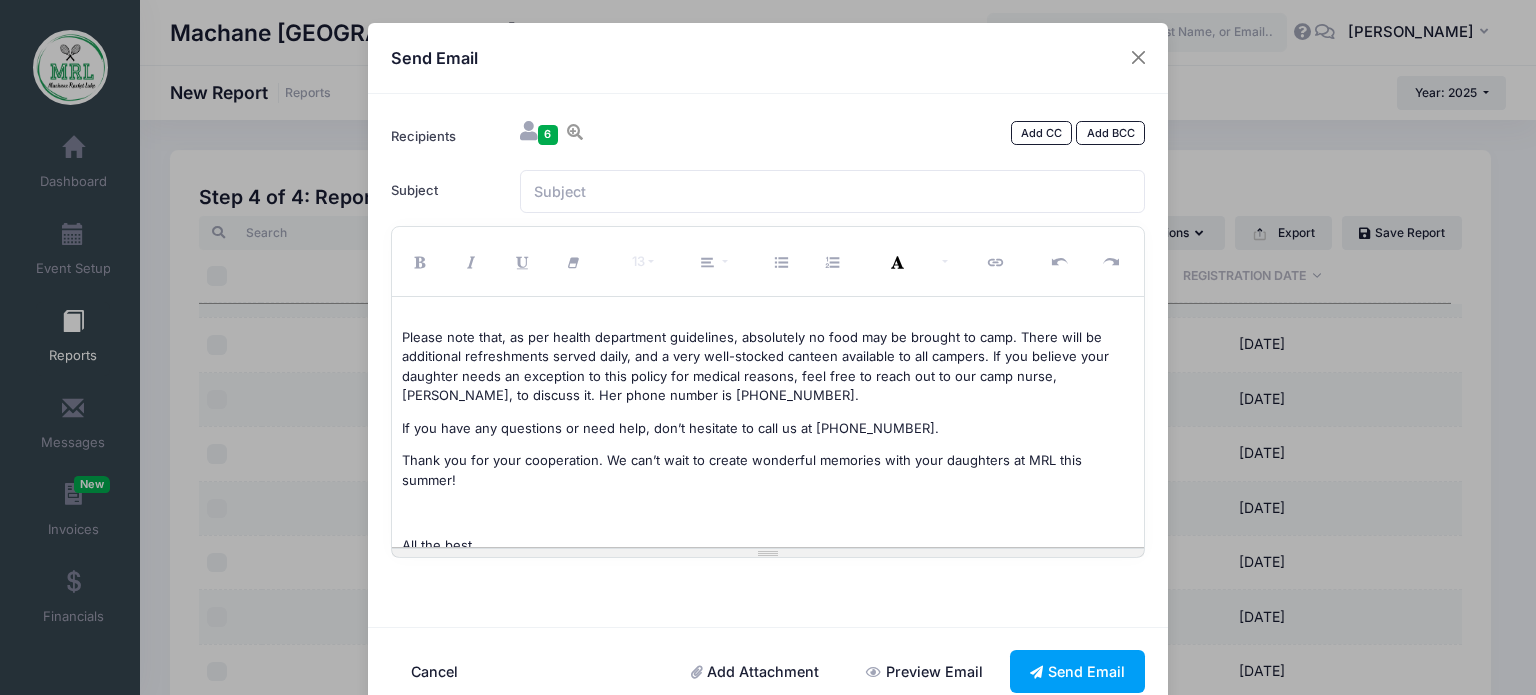 scroll, scrollTop: 624, scrollLeft: 0, axis: vertical 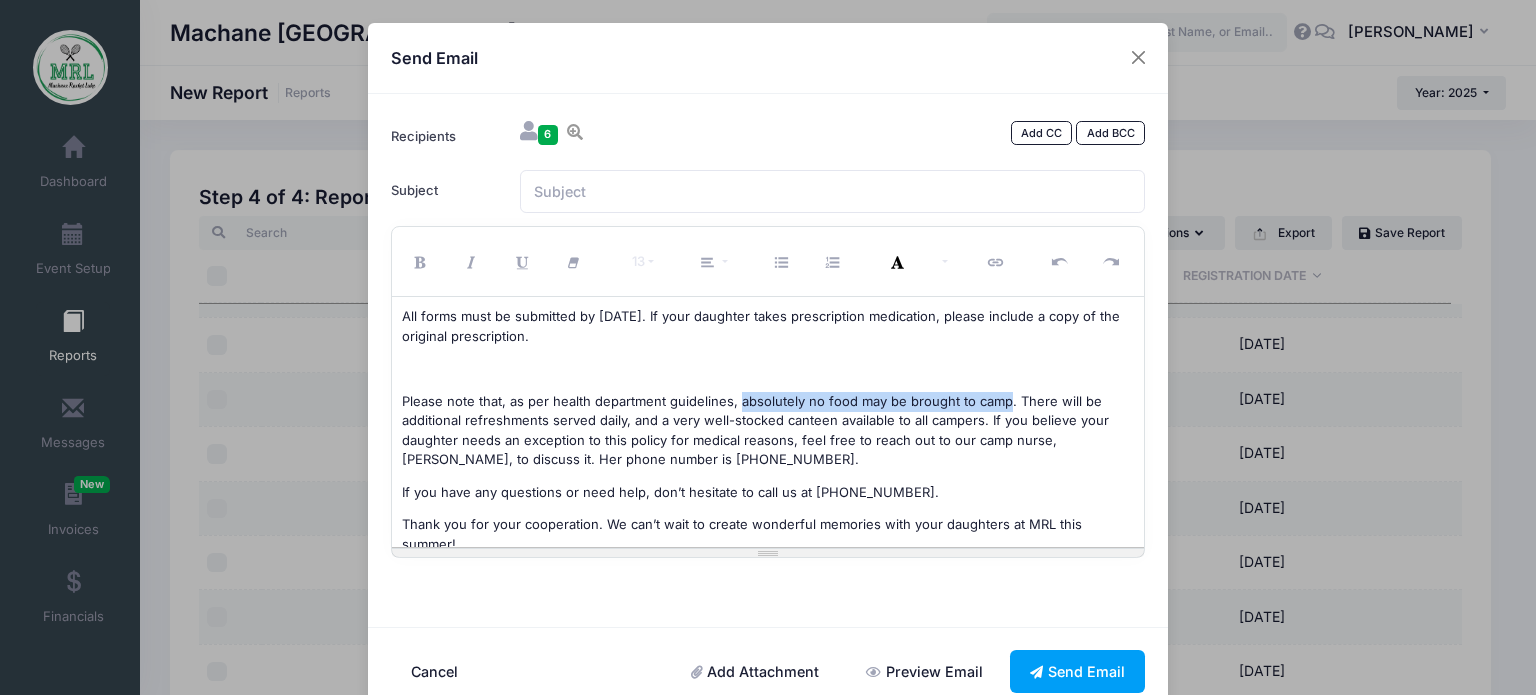 drag, startPoint x: 730, startPoint y: 403, endPoint x: 997, endPoint y: 394, distance: 267.15164 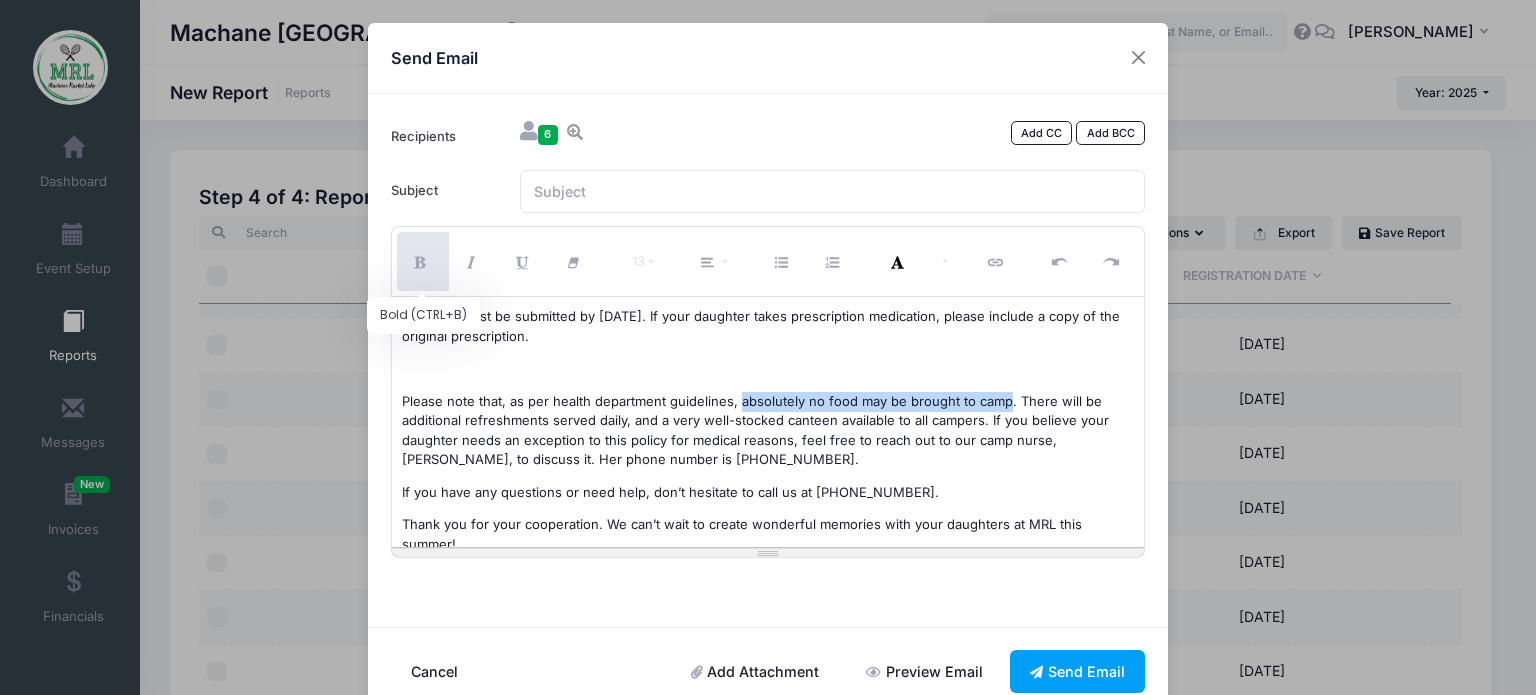 click at bounding box center (423, 261) 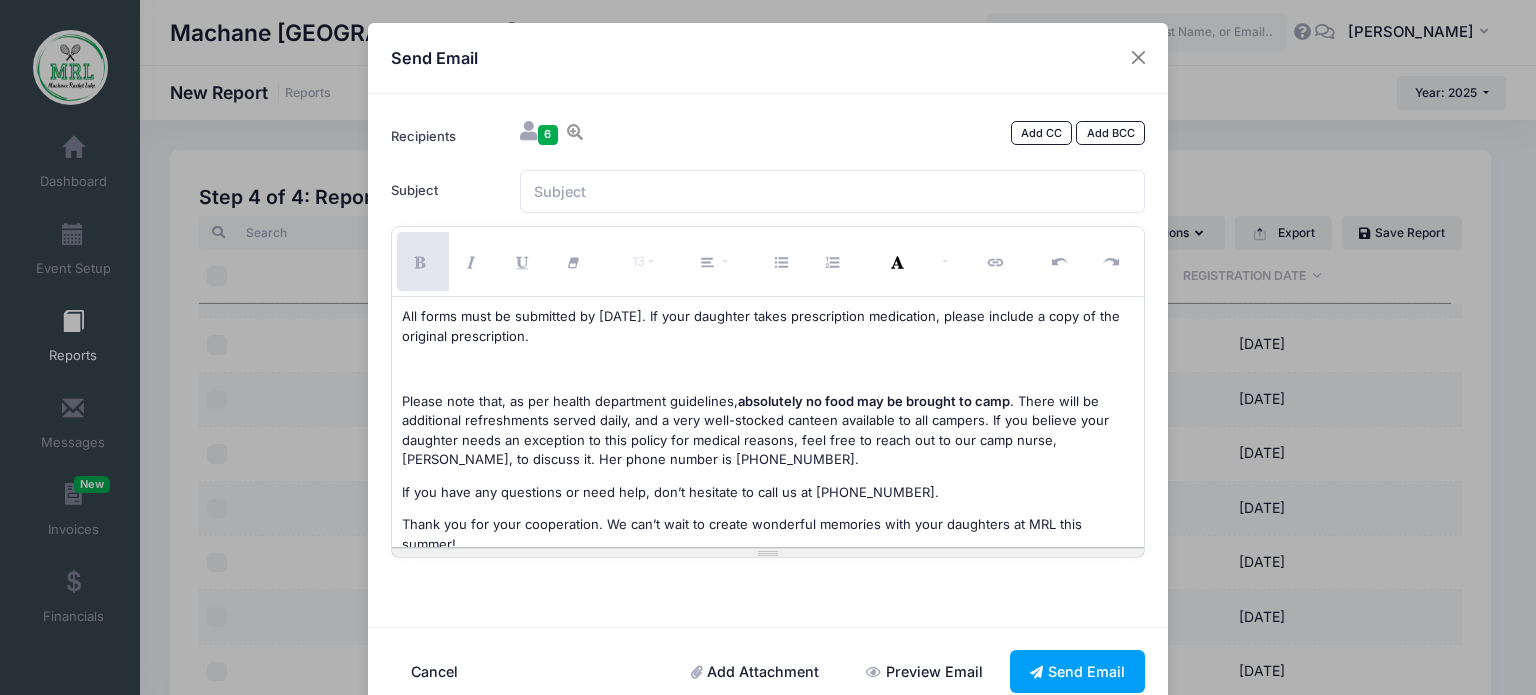 click on "Please note that, as per health department guidelines,  absolutely no food may be brought to camp . There will be additional refreshments served daily, and a very well-stocked canteen available to all campers. If you believe your daughter needs an exception to this policy for medical reasons, feel free to reach out to our camp nurse, Mrs. Kesserman, to discuss it. Her phone number is 848-525-3337." at bounding box center (768, 431) 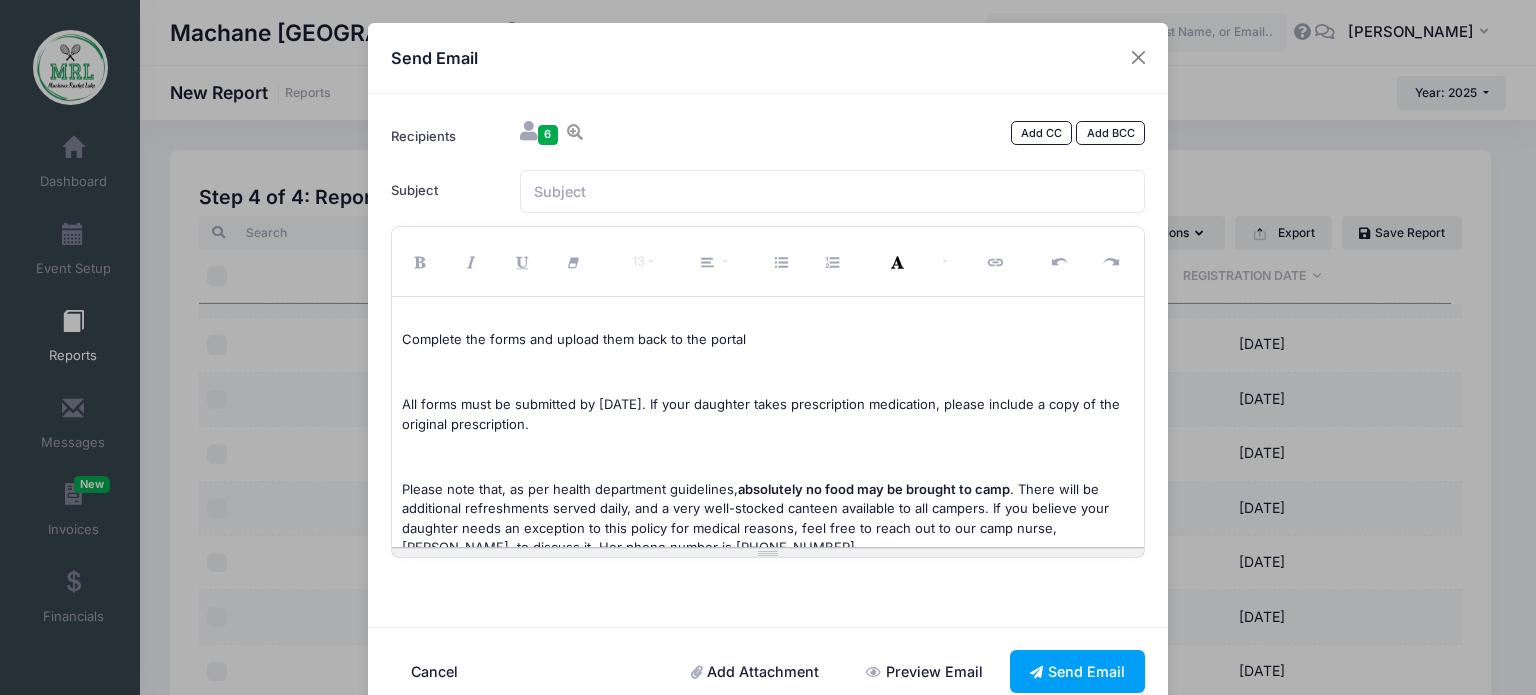 scroll, scrollTop: 535, scrollLeft: 0, axis: vertical 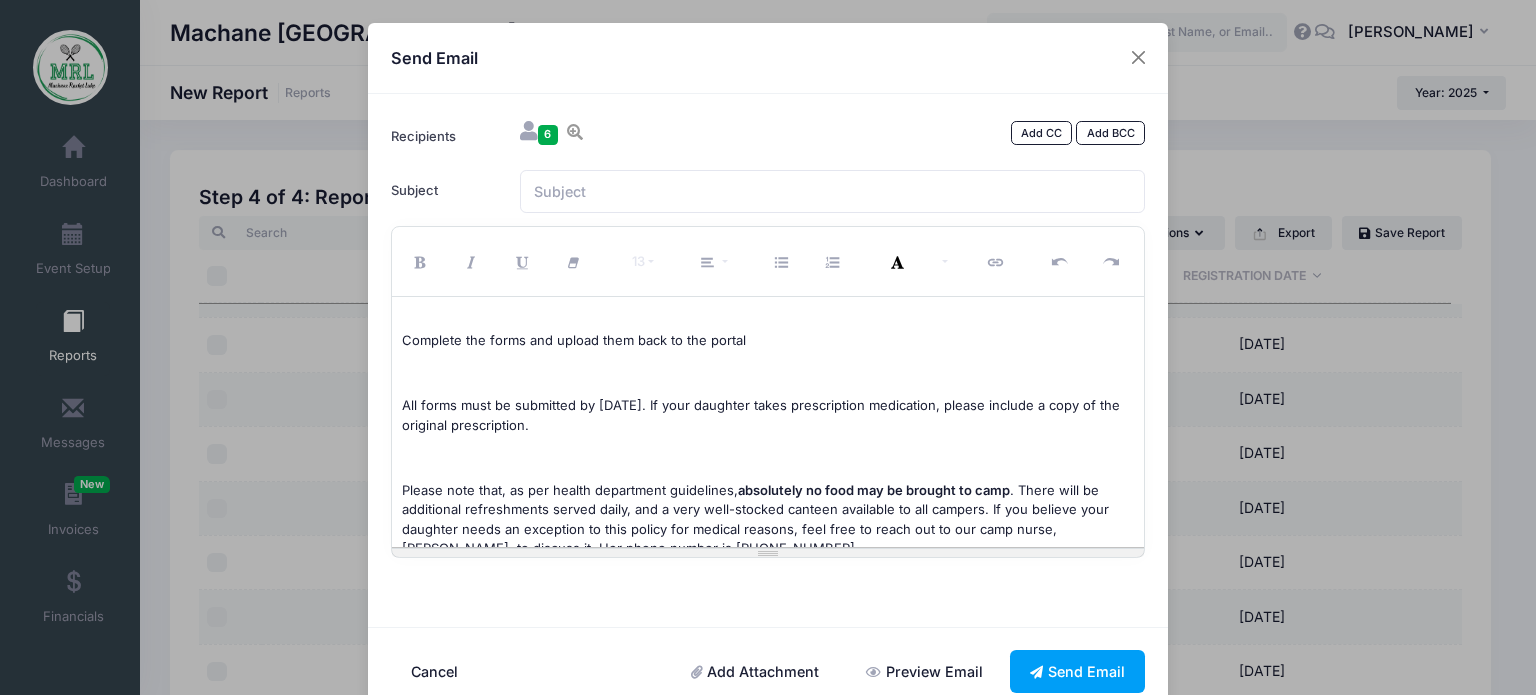 click at bounding box center (768, 458) 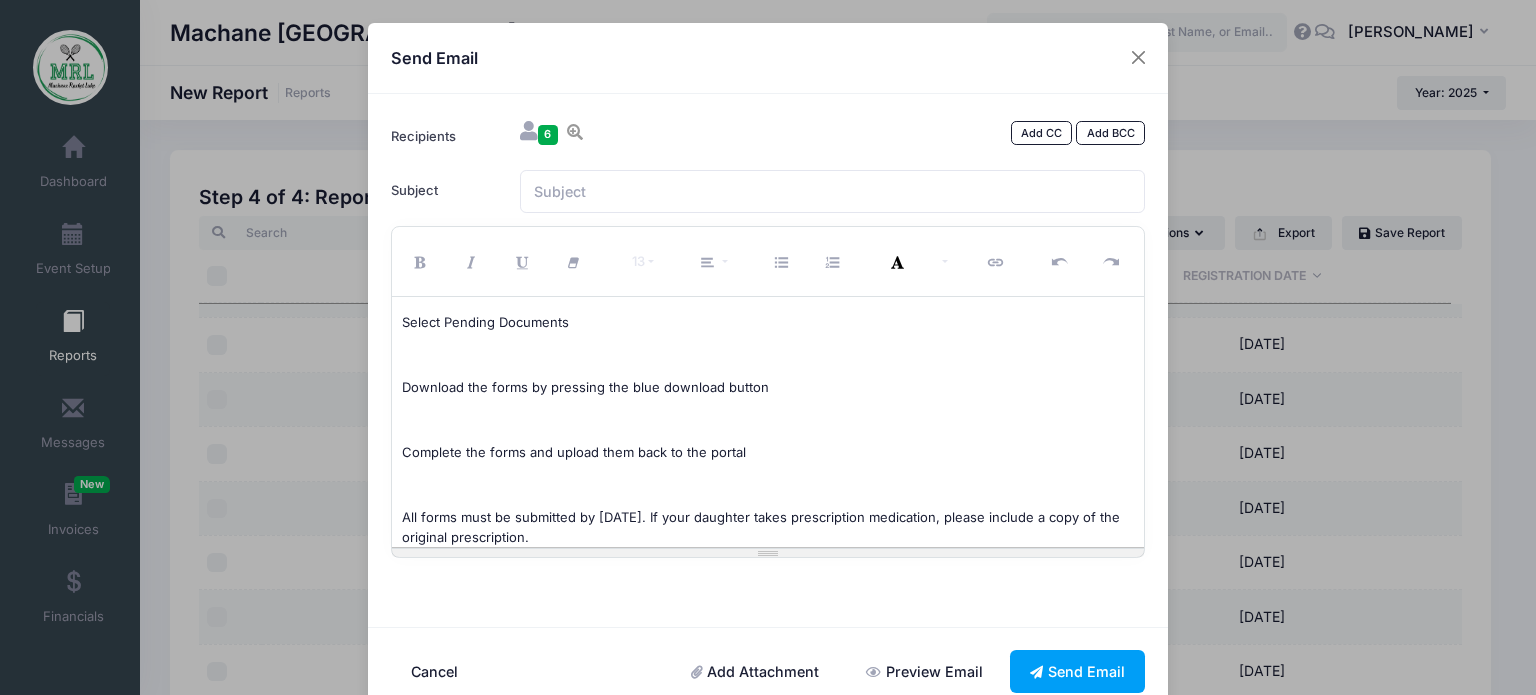 scroll, scrollTop: 417, scrollLeft: 0, axis: vertical 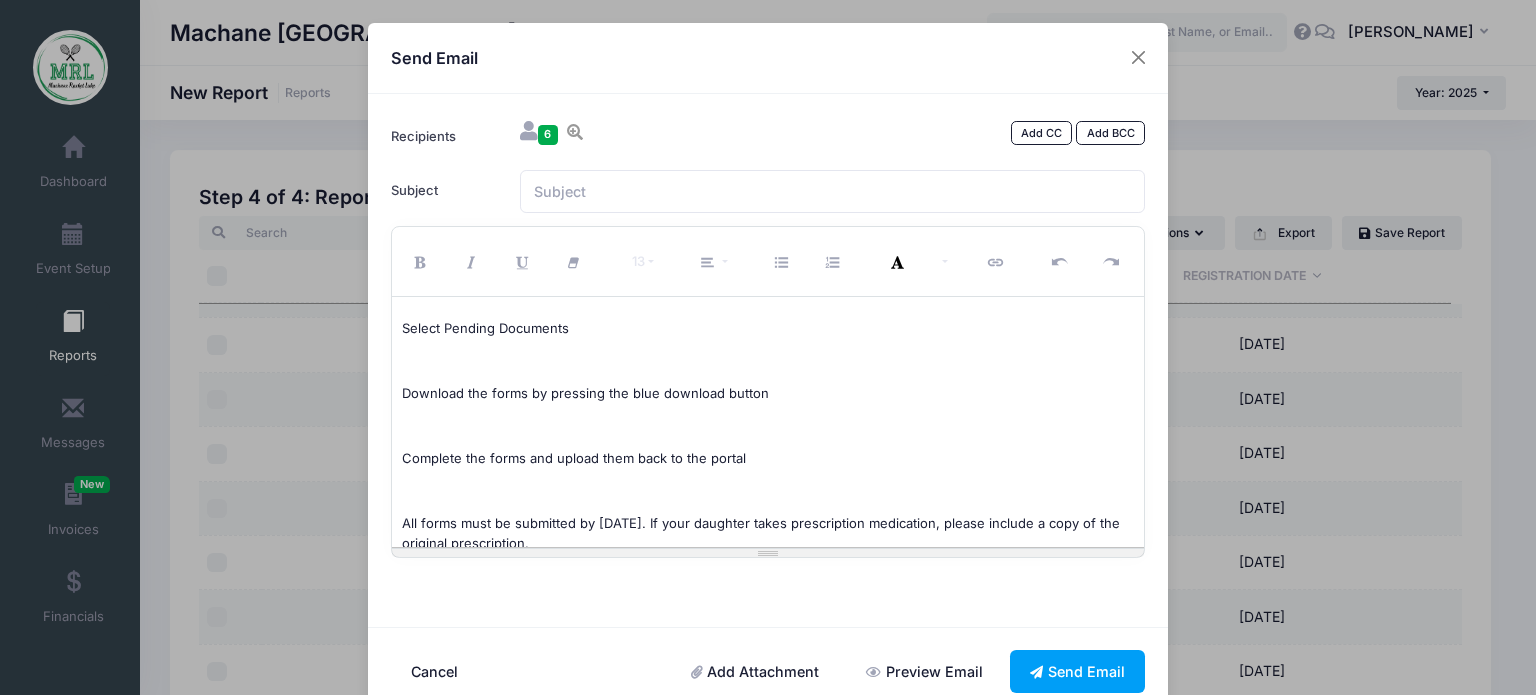 click at bounding box center (768, 492) 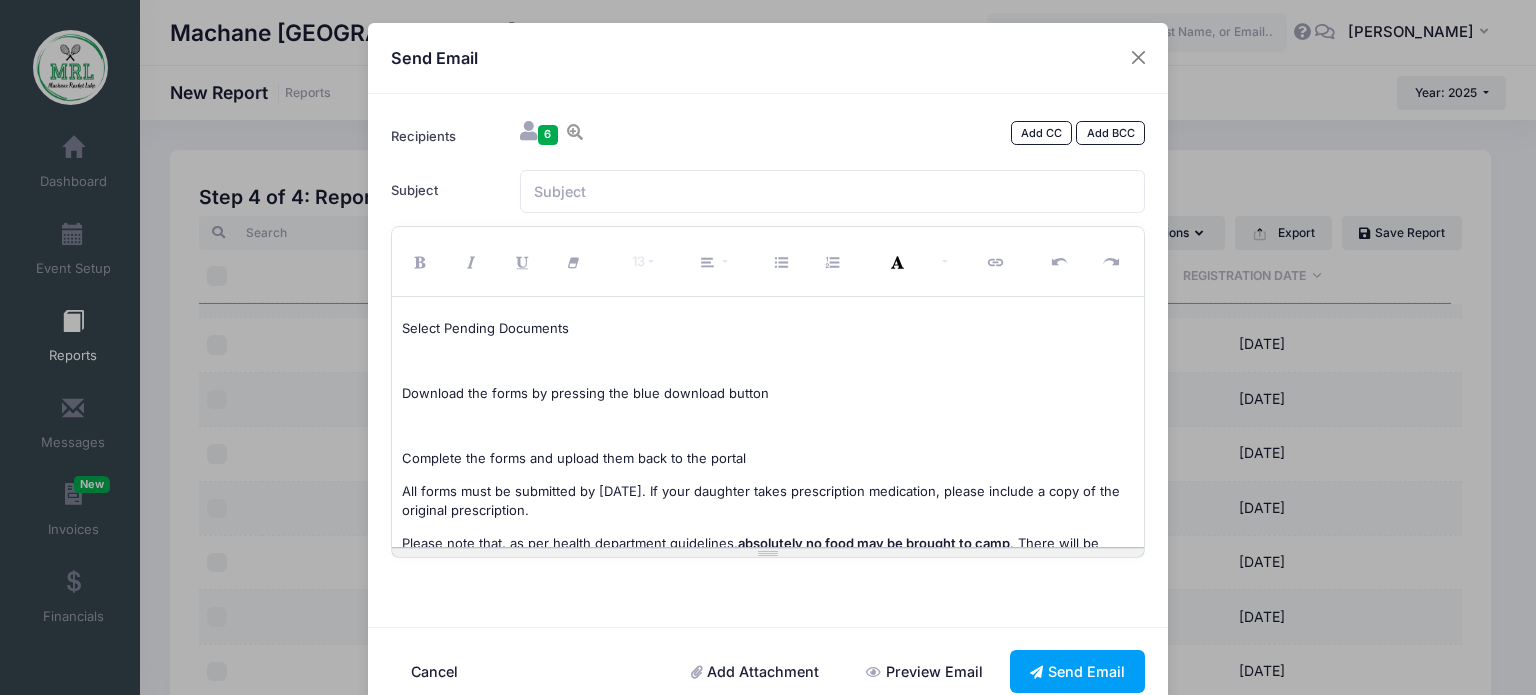 click at bounding box center [768, 427] 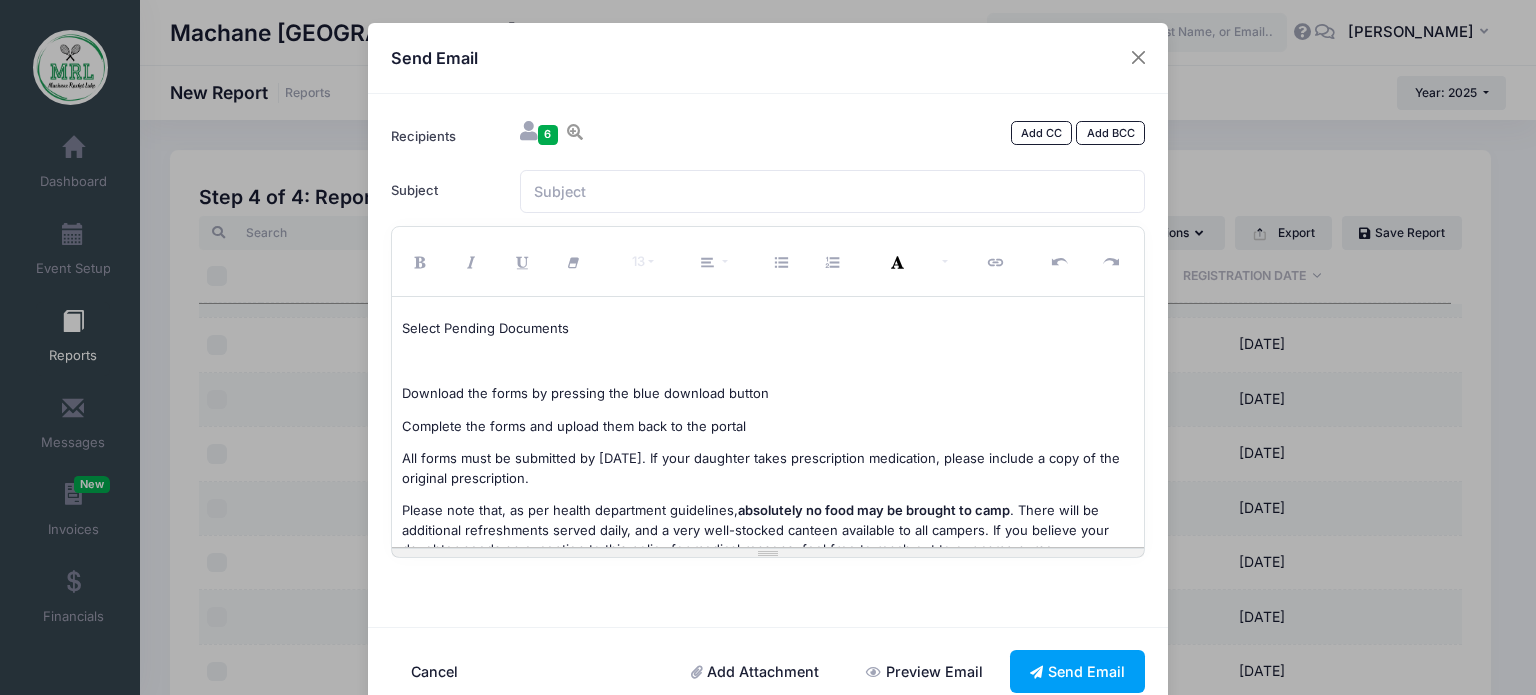 click at bounding box center (768, 362) 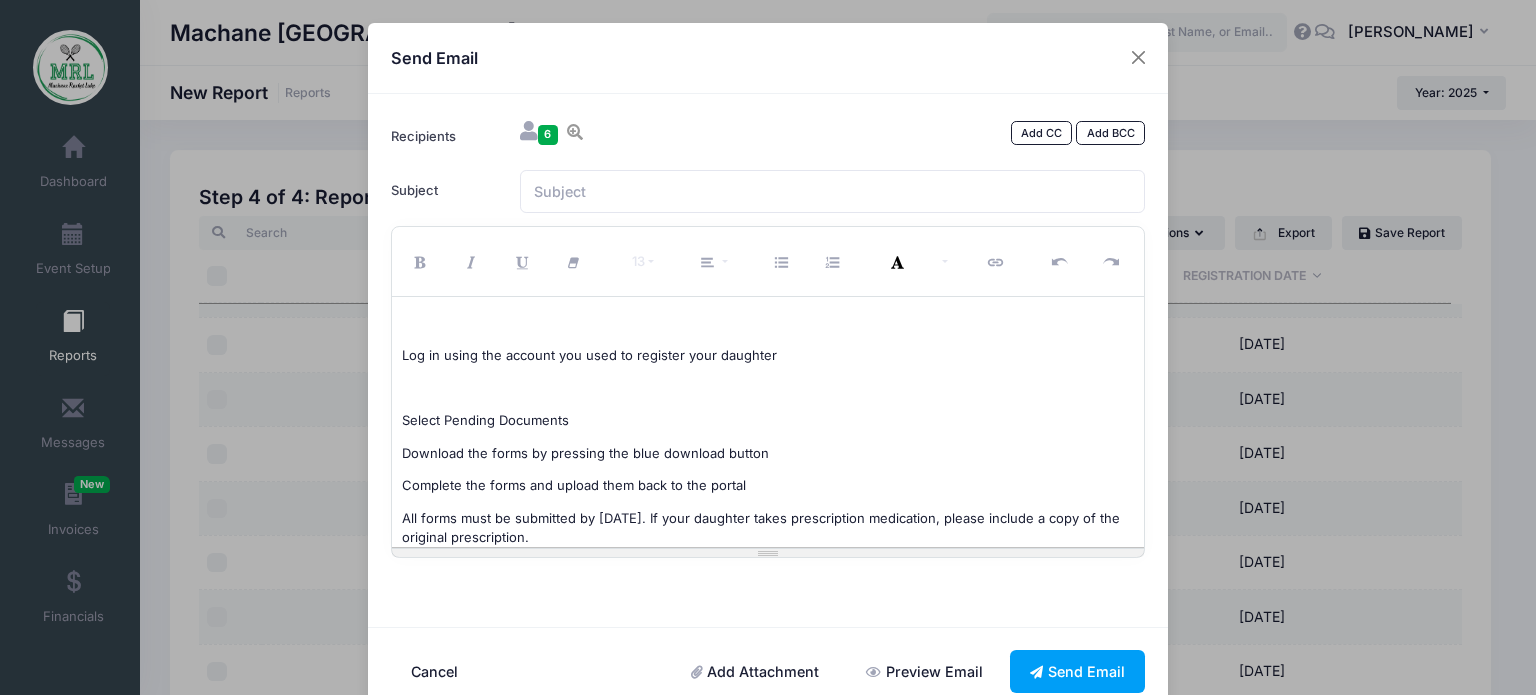 scroll, scrollTop: 311, scrollLeft: 0, axis: vertical 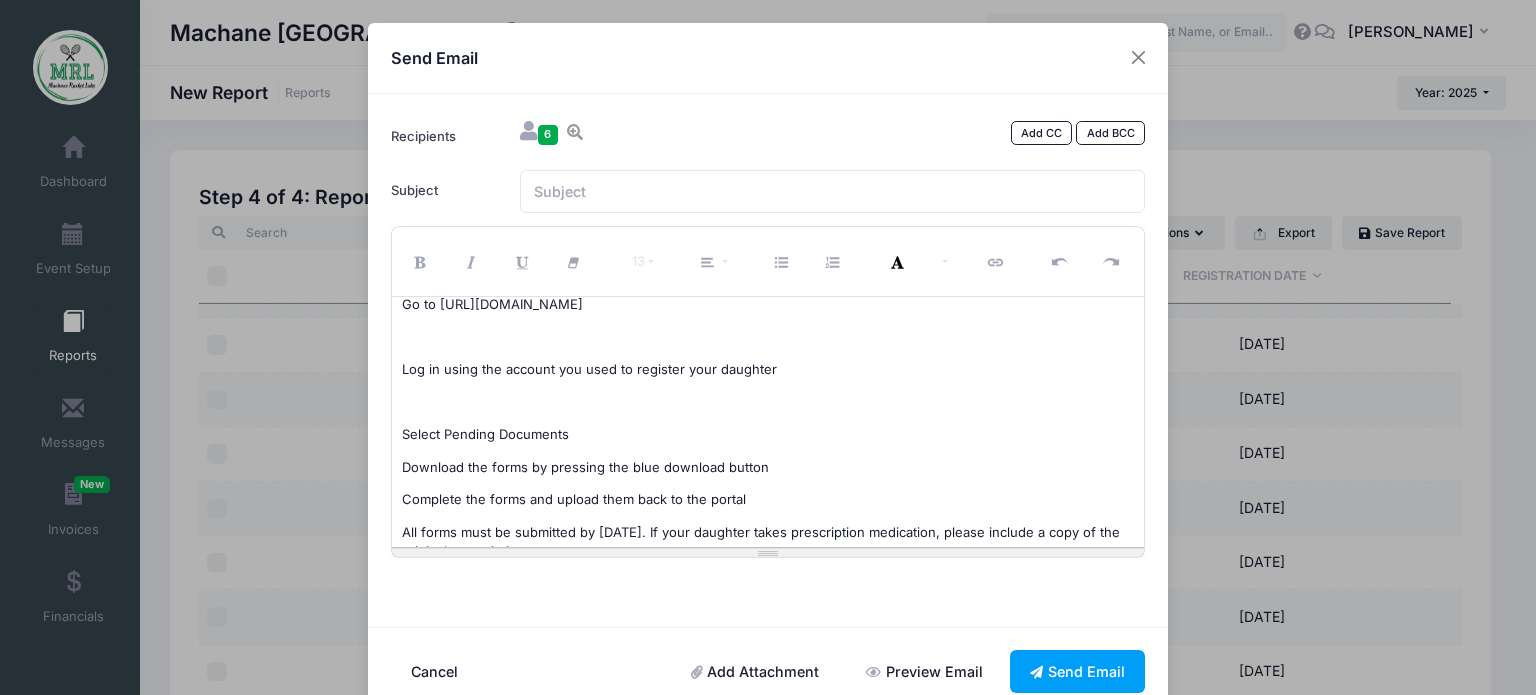 click at bounding box center [768, 403] 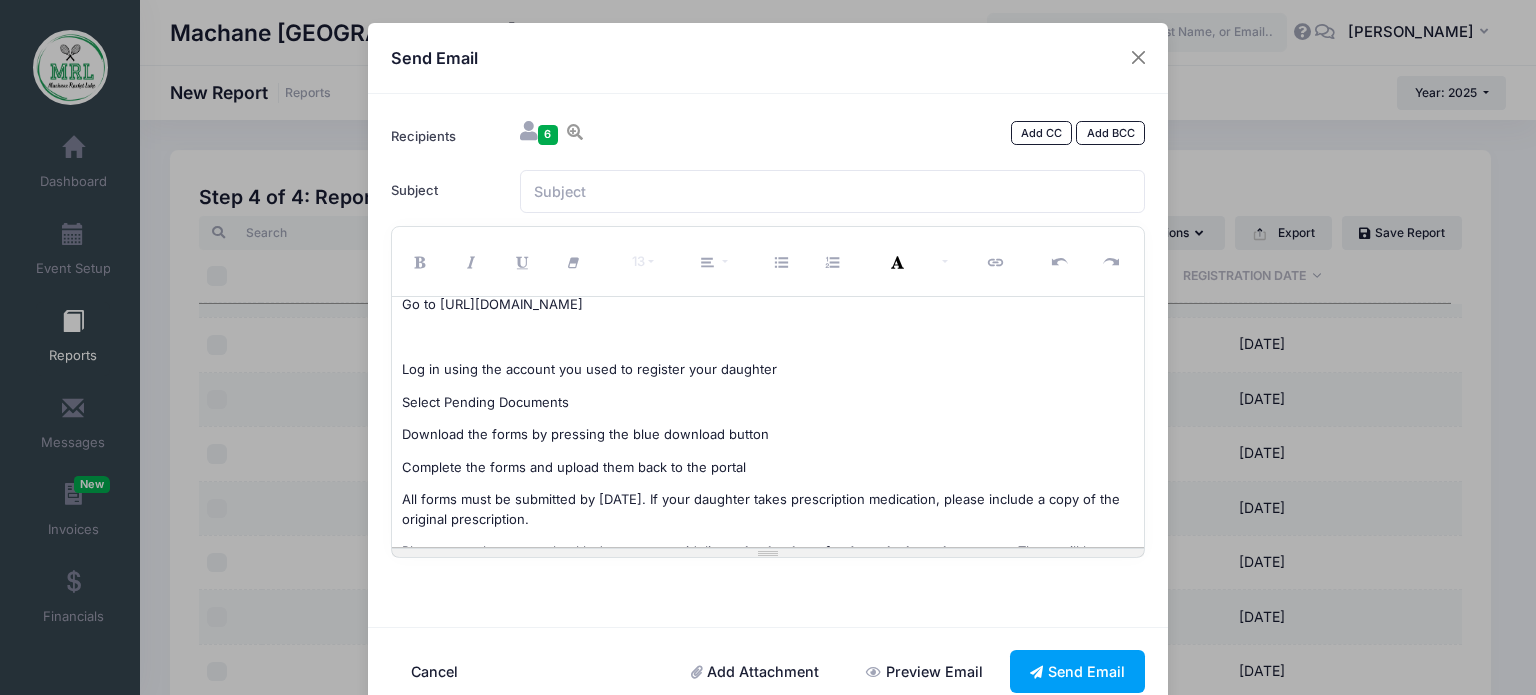 click at bounding box center [768, 338] 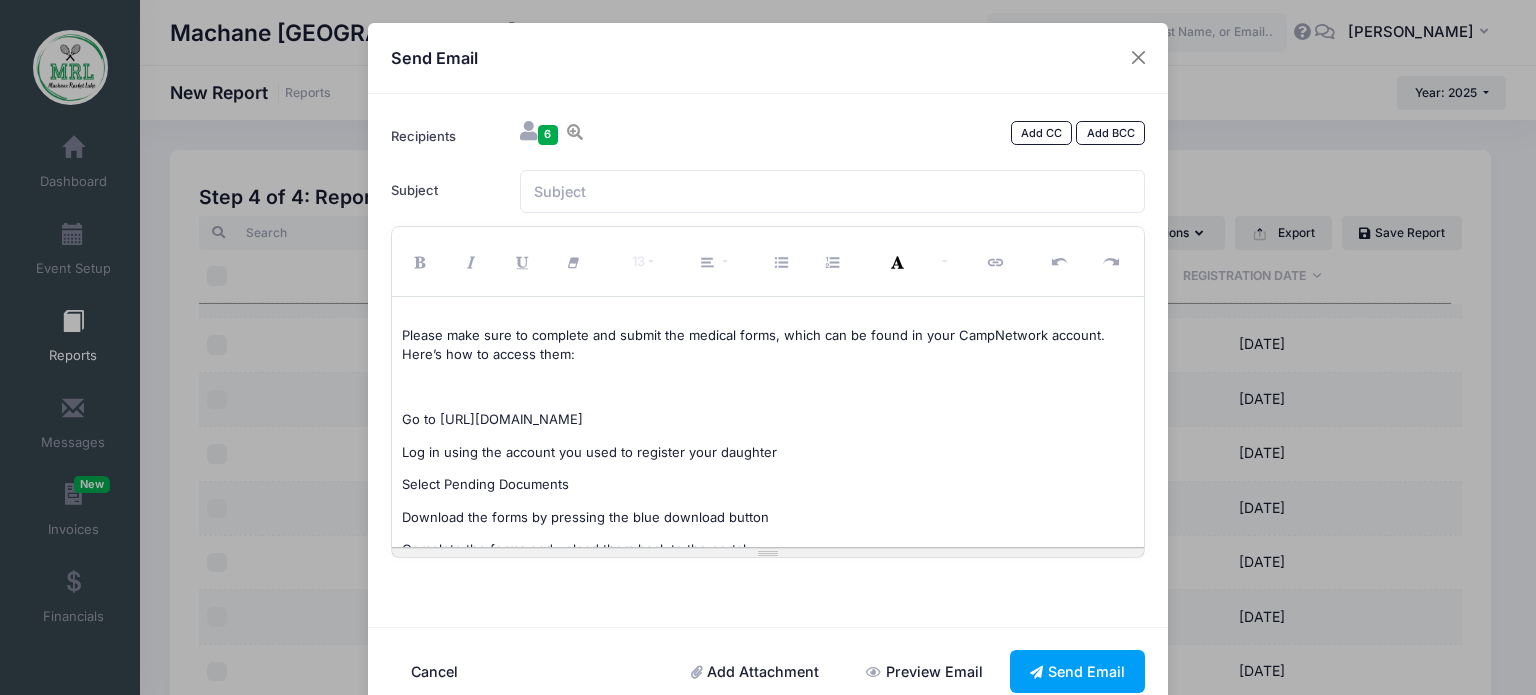 scroll, scrollTop: 195, scrollLeft: 0, axis: vertical 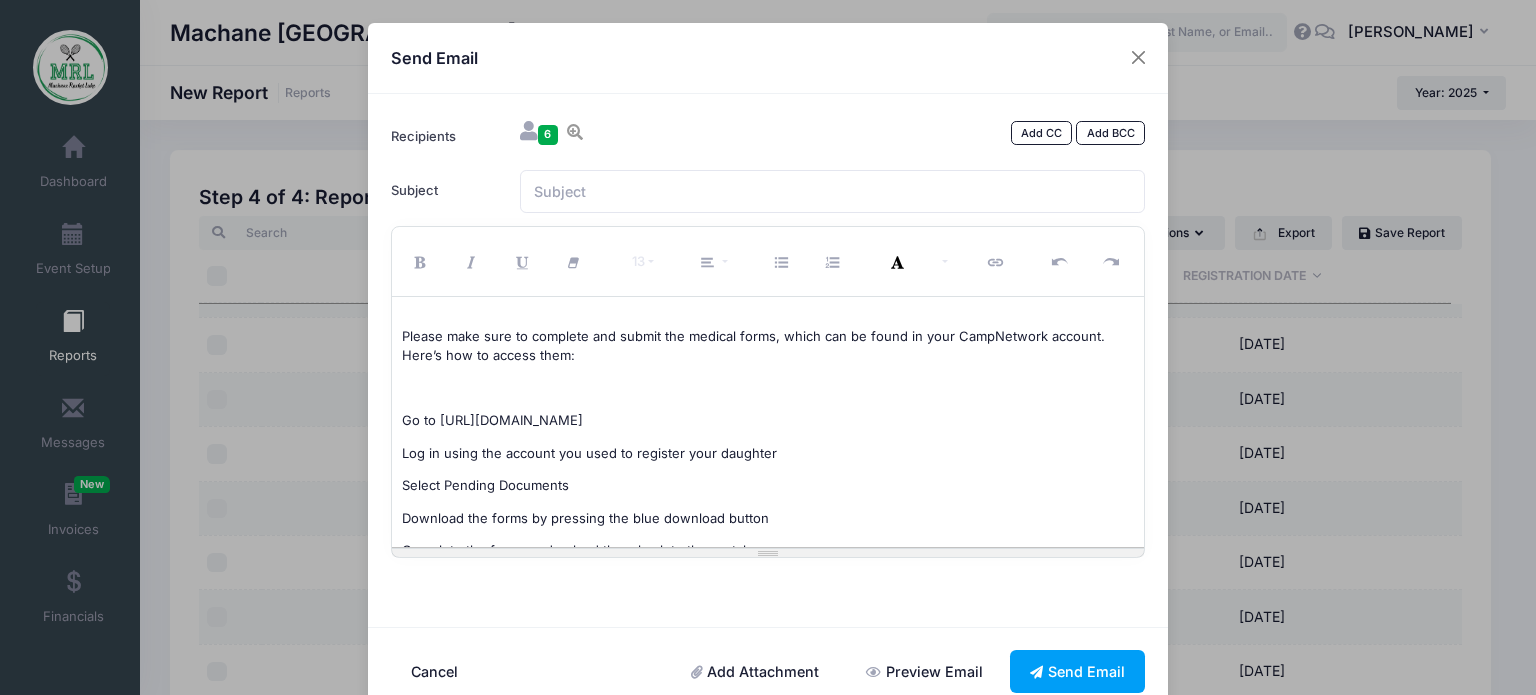 click at bounding box center [768, 389] 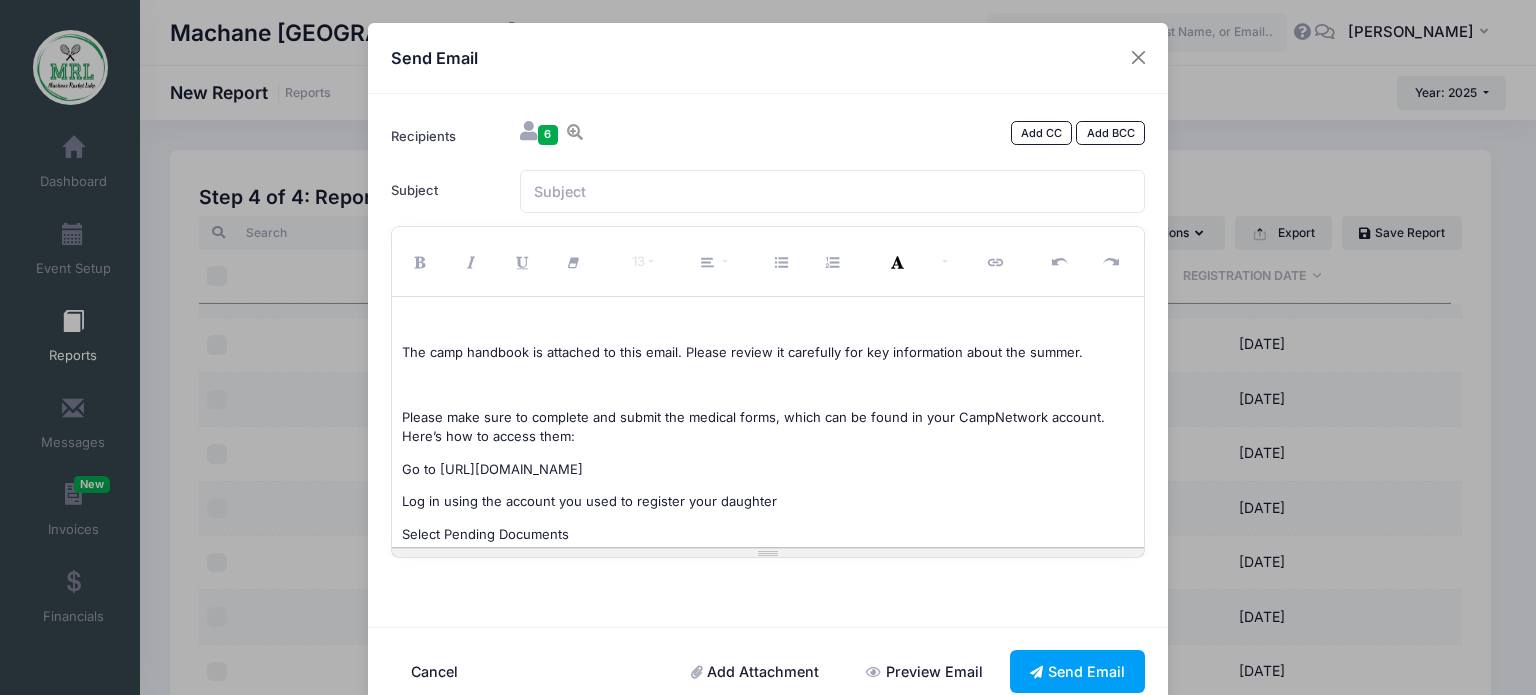 scroll, scrollTop: 115, scrollLeft: 0, axis: vertical 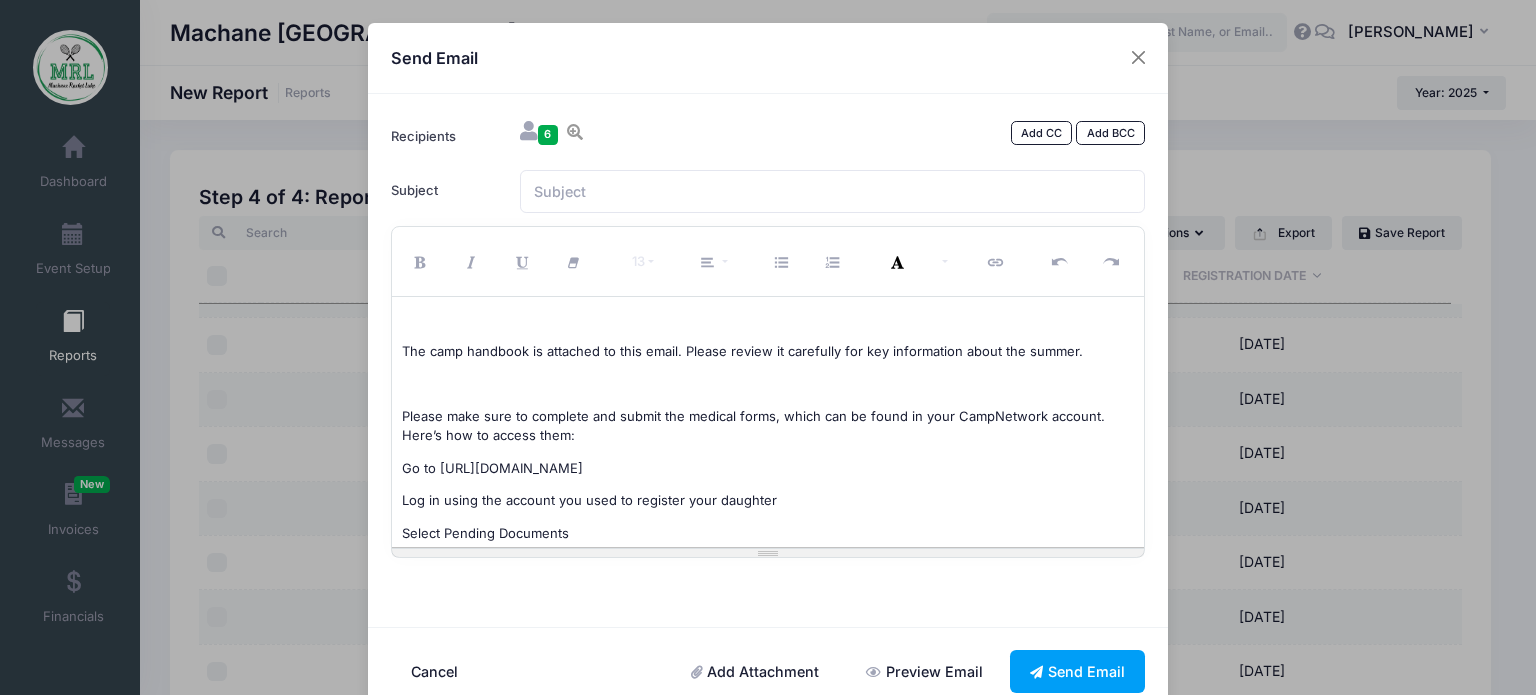 click at bounding box center (768, 384) 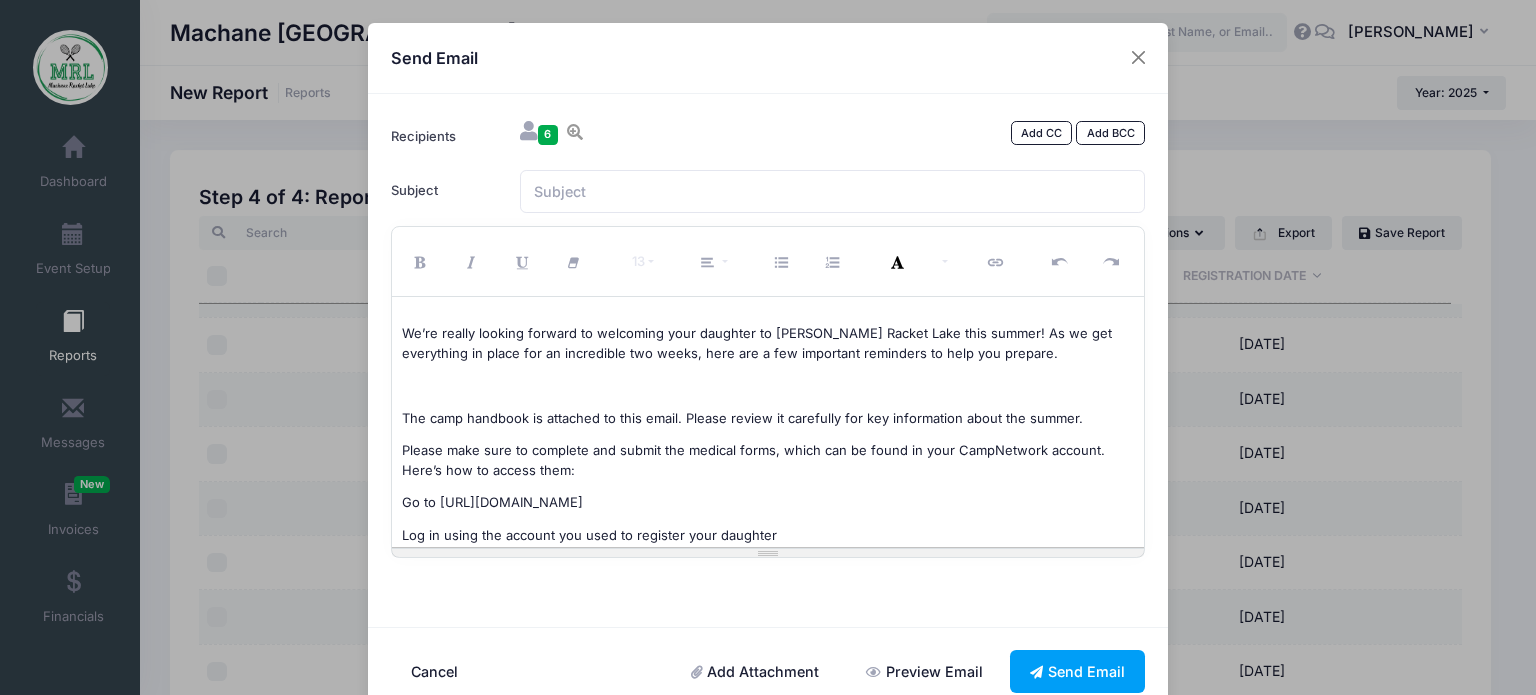 scroll, scrollTop: 0, scrollLeft: 0, axis: both 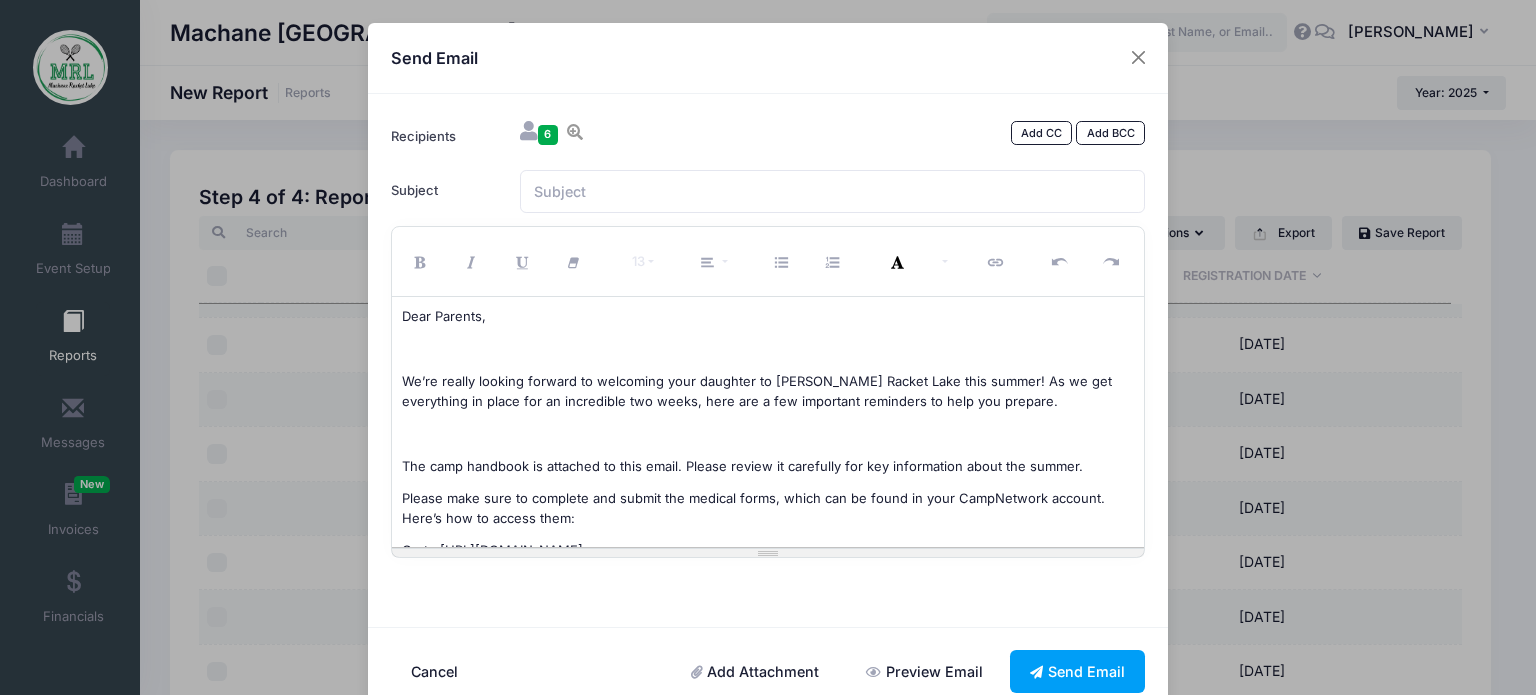 click at bounding box center [768, 434] 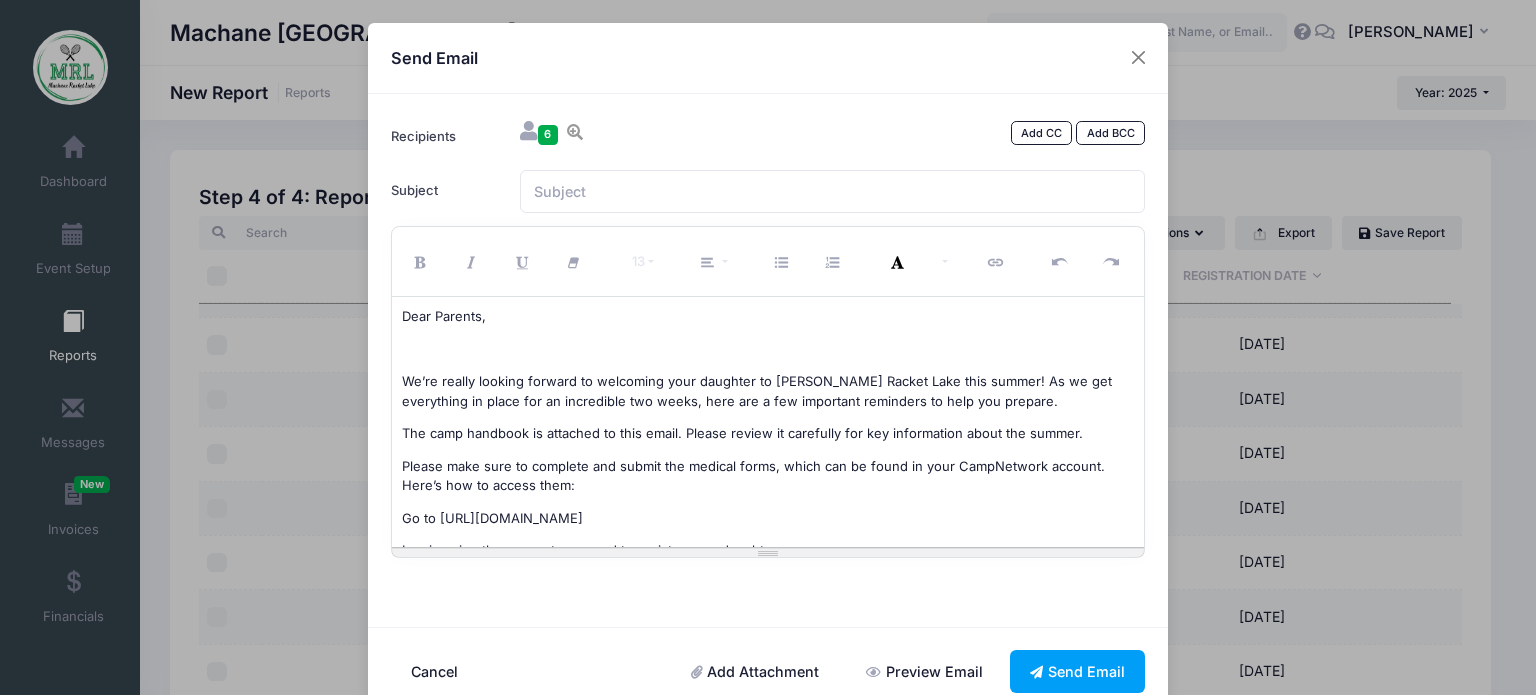 click on "Dear Parents, We’re really looking forward to welcoming your daughter to Machane Racket Lake this summer! As we get everything in place for an incredible two weeks, here are a few important reminders to help you prepare. The camp handbook is attached to this email. Please review it carefully for key information about the summer. Please make sure to complete and submit the medical forms, which can be found in your CampNetwork account. Here’s how to access them:           Go to https://portal.campnetwork.com           Log in using the account you used to register your daughter           Select Pending Documents           Download the forms by pressing the blue download button           Complete the forms and upload them back to the portal All forms must be submitted by August 1st. If your daughter takes prescription medication, please include a copy of the original prescription. Please note that, as per health department guidelines,  absolutely no food may be brought to camp" at bounding box center (768, 422) 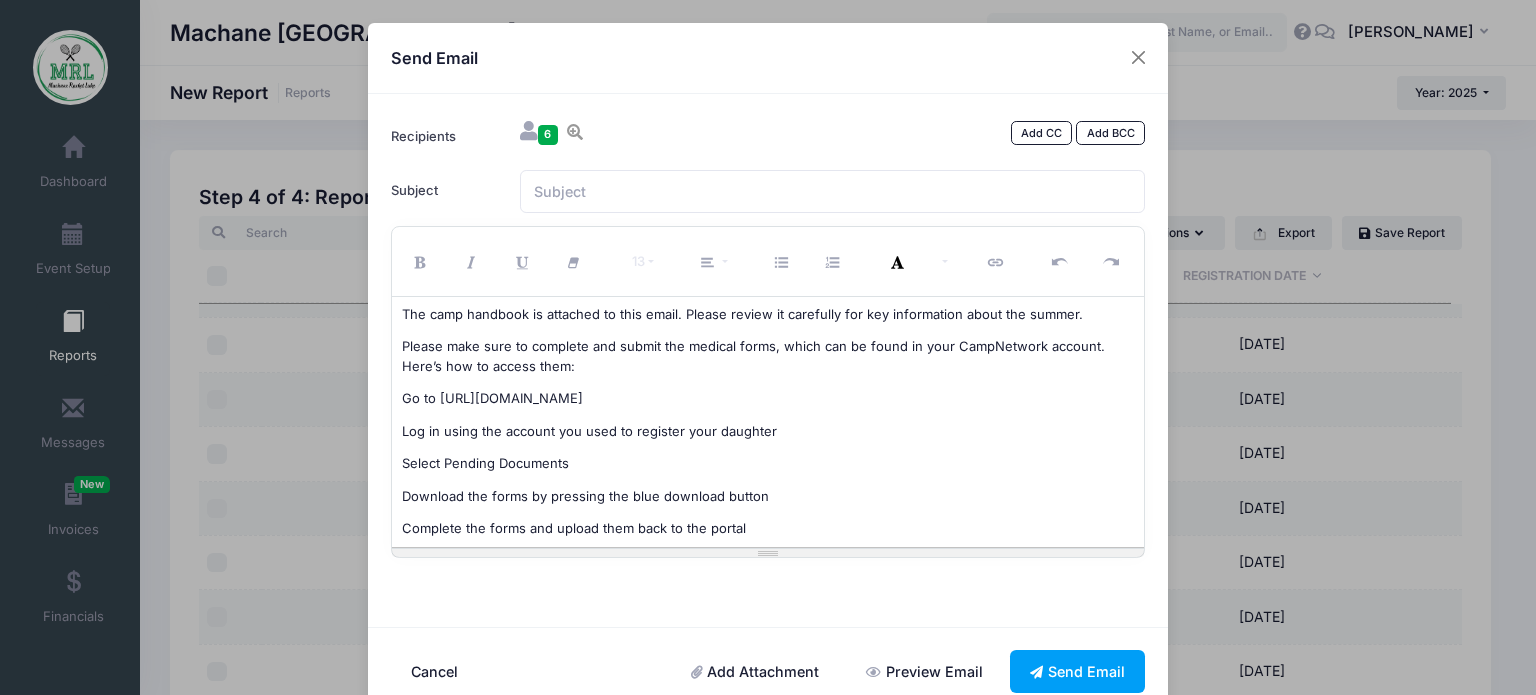 scroll, scrollTop: 88, scrollLeft: 0, axis: vertical 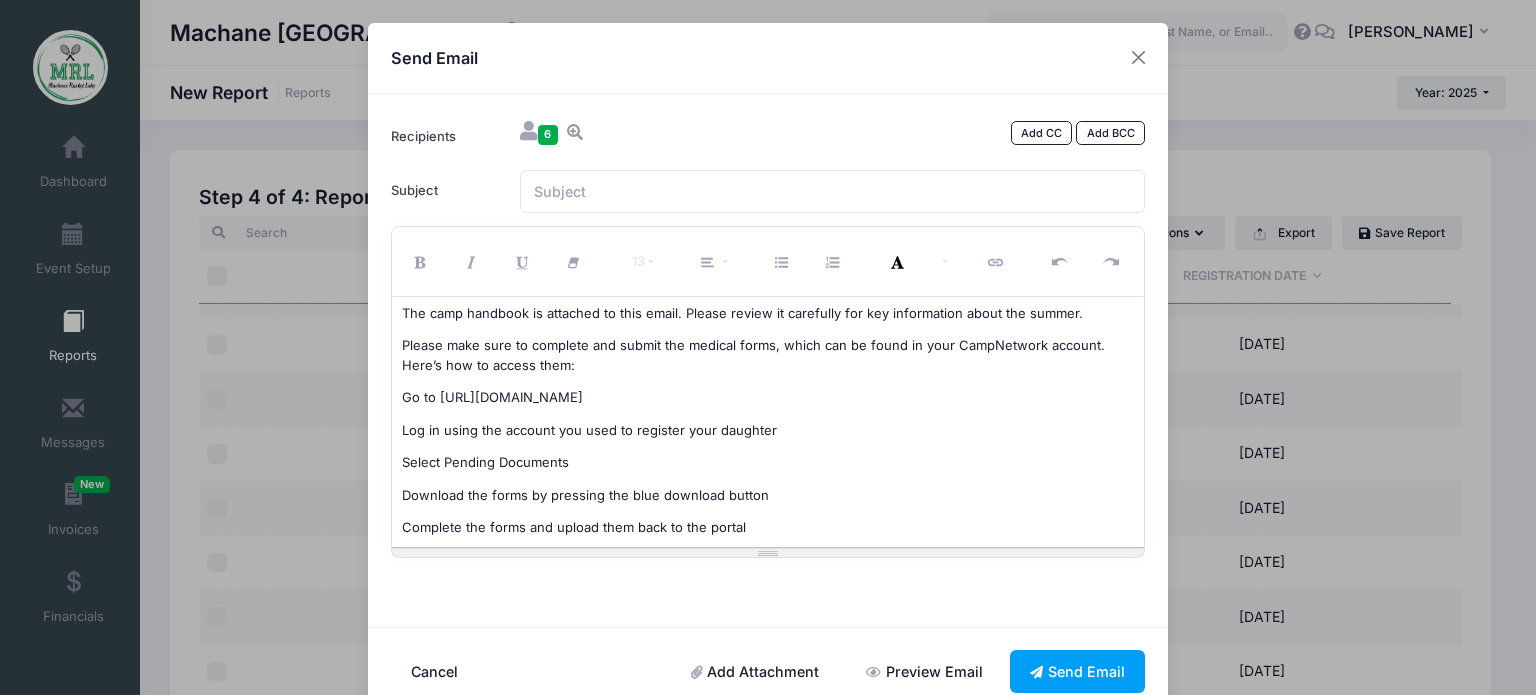 click on "Add Attachment" at bounding box center (755, 671) 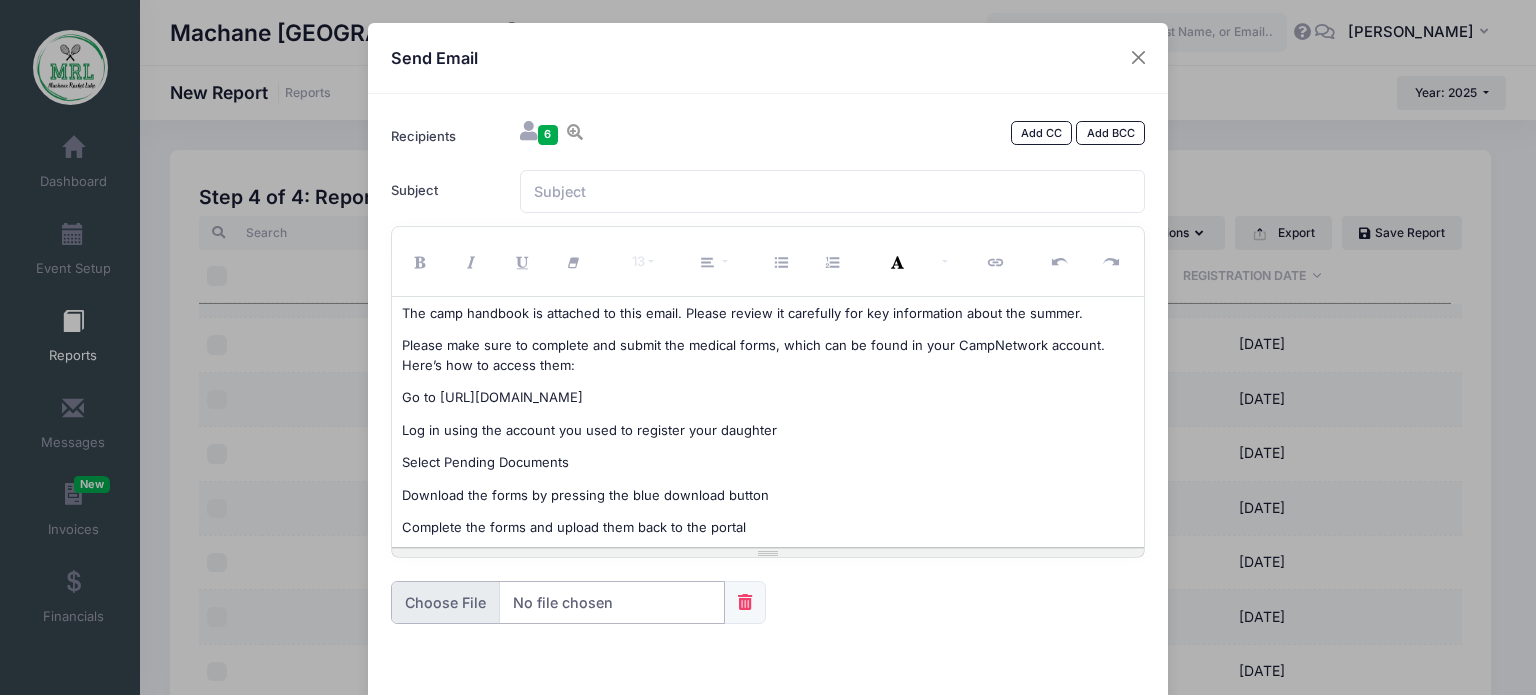 click at bounding box center [558, 602] 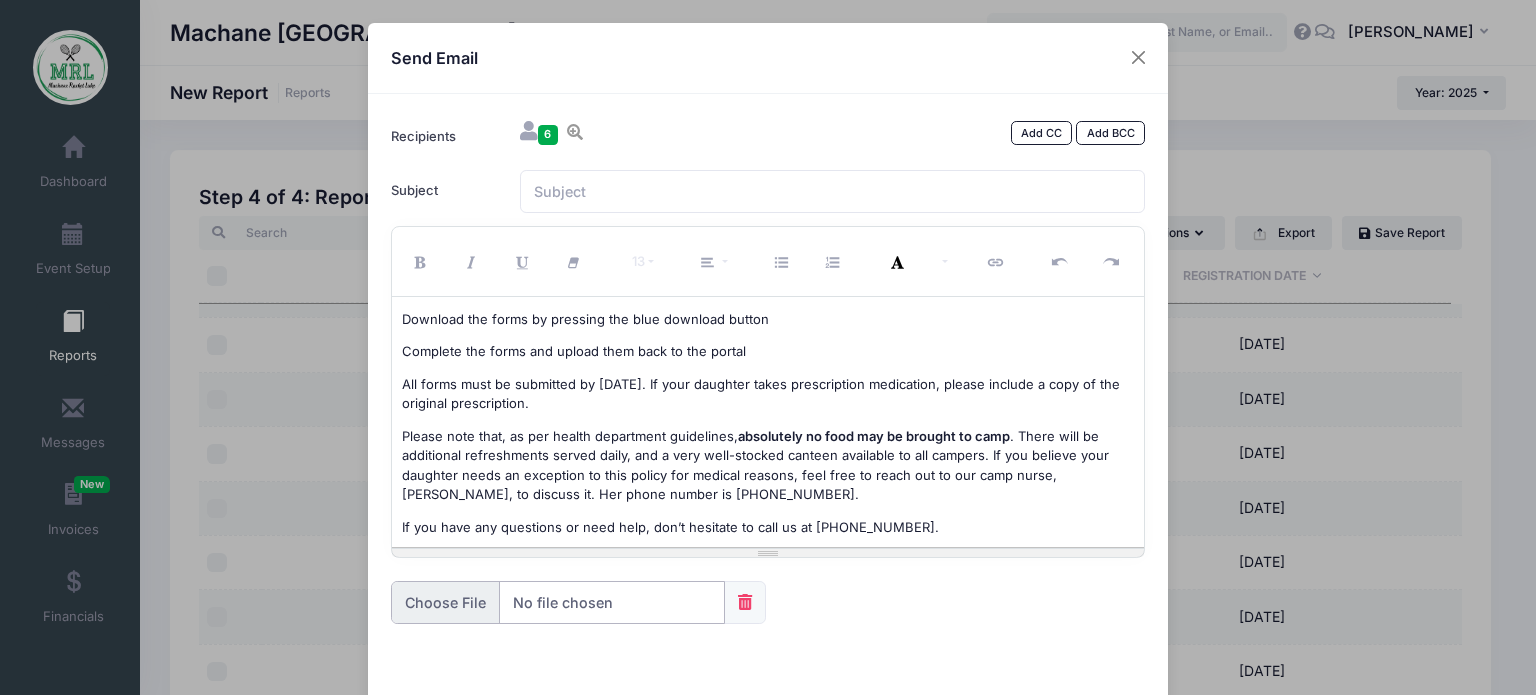 scroll, scrollTop: 458, scrollLeft: 0, axis: vertical 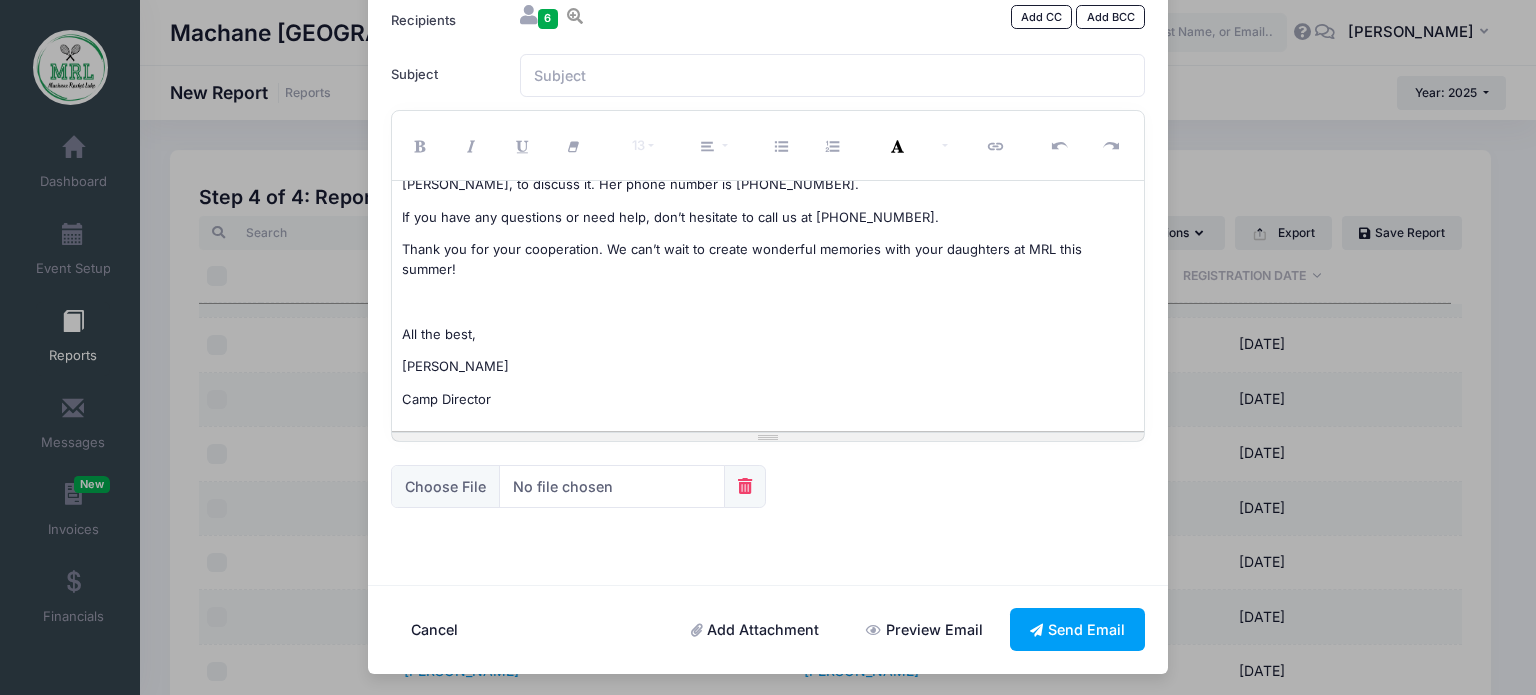click on "Preview Email" at bounding box center [925, 629] 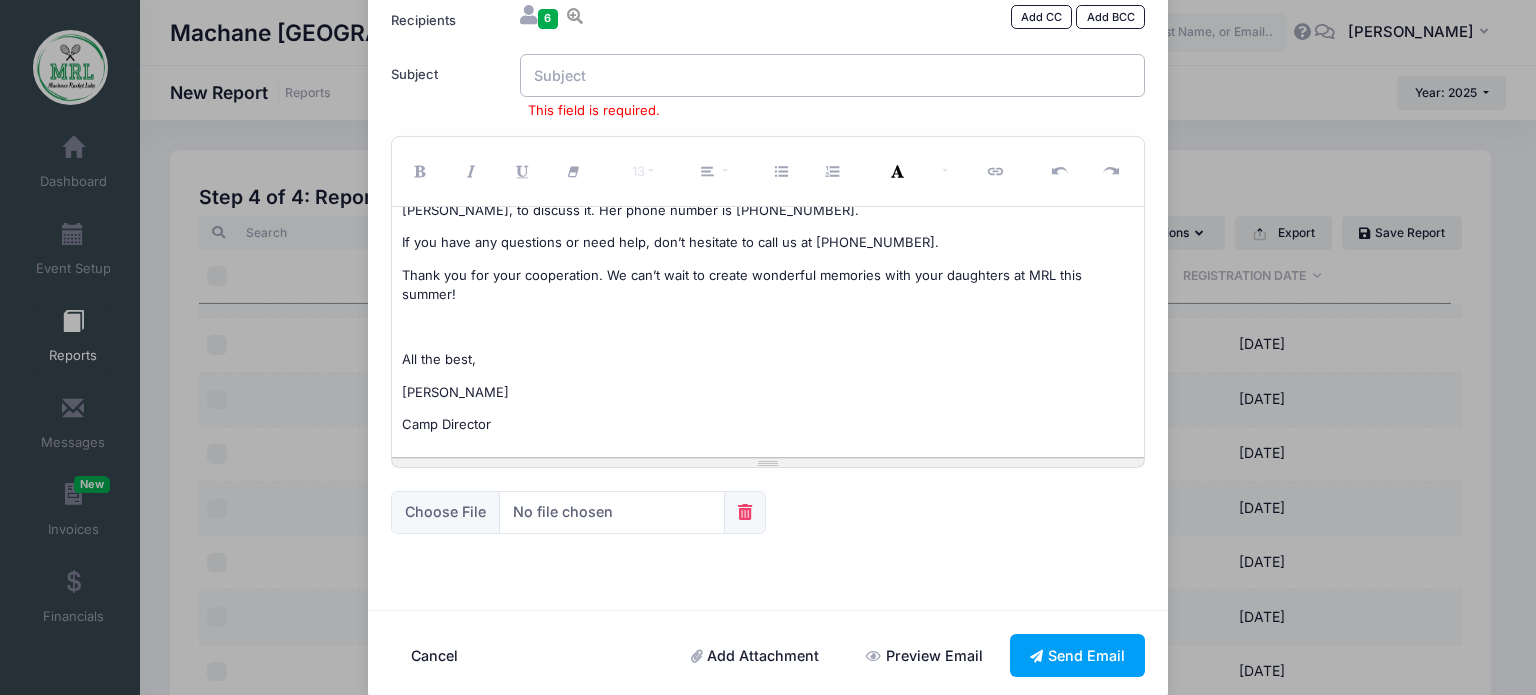 click on "Subject" at bounding box center [833, 75] 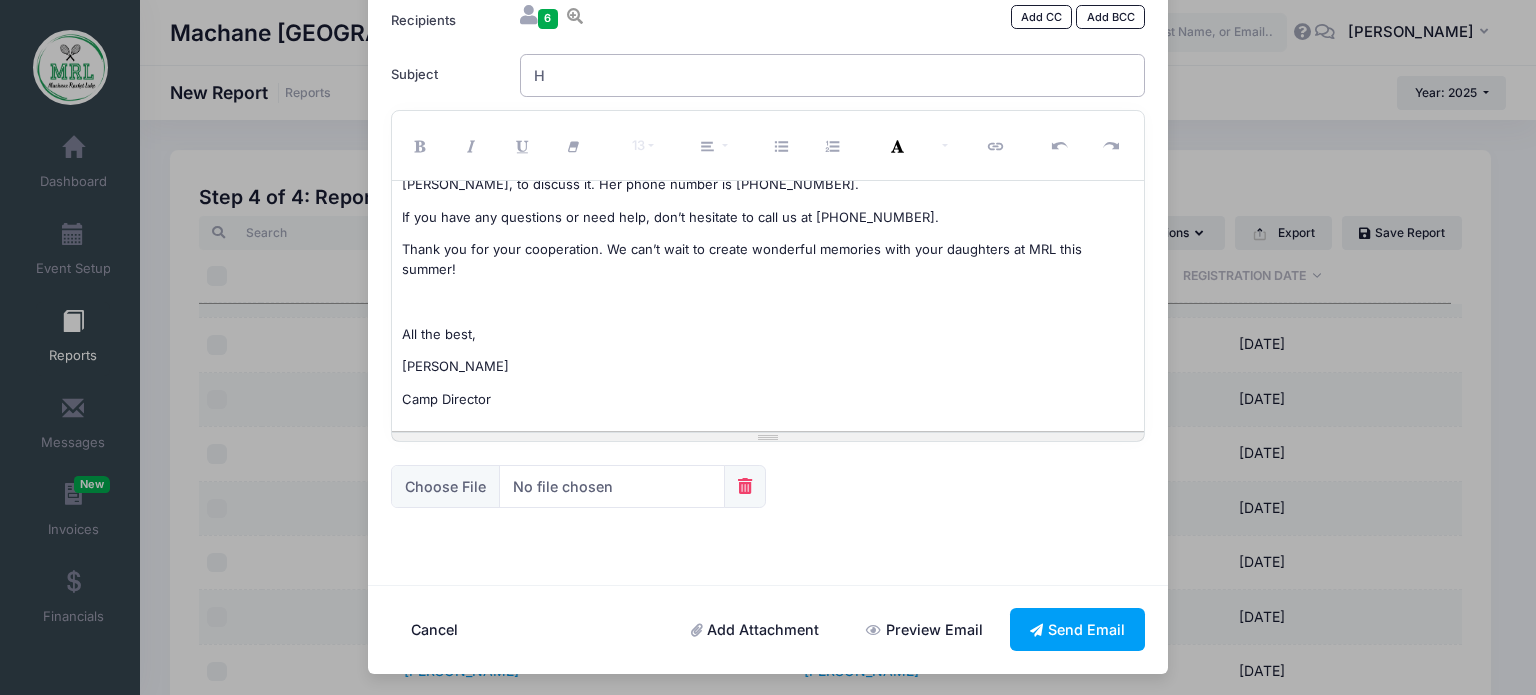 type on "Handbook and Forms" 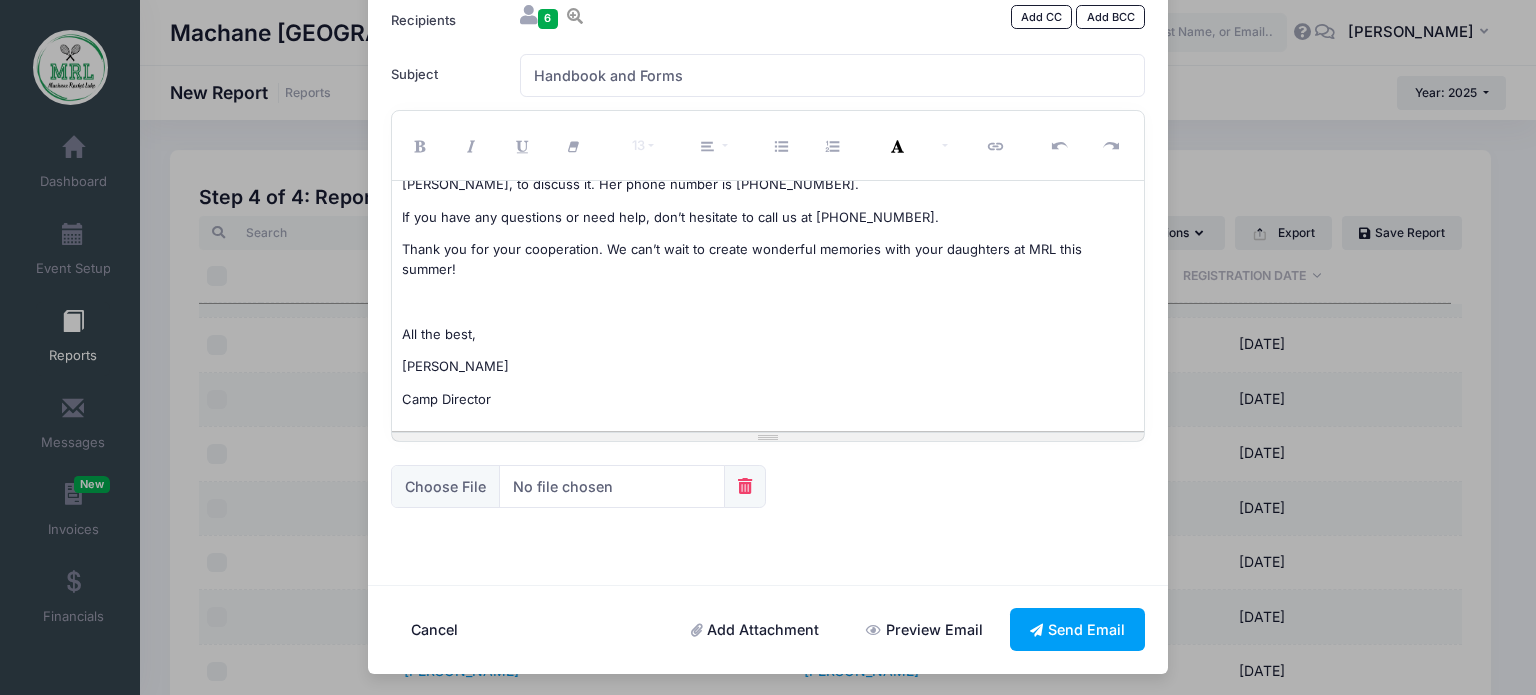 click on "Preview Email" at bounding box center [925, 629] 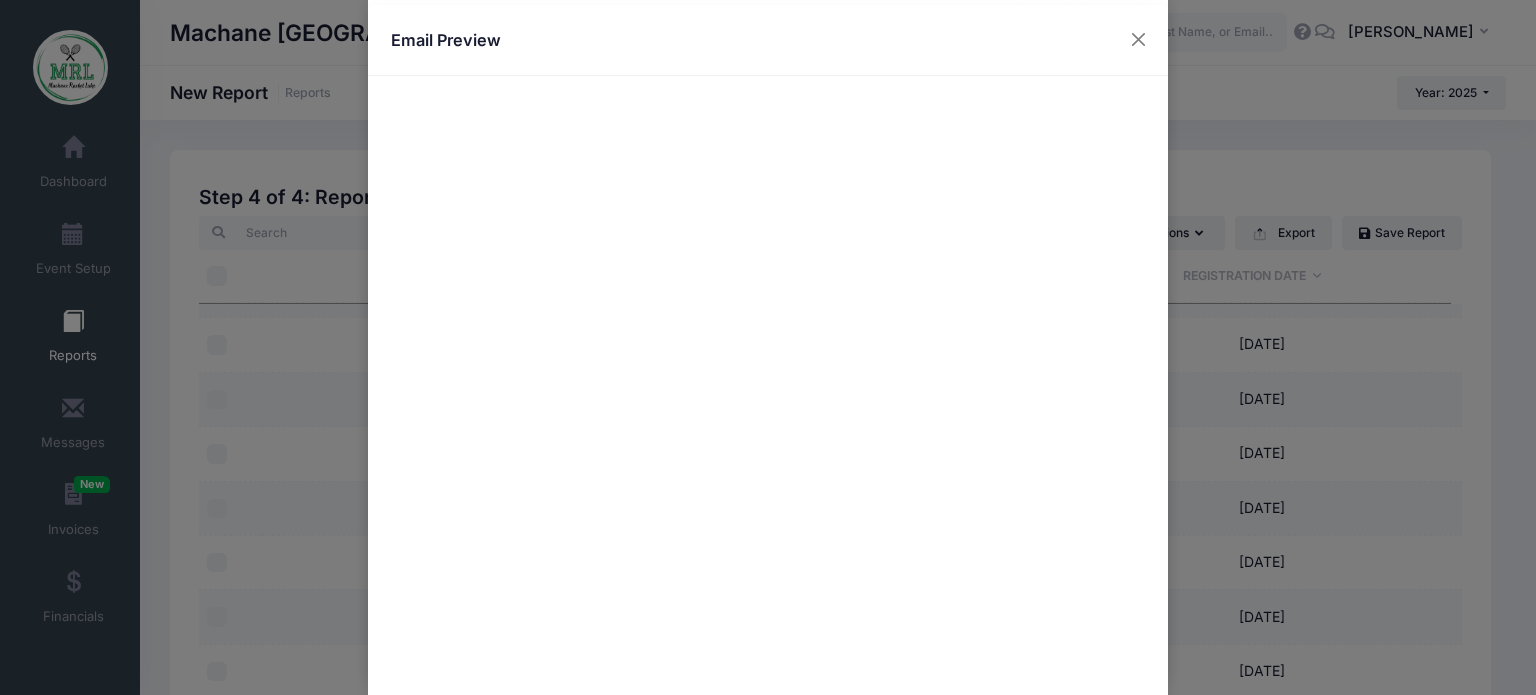 scroll, scrollTop: 0, scrollLeft: 0, axis: both 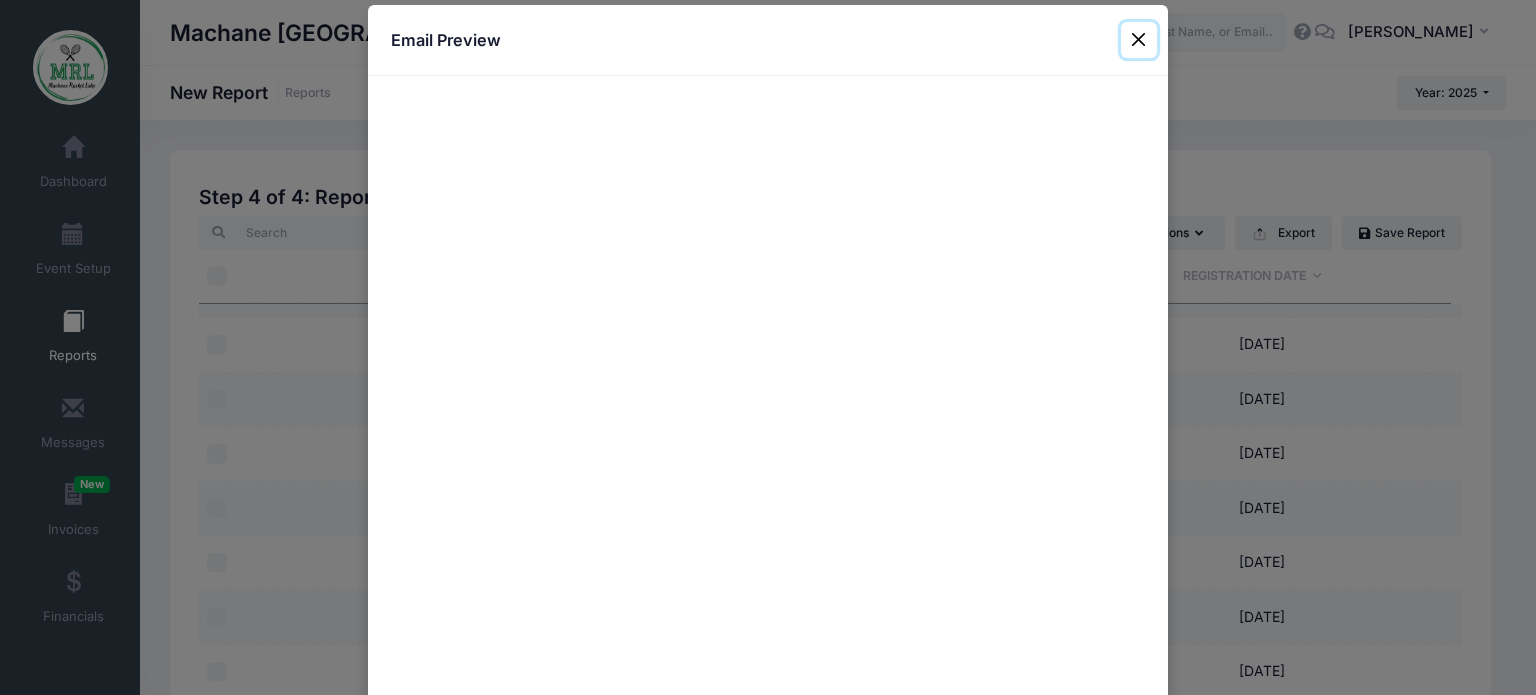 click at bounding box center (1139, 40) 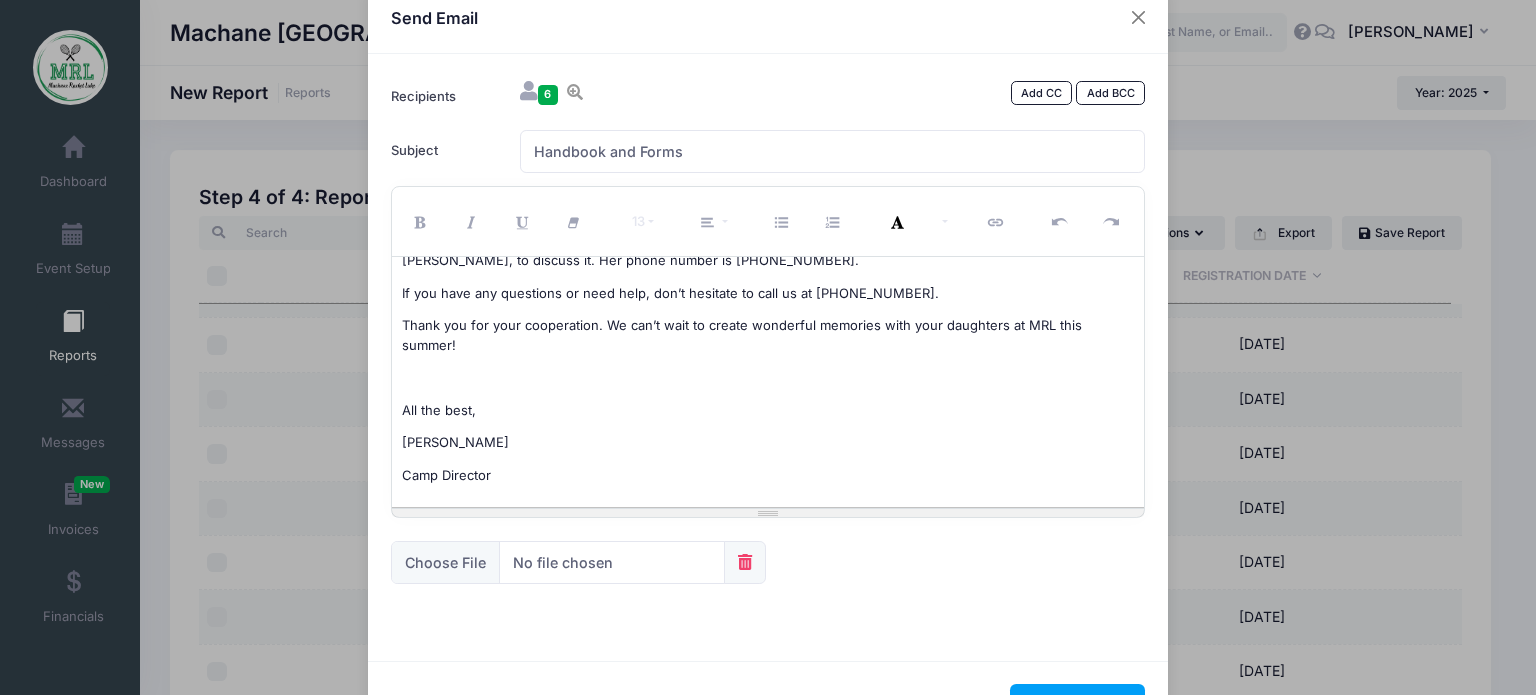 scroll, scrollTop: 42, scrollLeft: 0, axis: vertical 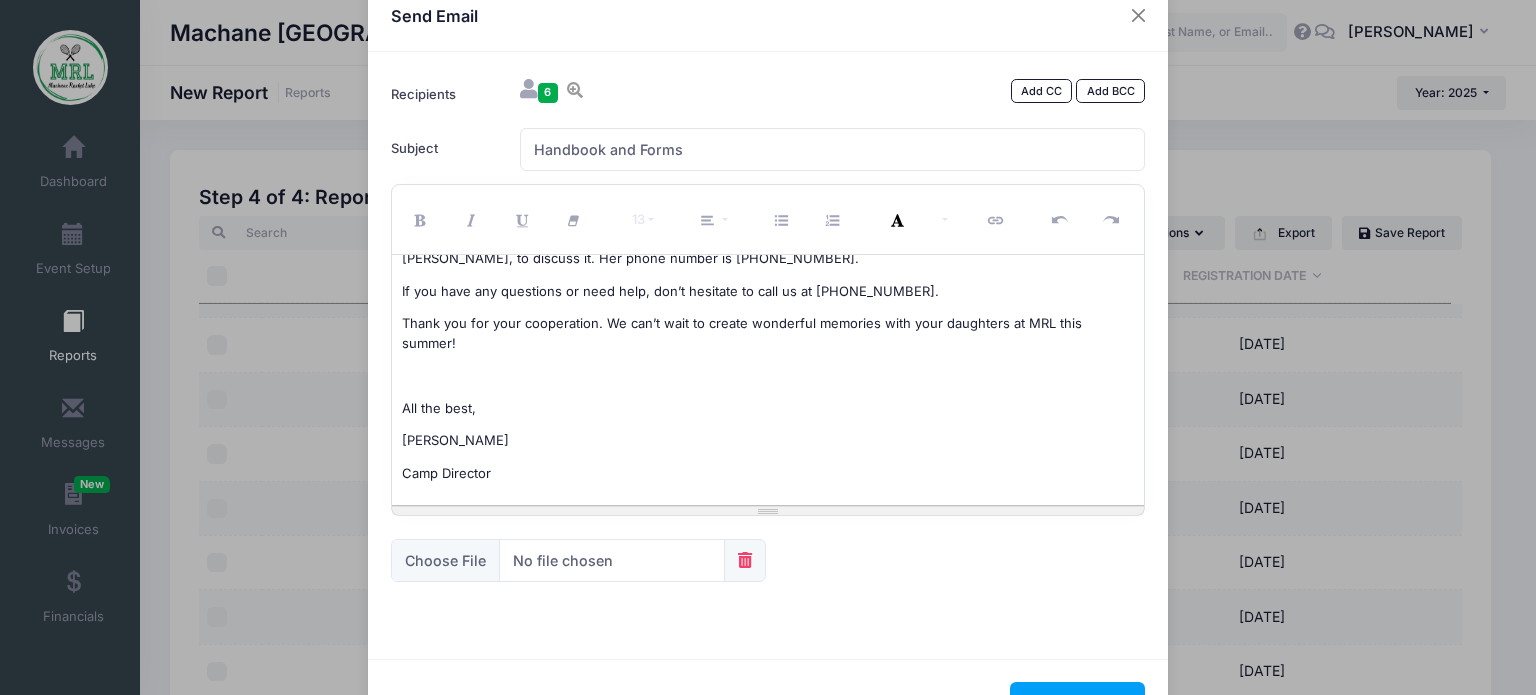 click at bounding box center [768, 376] 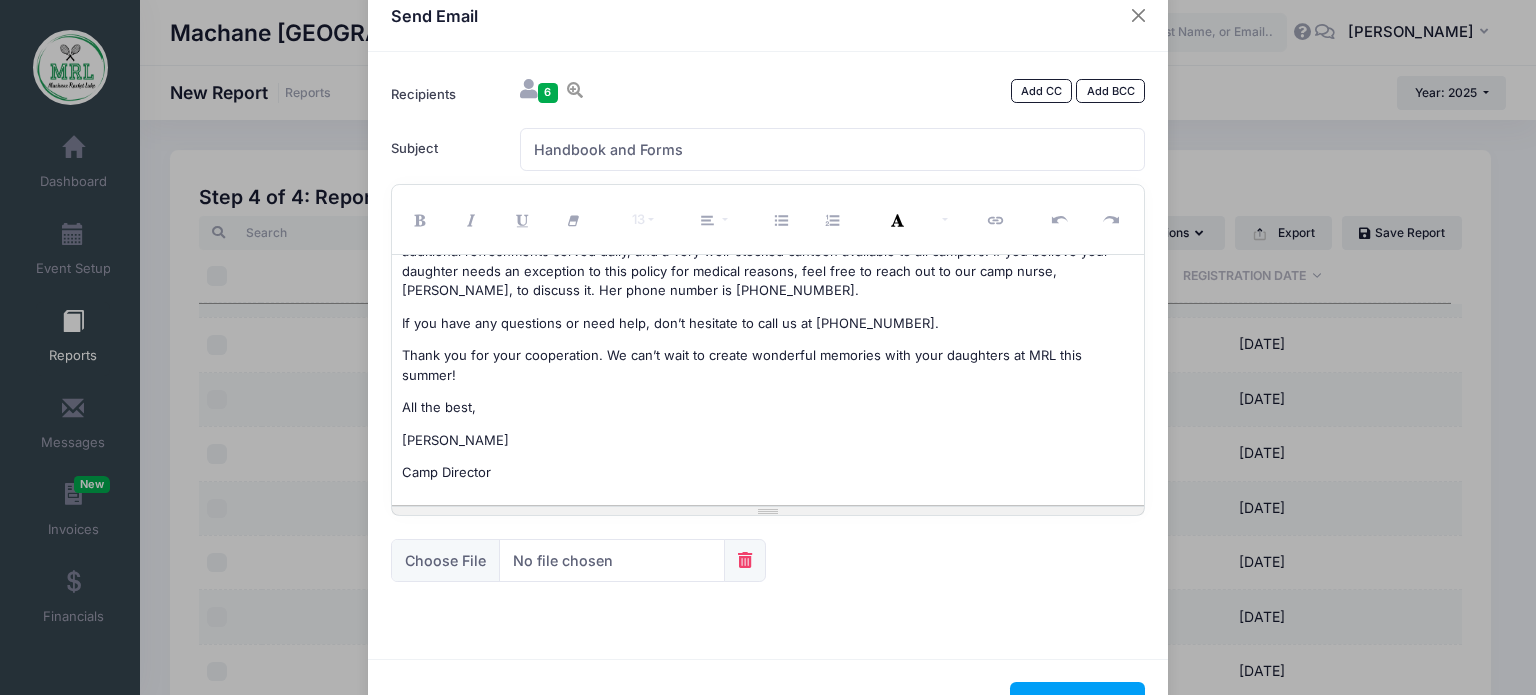 scroll, scrollTop: 116, scrollLeft: 0, axis: vertical 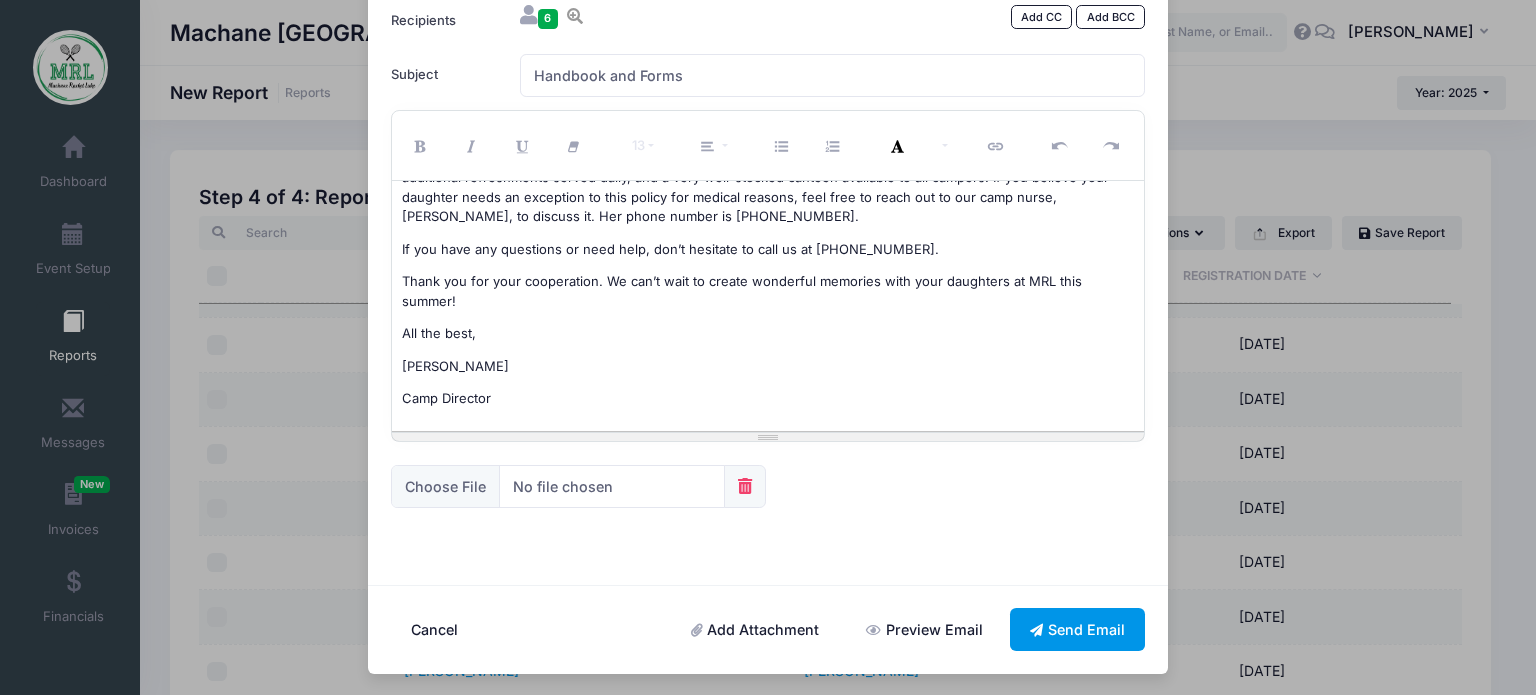 click on "Send Email" at bounding box center [1078, 629] 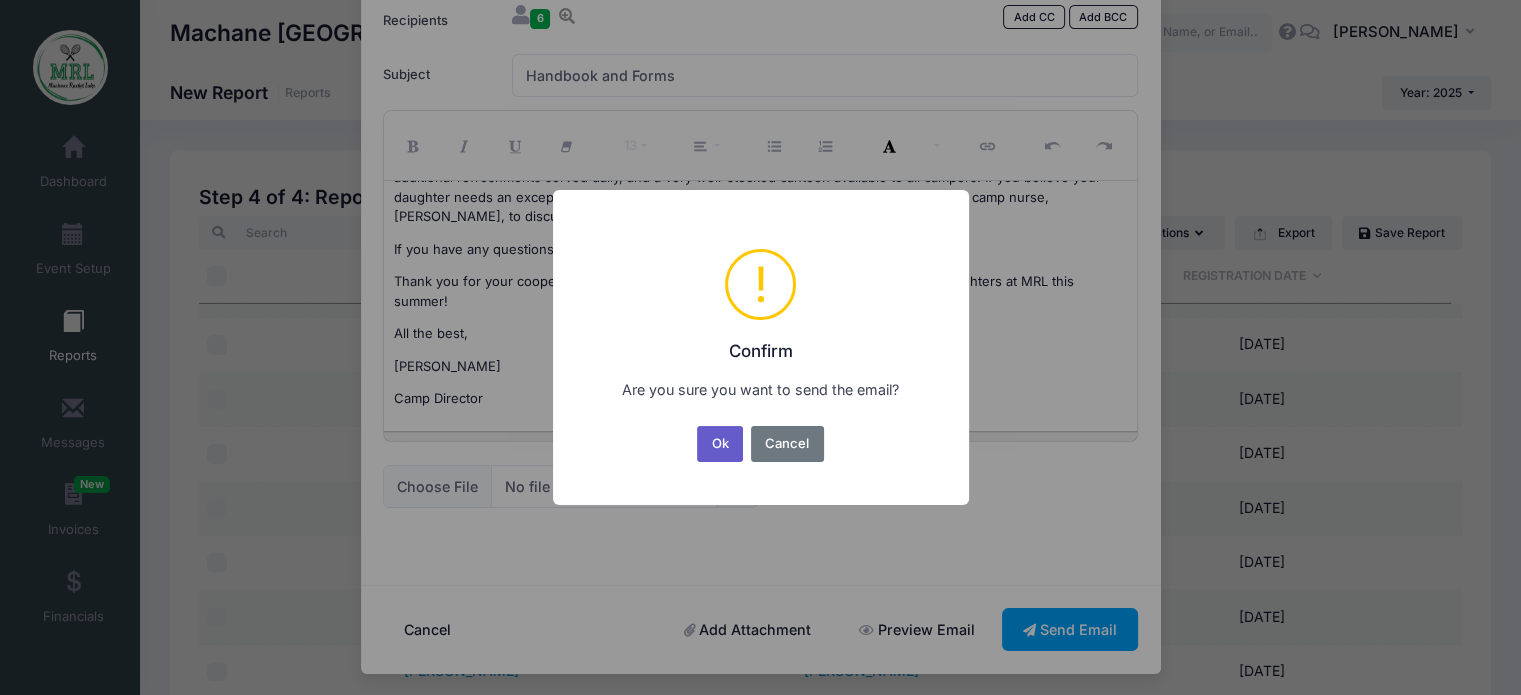 click on "Ok" at bounding box center [720, 444] 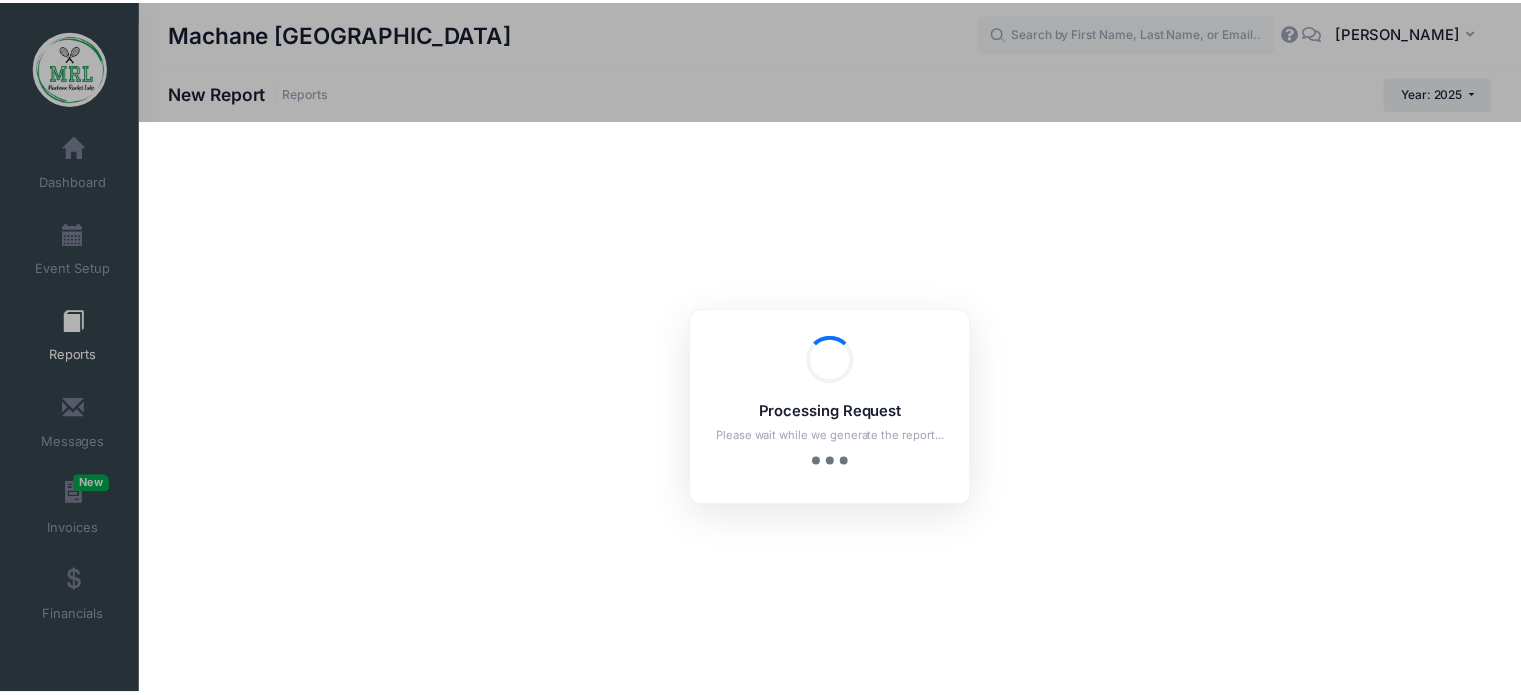 scroll, scrollTop: 42, scrollLeft: 0, axis: vertical 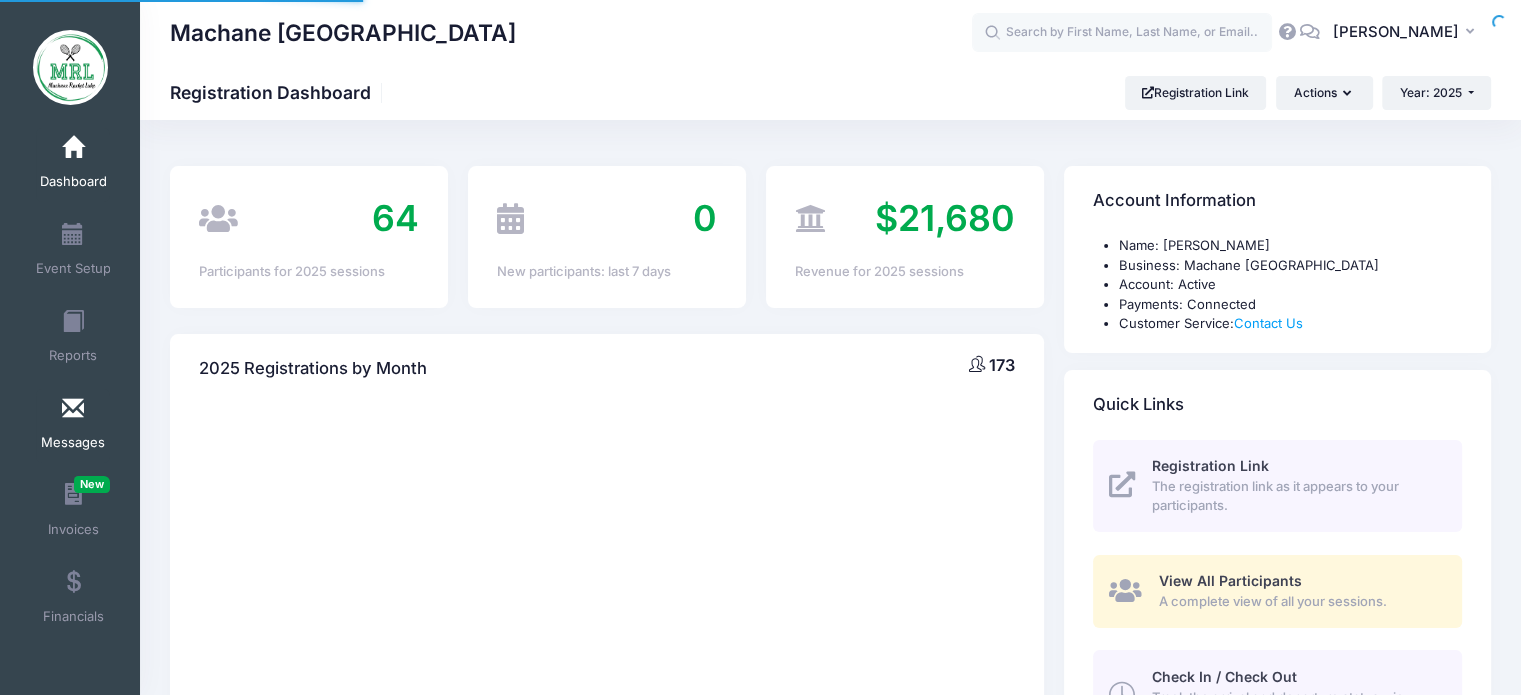 select 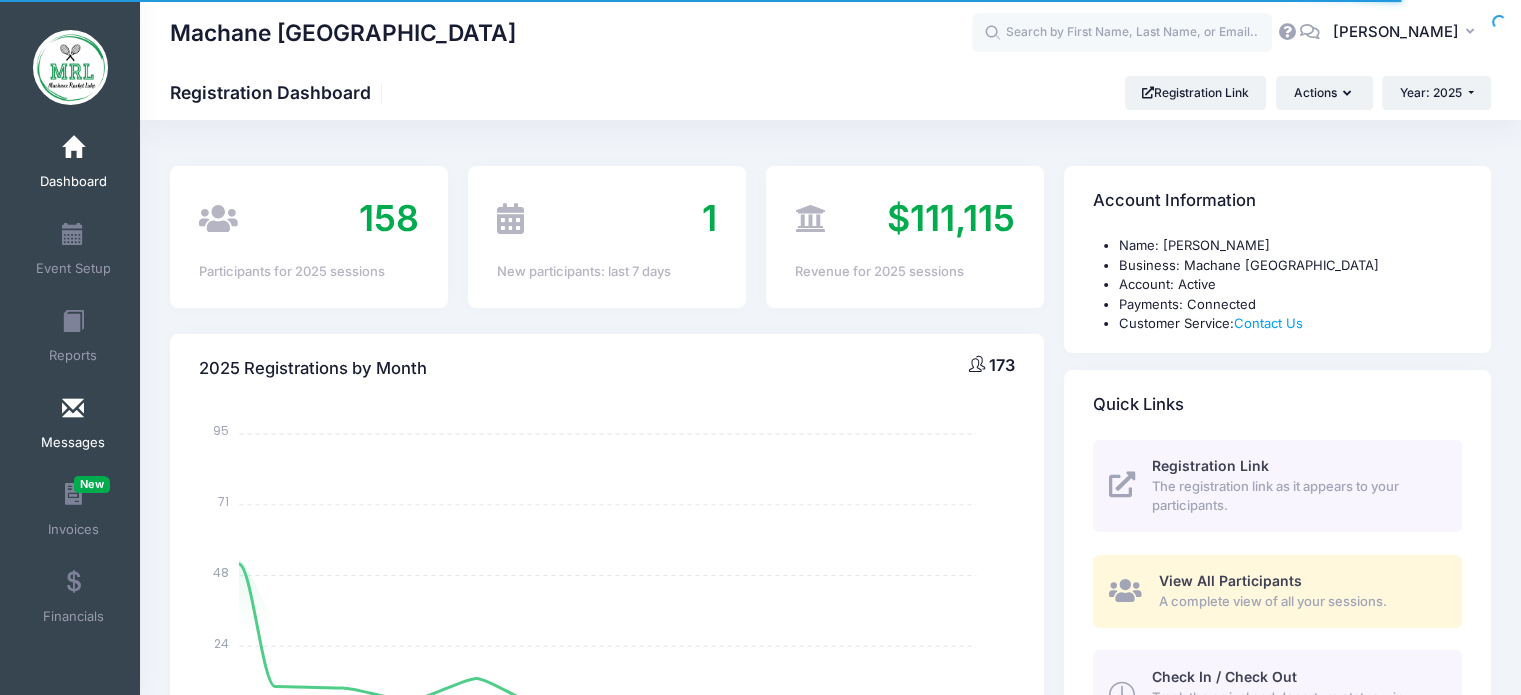 scroll, scrollTop: 0, scrollLeft: 0, axis: both 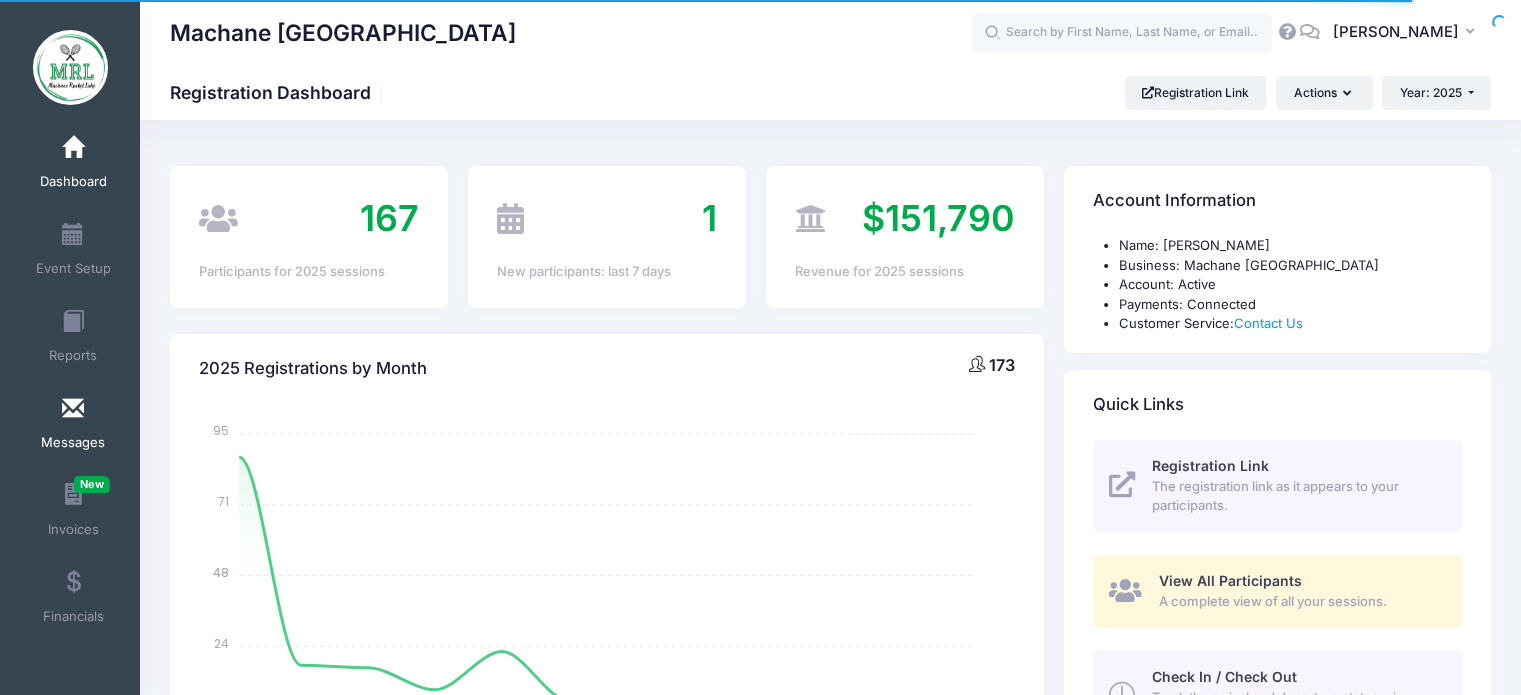 click at bounding box center [73, 409] 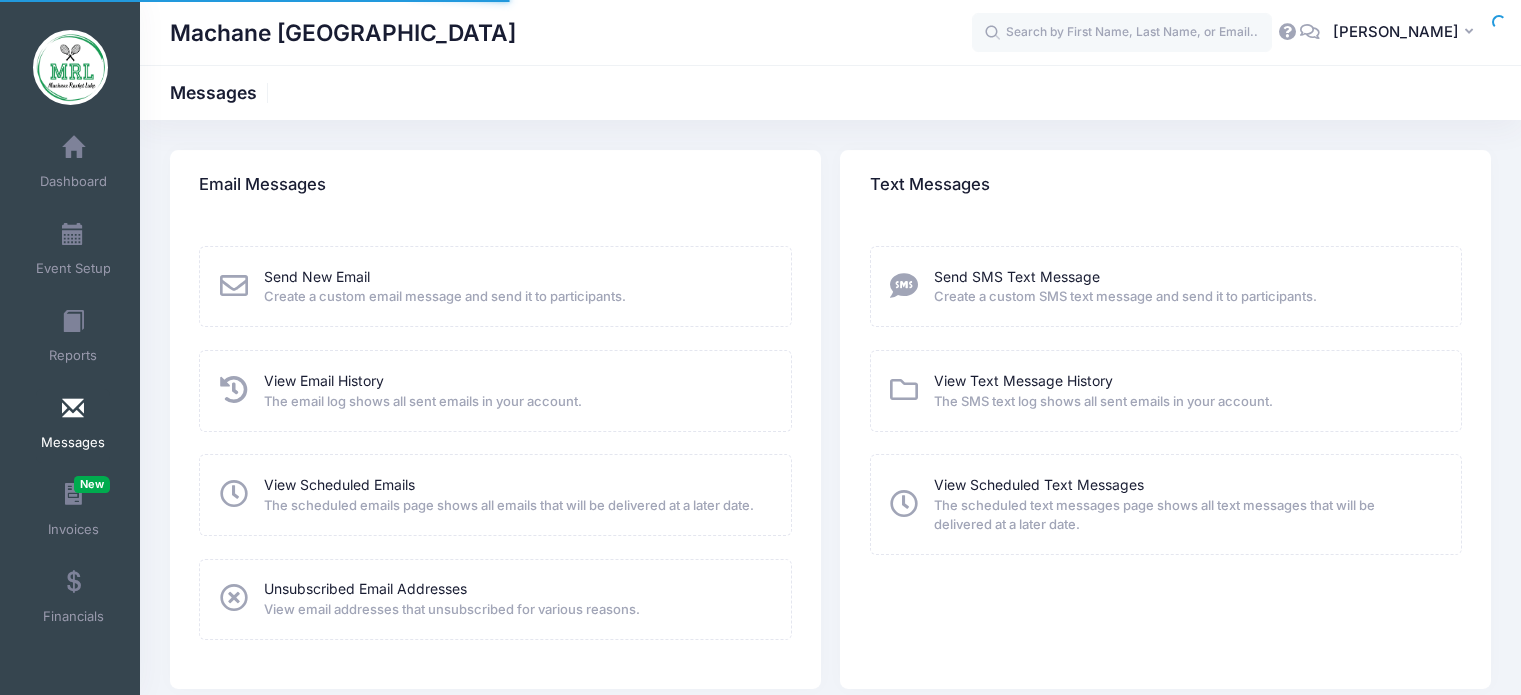 scroll, scrollTop: 0, scrollLeft: 0, axis: both 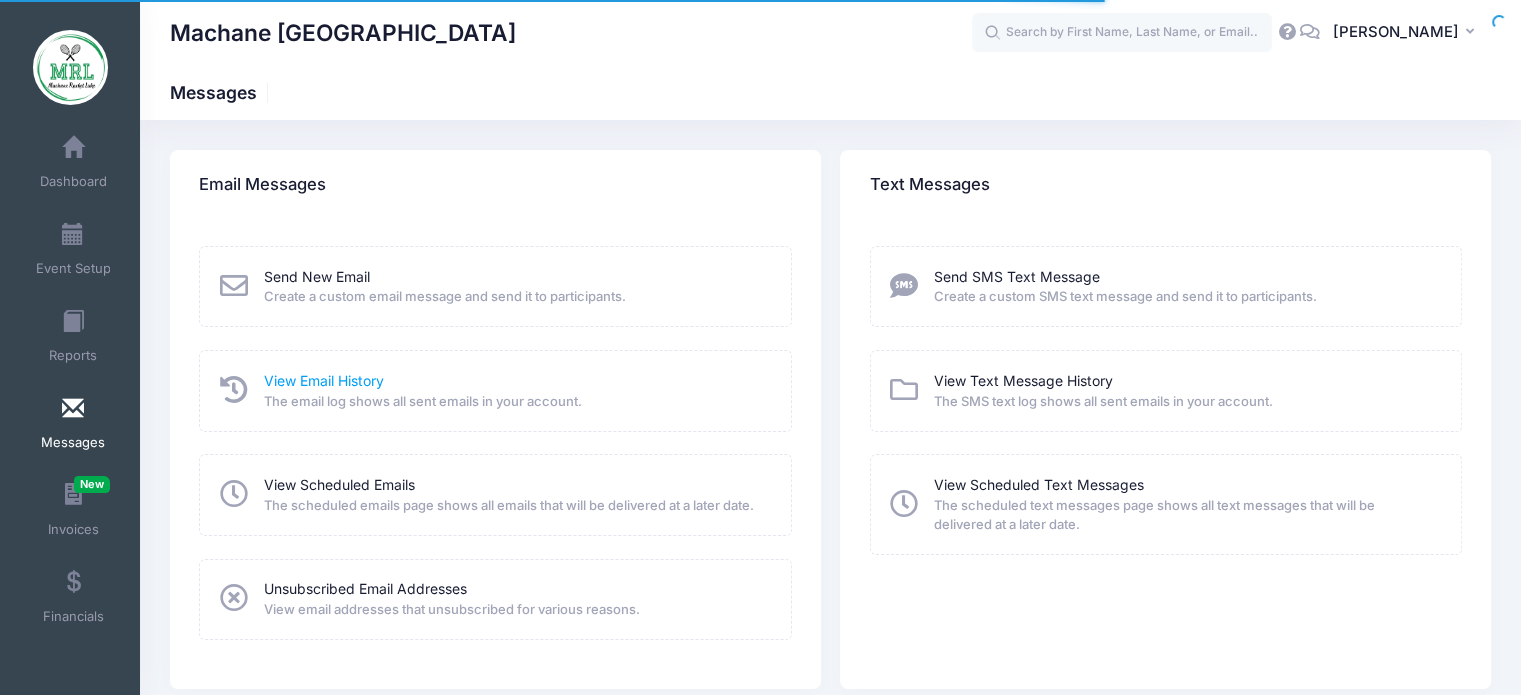 click on "View Email History" at bounding box center (324, 380) 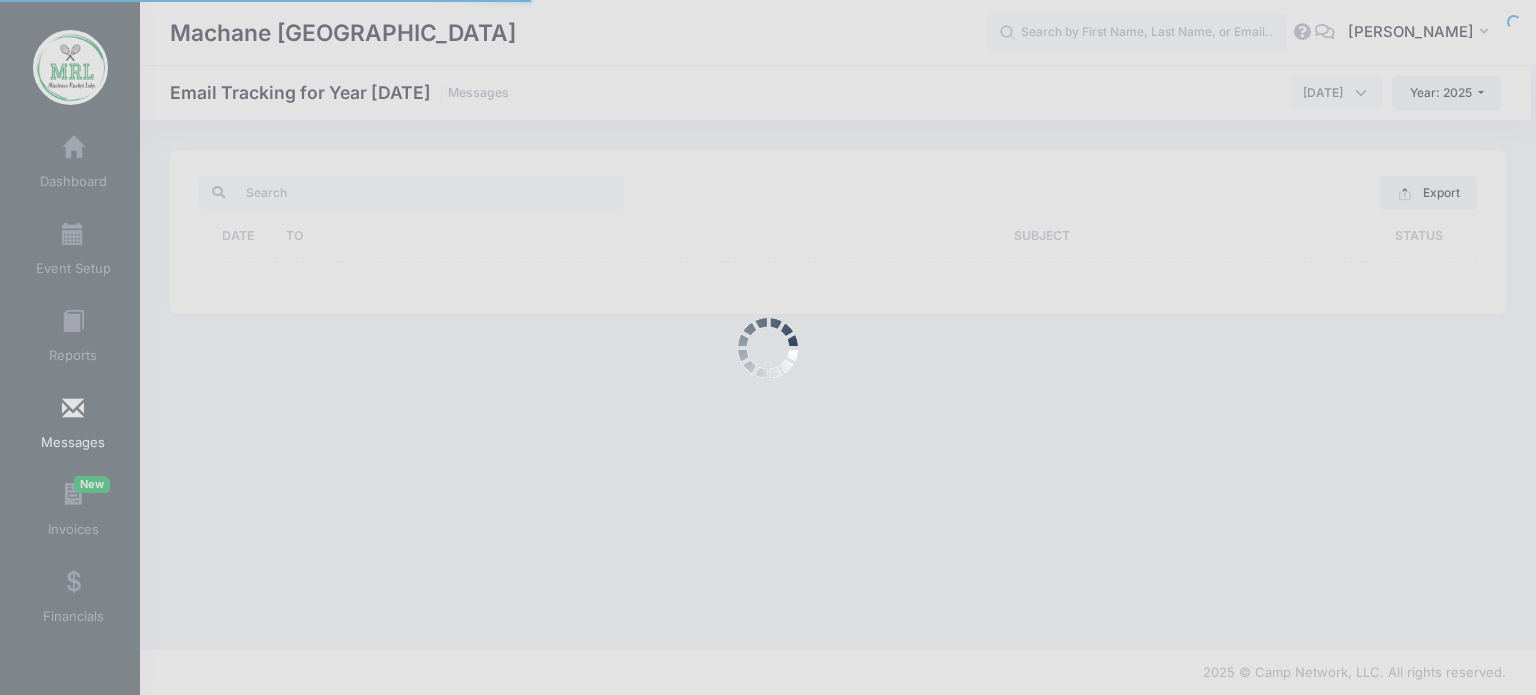 scroll, scrollTop: 0, scrollLeft: 0, axis: both 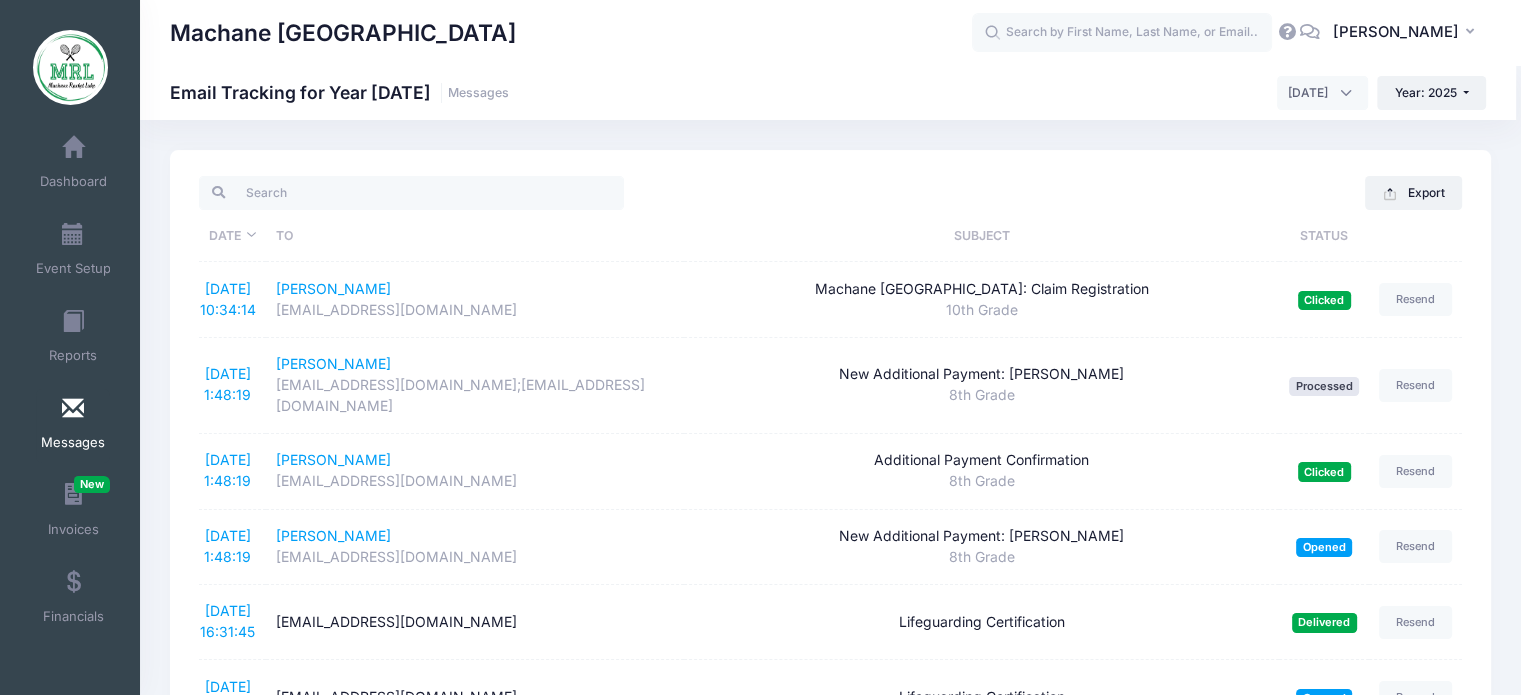 click on "[DATE]" at bounding box center (1308, 93) 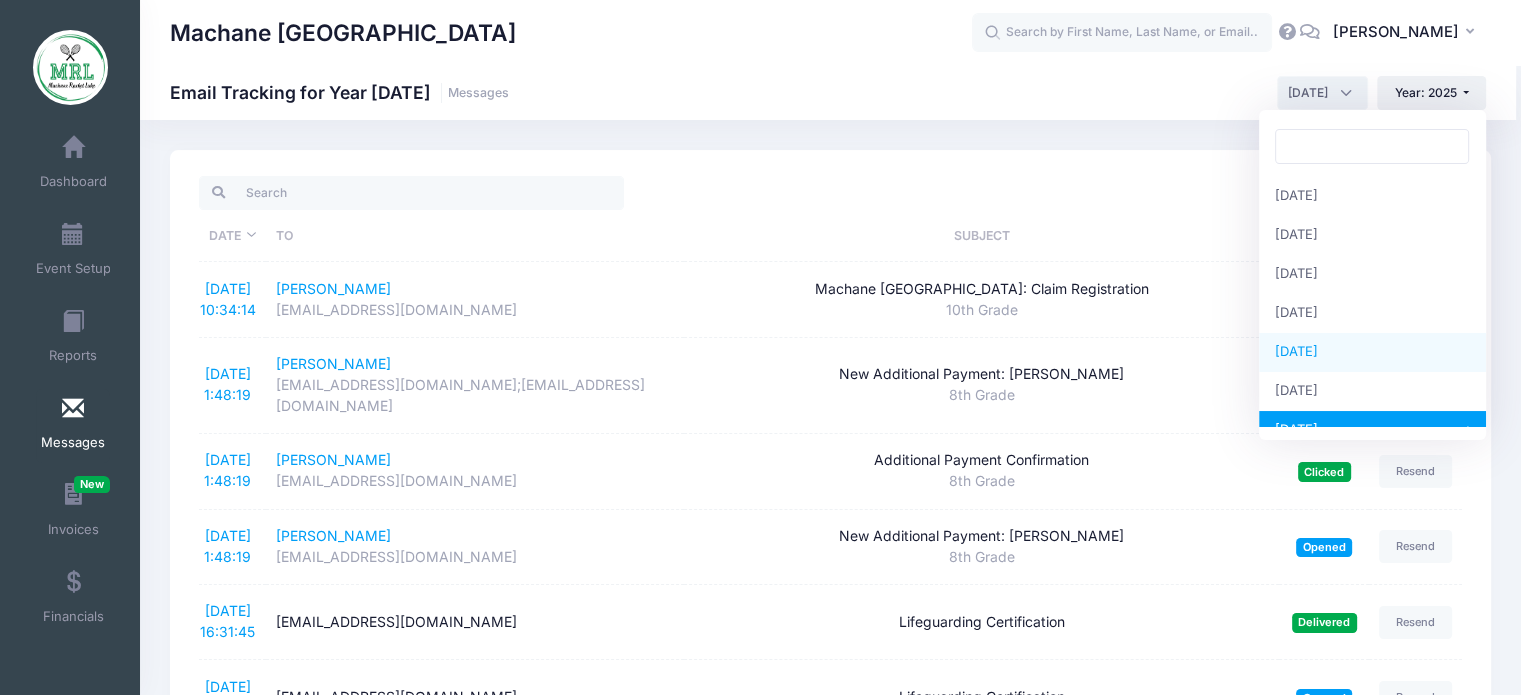 scroll, scrollTop: 87, scrollLeft: 0, axis: vertical 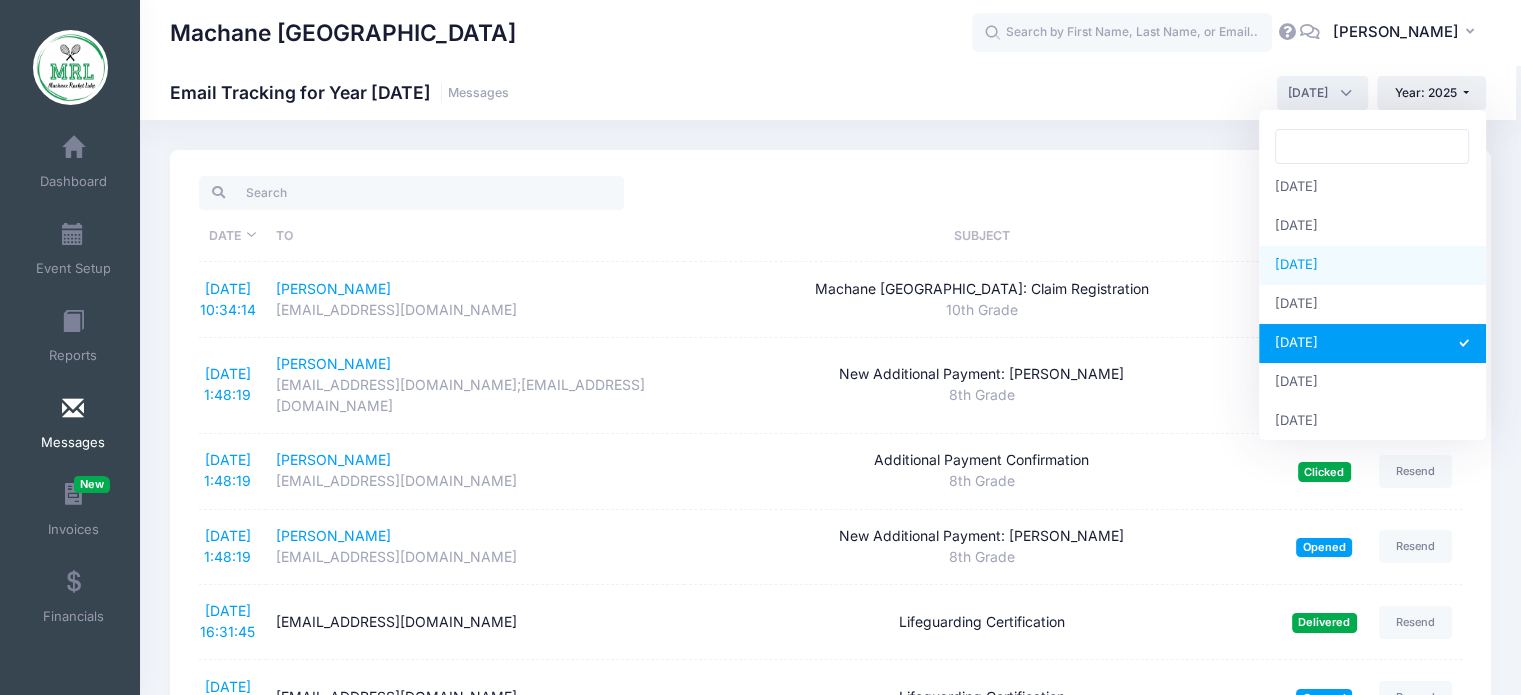 select on "5" 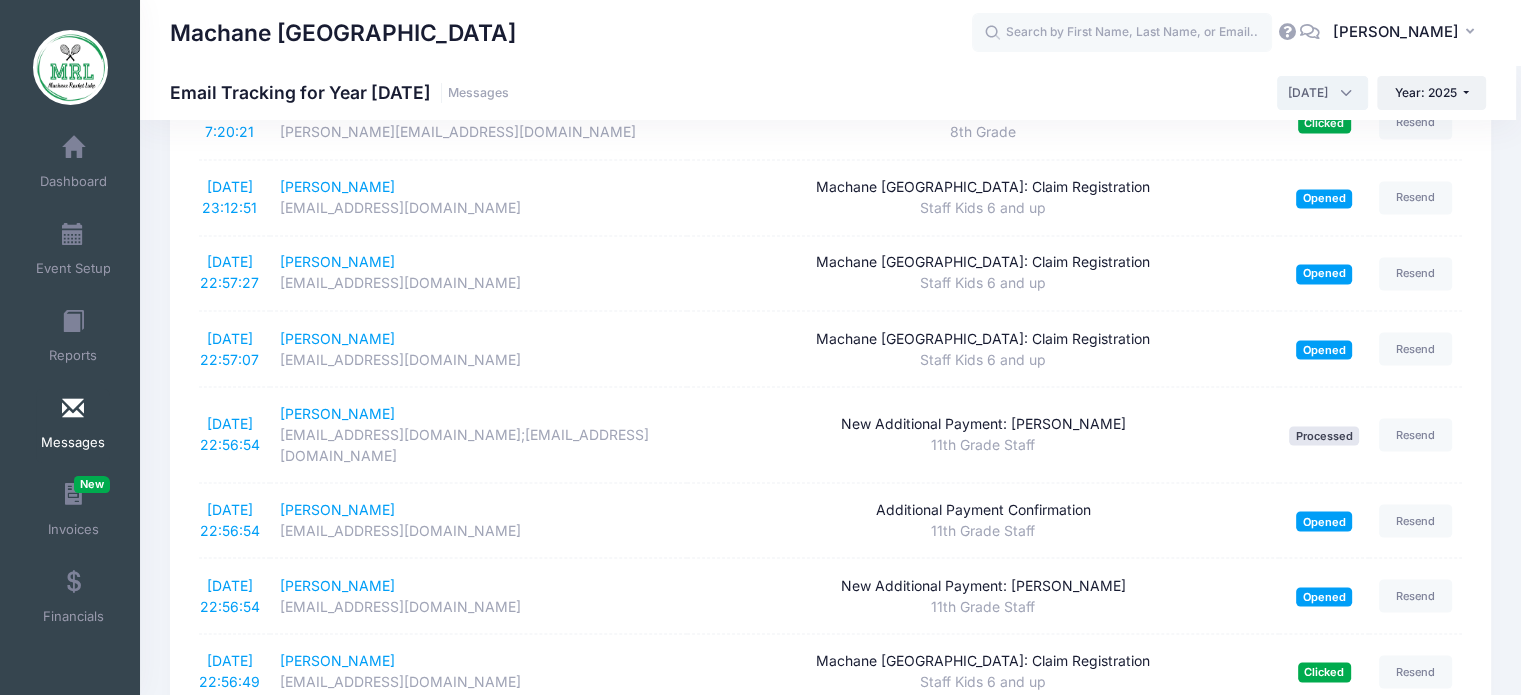 scroll, scrollTop: 3490, scrollLeft: 0, axis: vertical 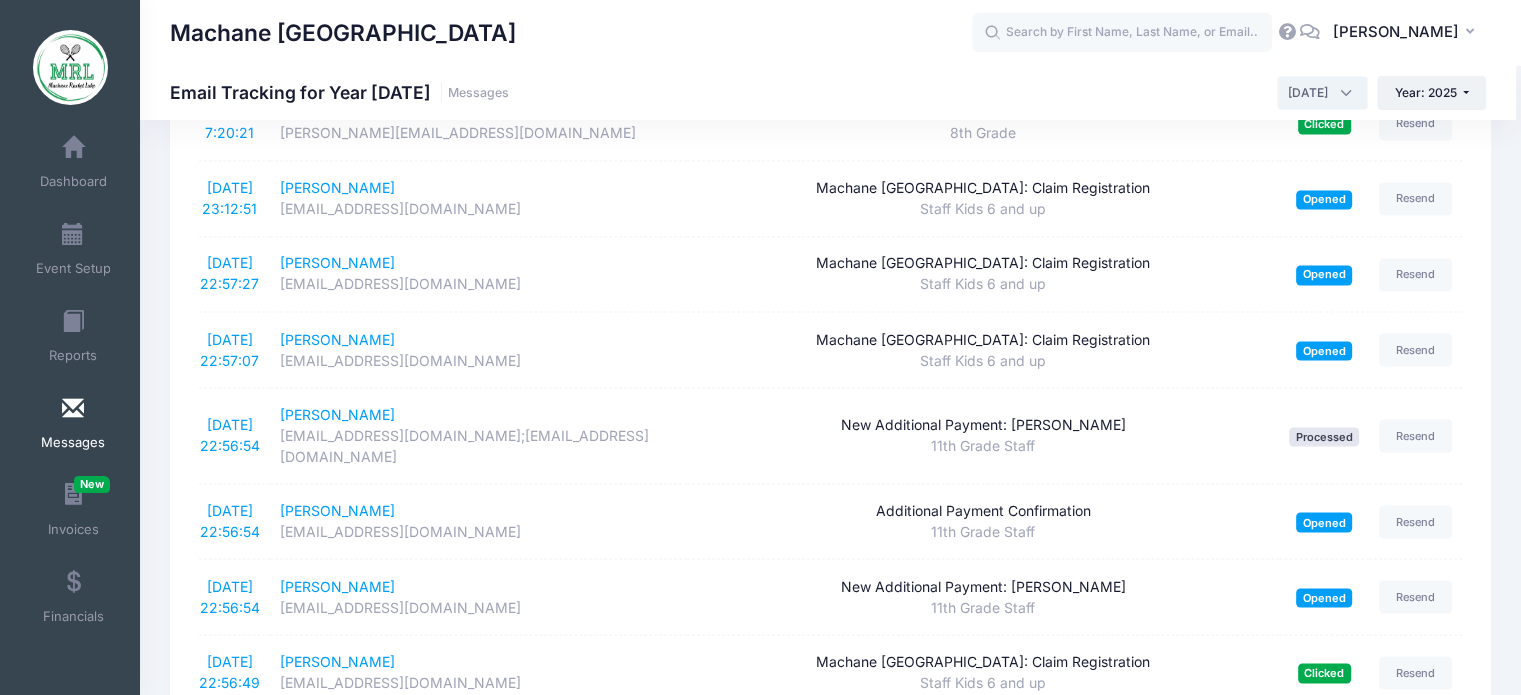 click on "4" at bounding box center (1289, 740) 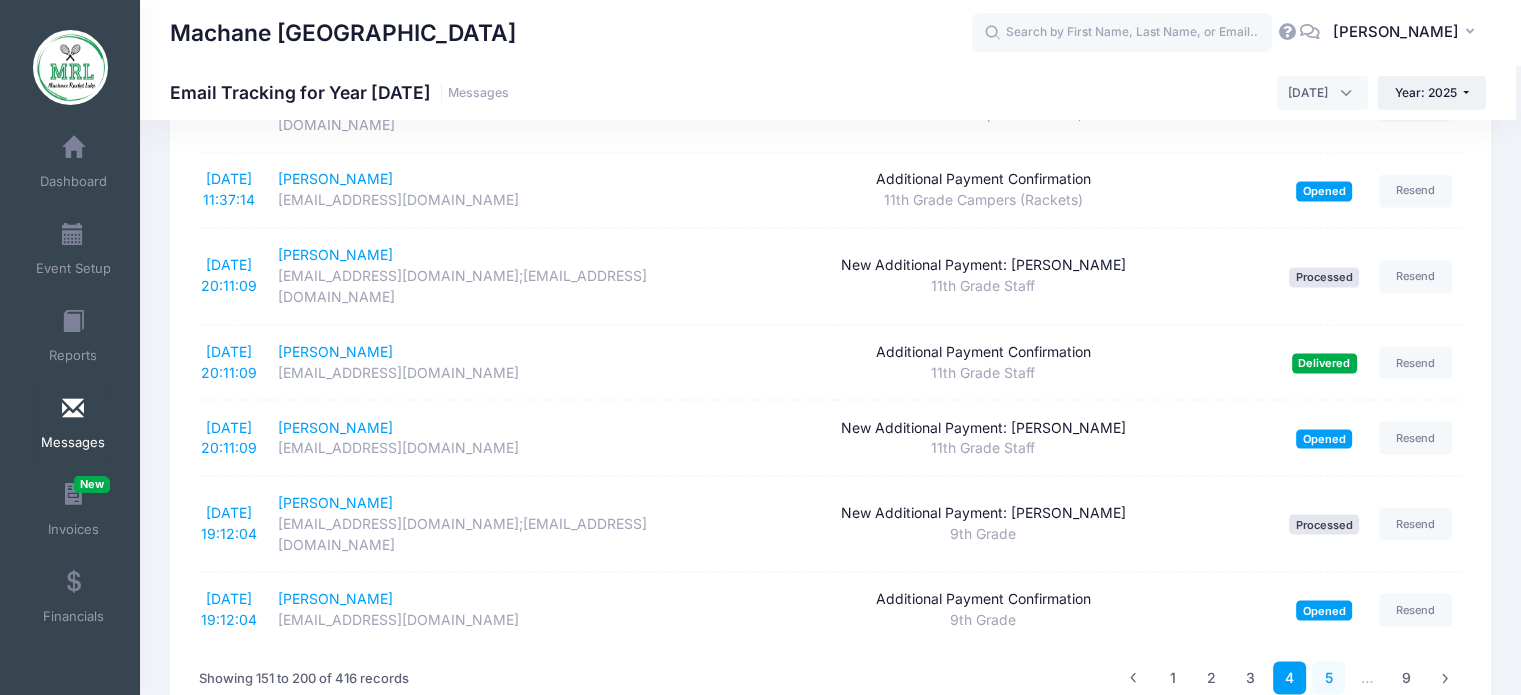 click on "5" at bounding box center (1328, 677) 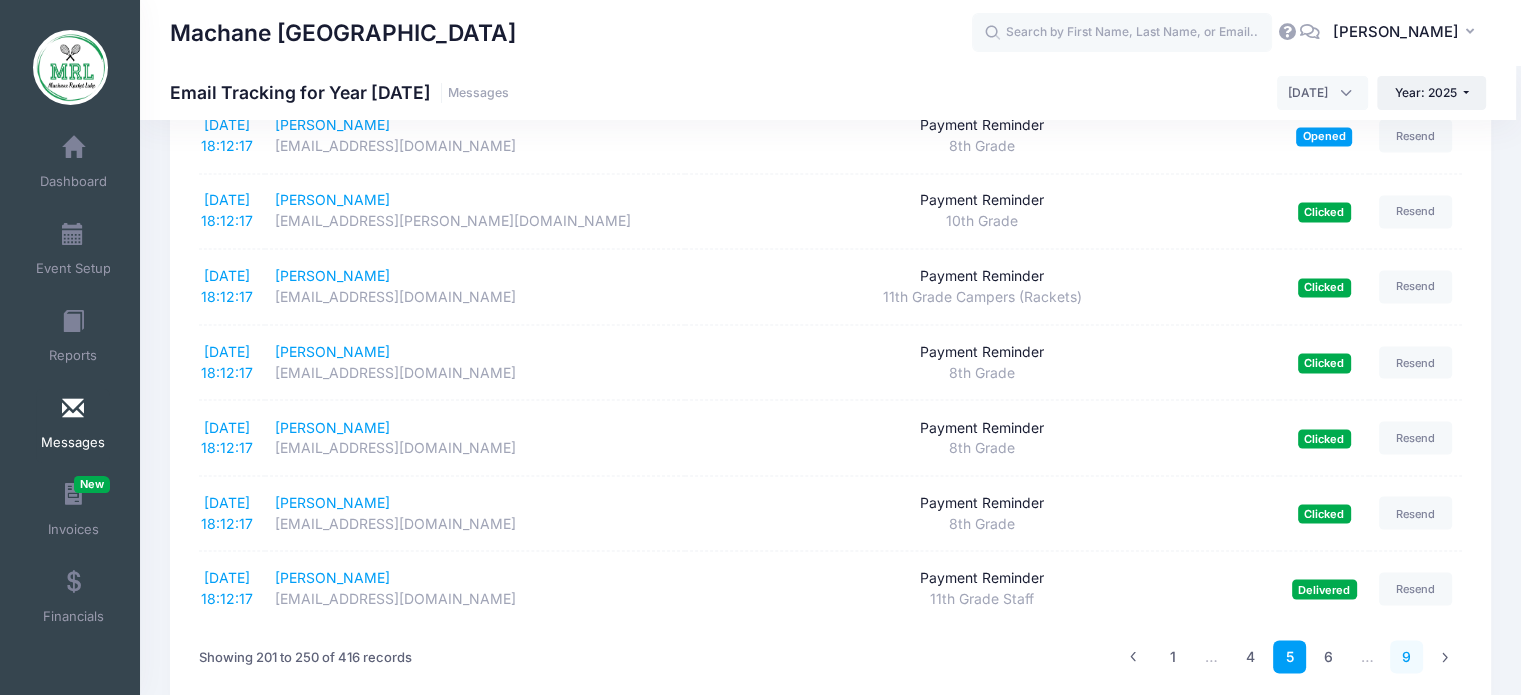 click on "9" at bounding box center (1406, 656) 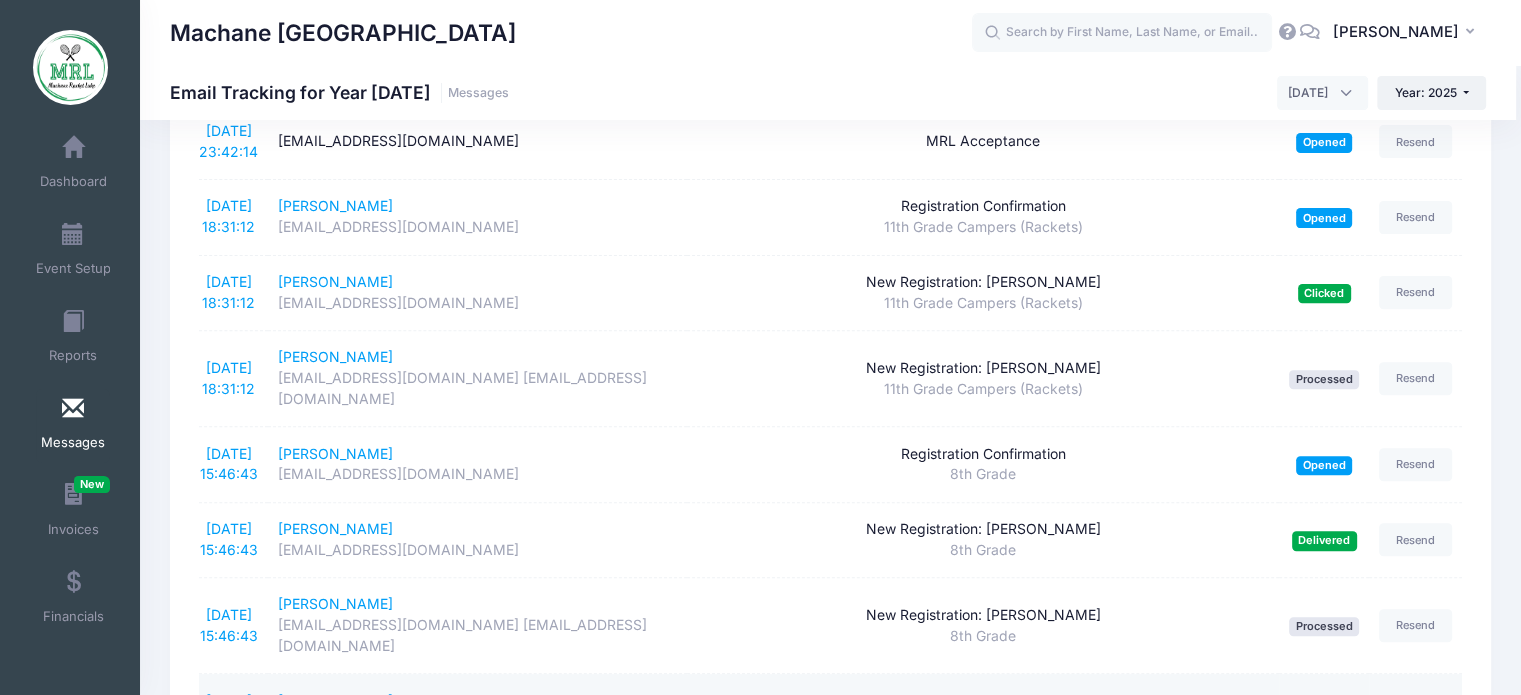 scroll, scrollTop: 933, scrollLeft: 0, axis: vertical 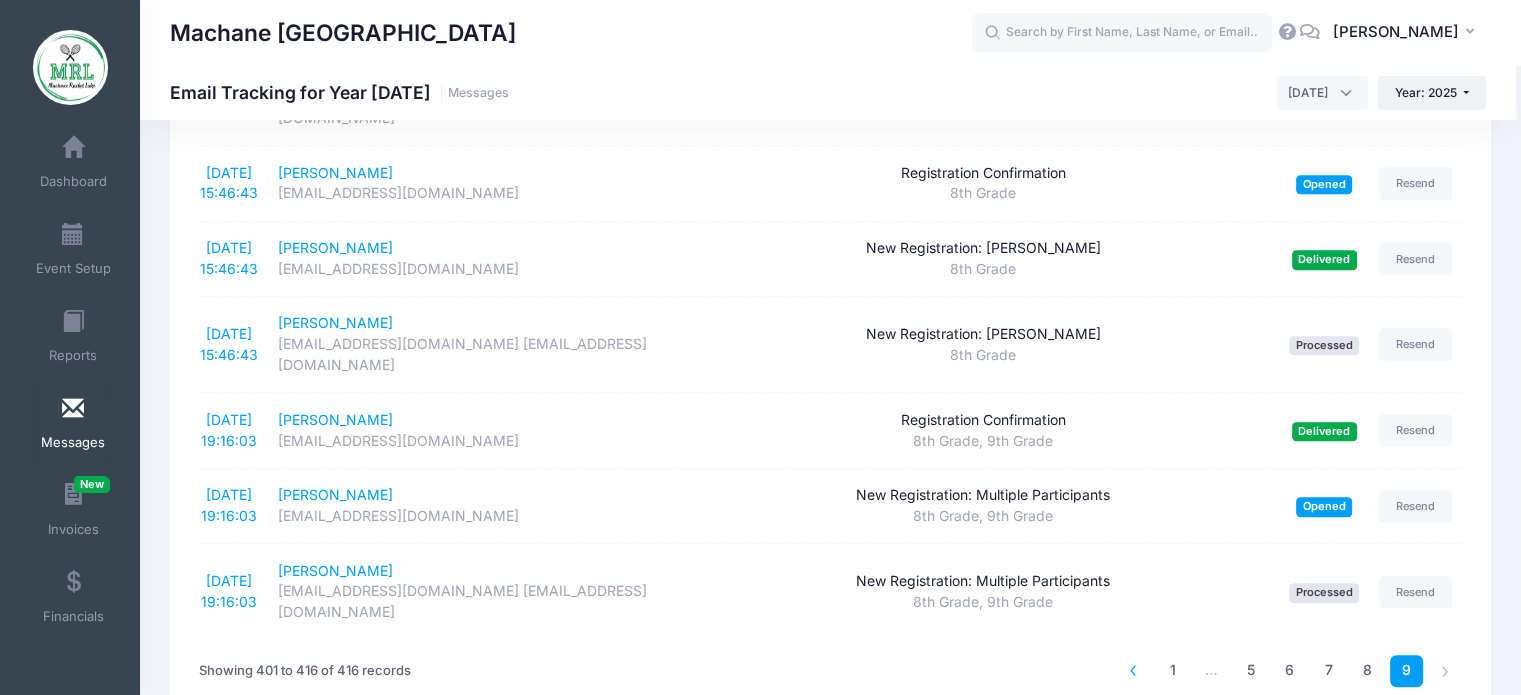 click at bounding box center (1133, 670) 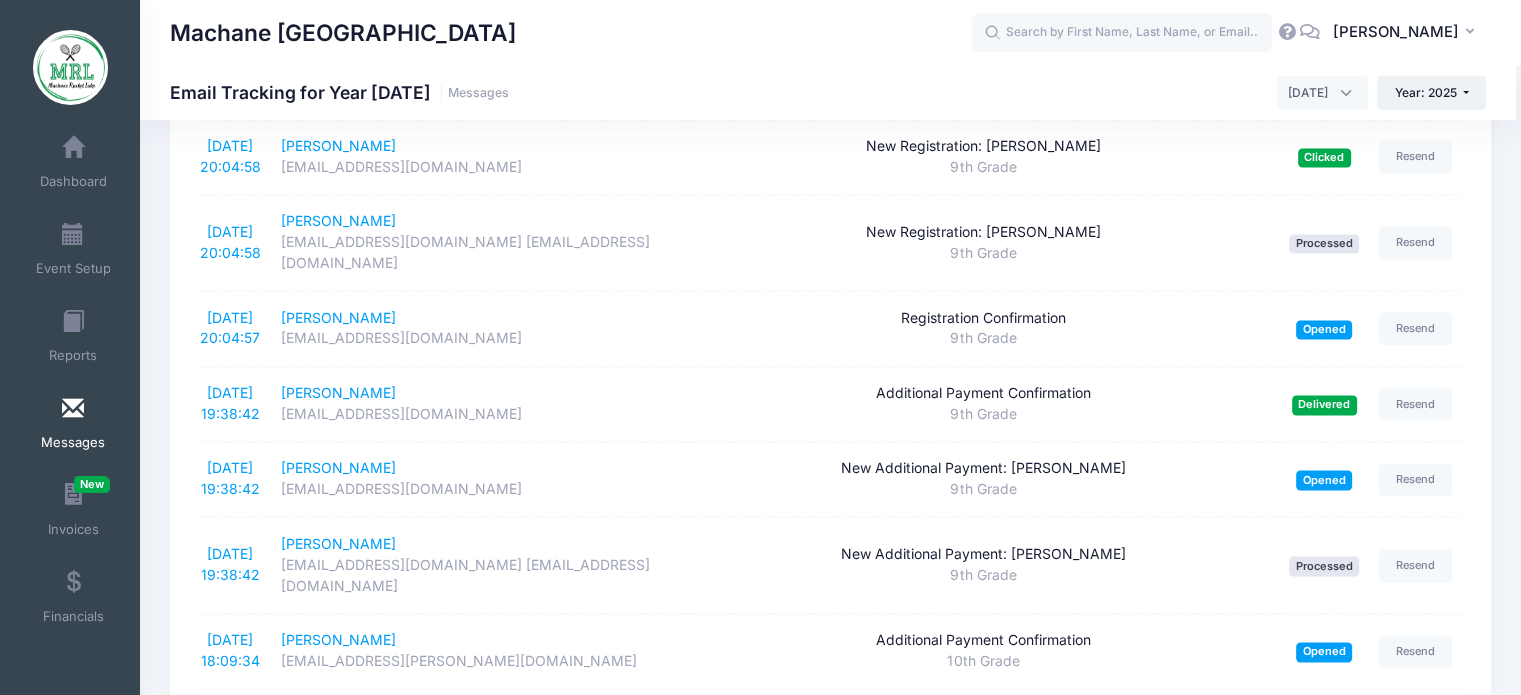 scroll, scrollTop: 3491, scrollLeft: 0, axis: vertical 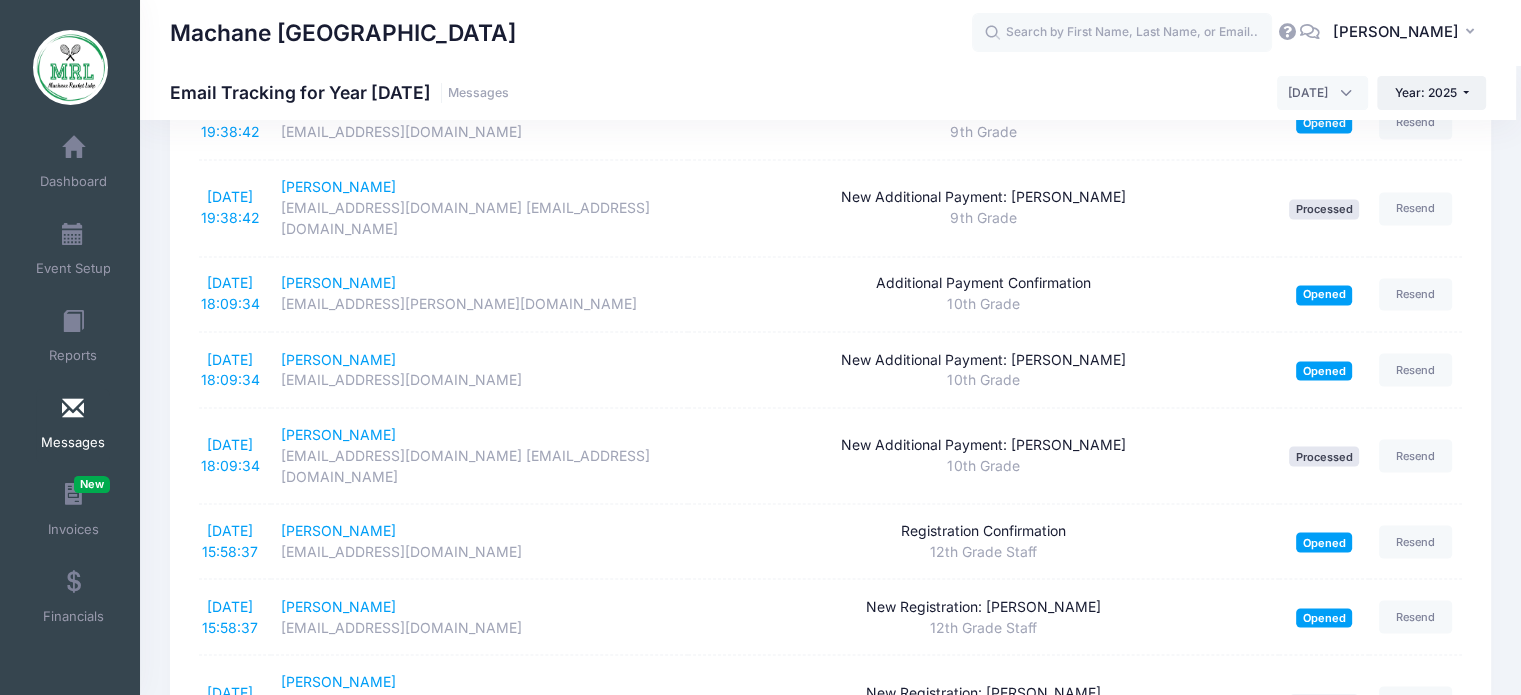 click at bounding box center [1133, 781] 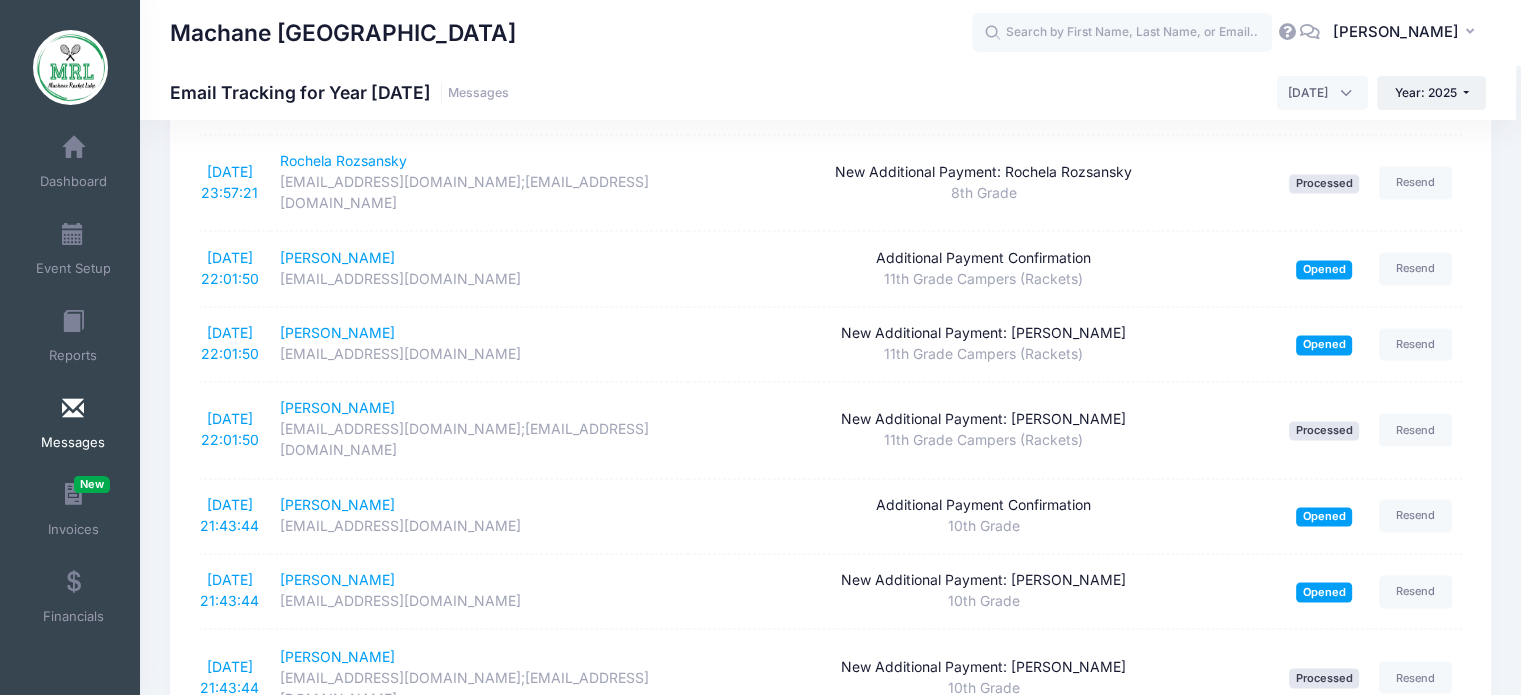 scroll, scrollTop: 3491, scrollLeft: 0, axis: vertical 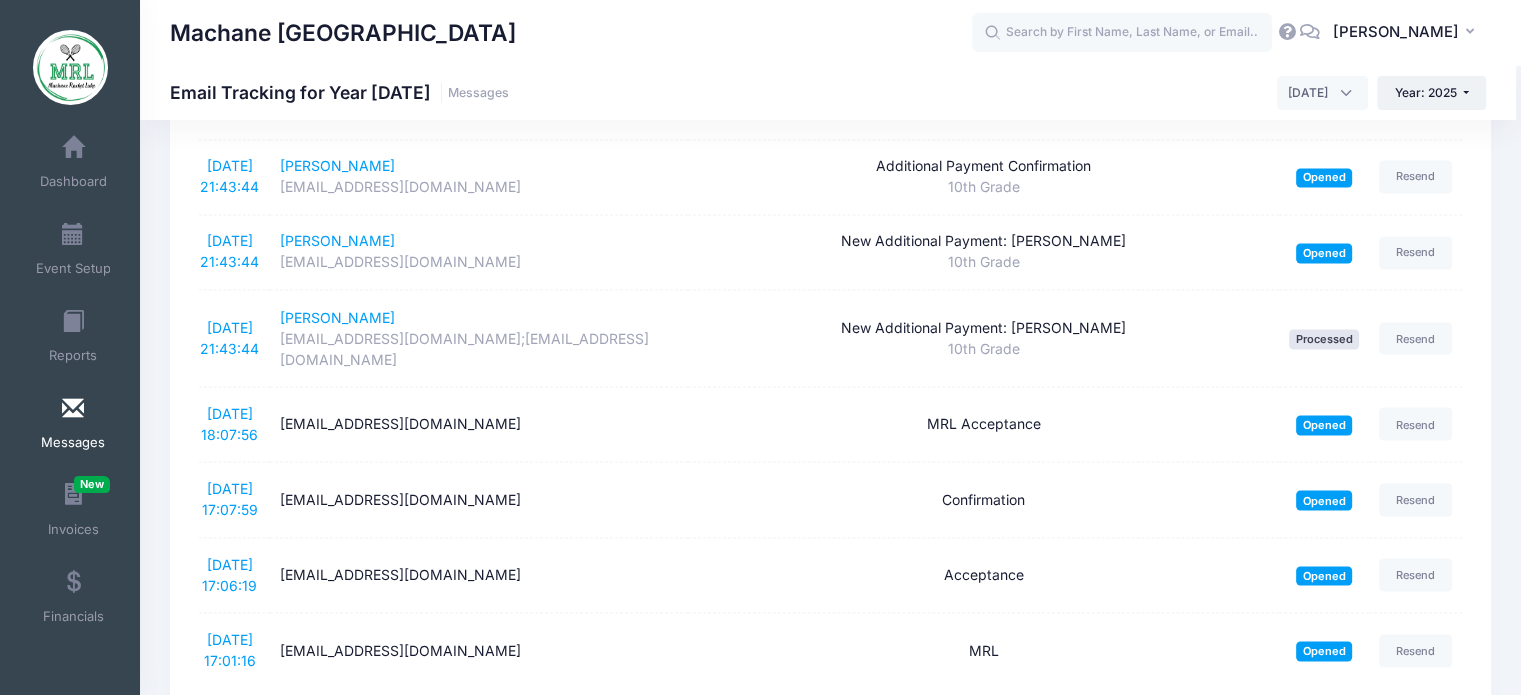 click at bounding box center [1133, 718] 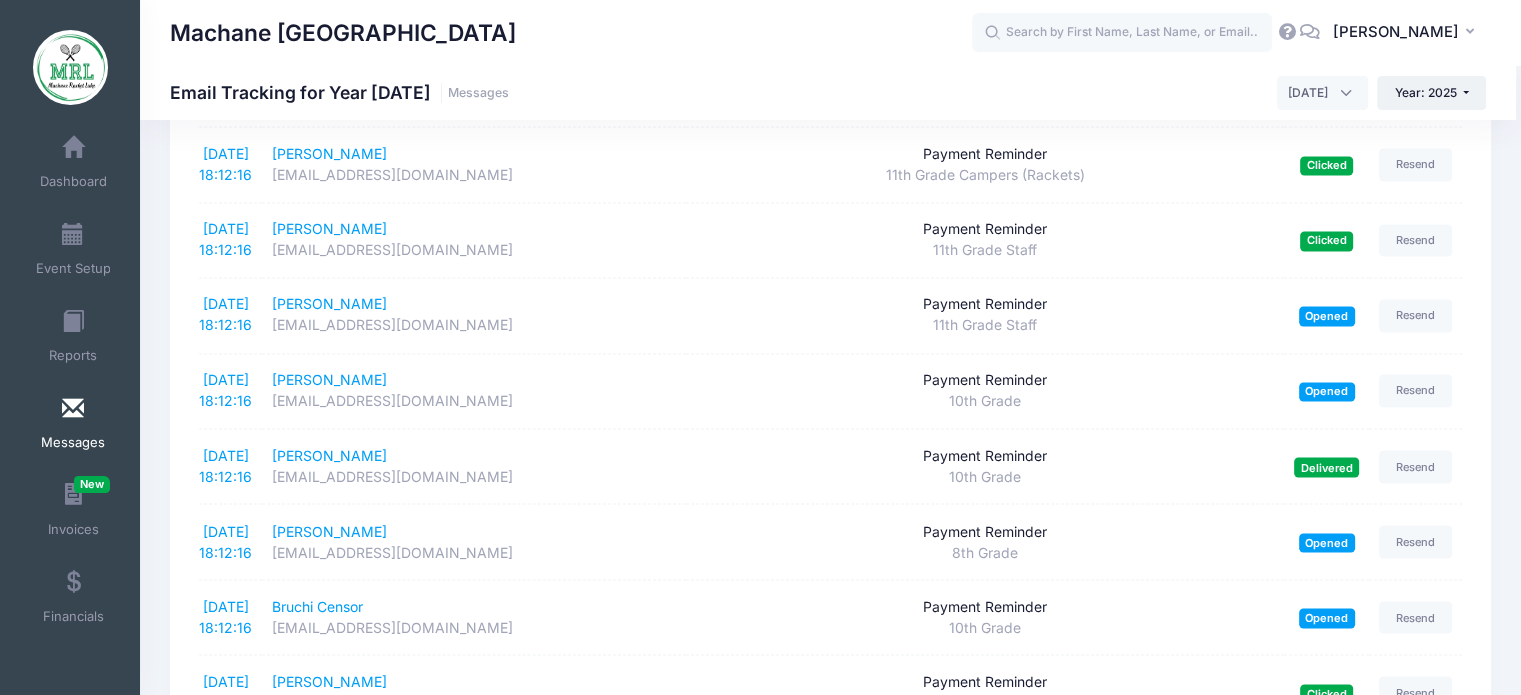 scroll, scrollTop: 3491, scrollLeft: 0, axis: vertical 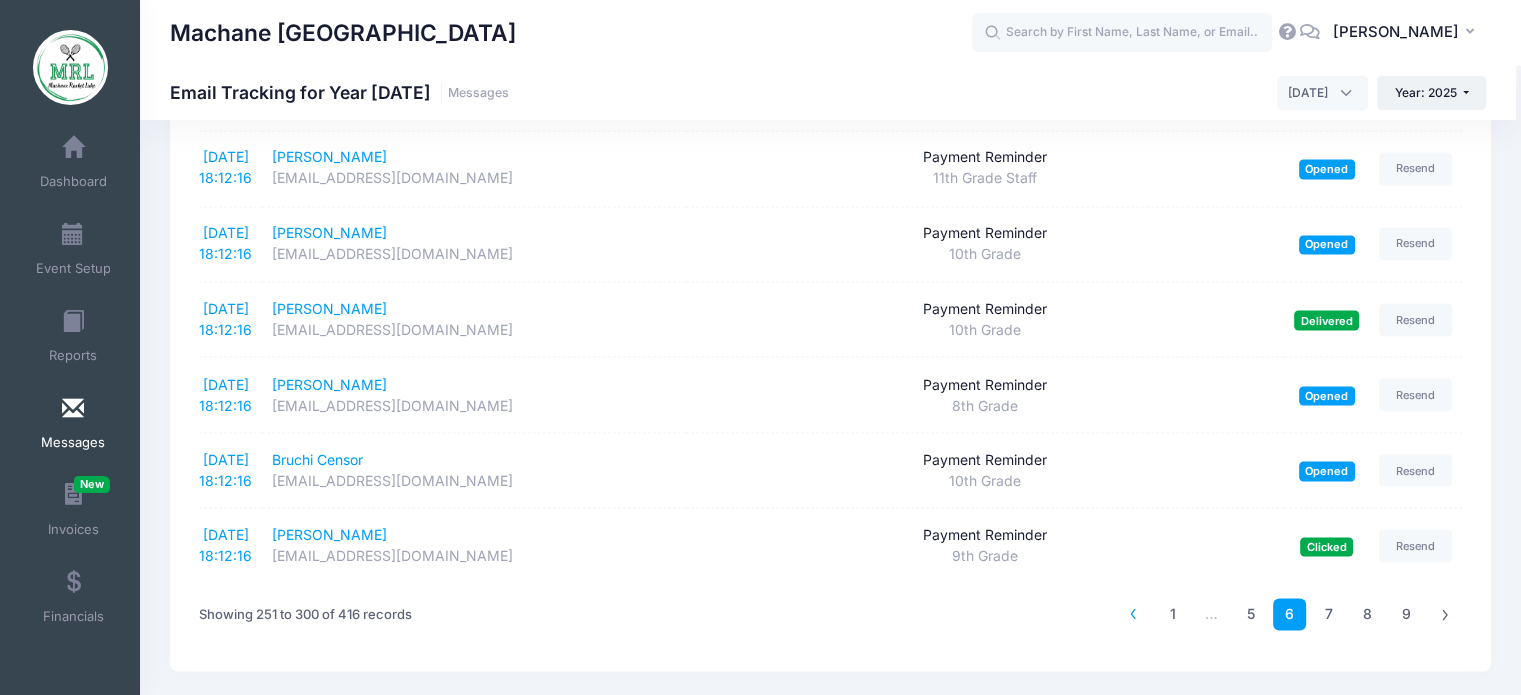 click at bounding box center (1133, 613) 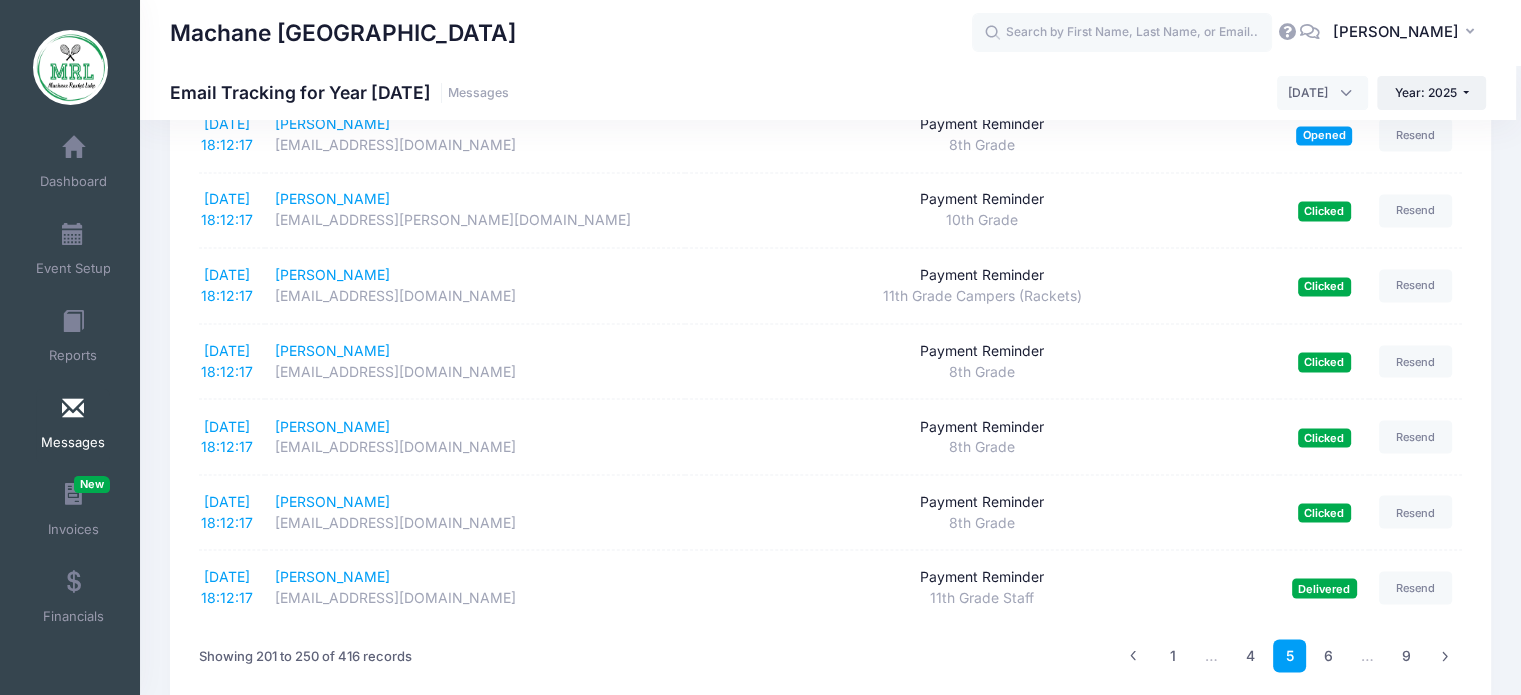 click at bounding box center (1133, 655) 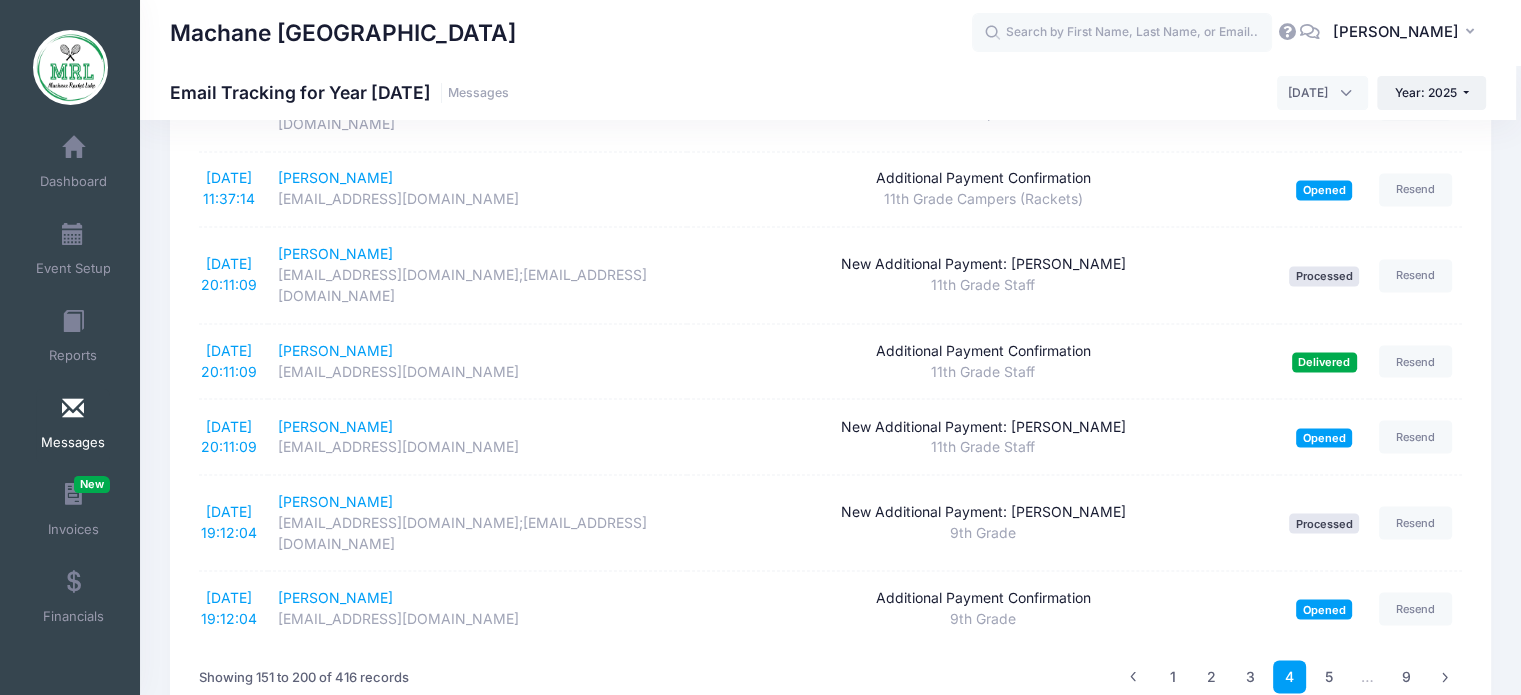 click at bounding box center (1133, 676) 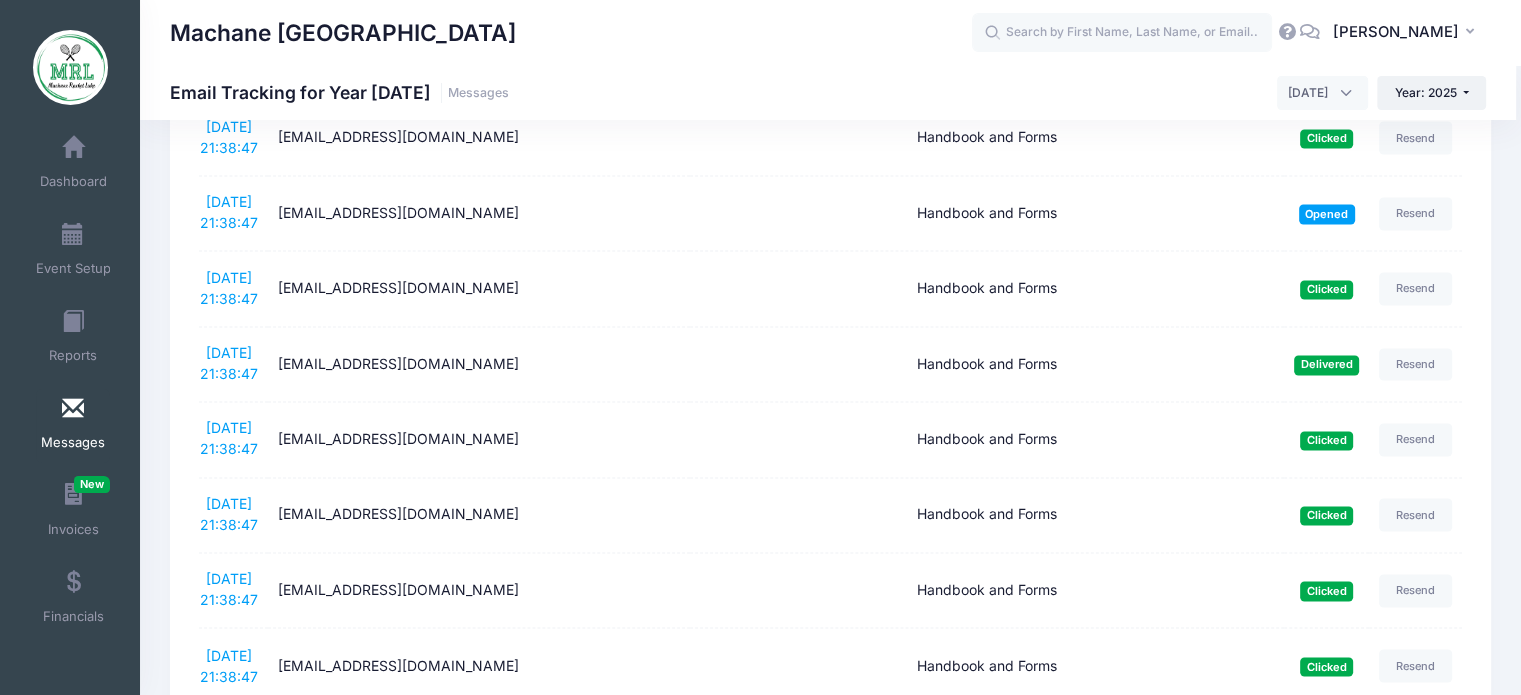 scroll, scrollTop: 3491, scrollLeft: 0, axis: vertical 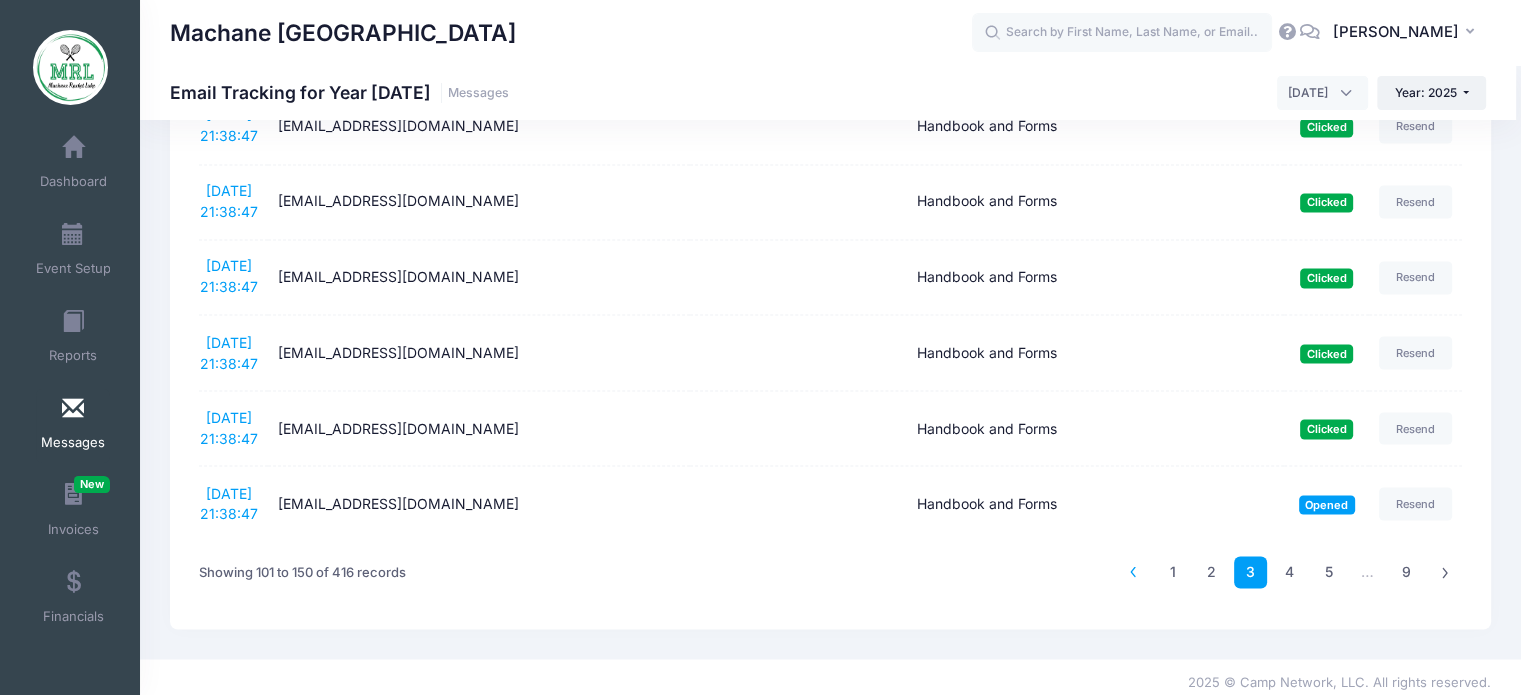 click at bounding box center [1133, 572] 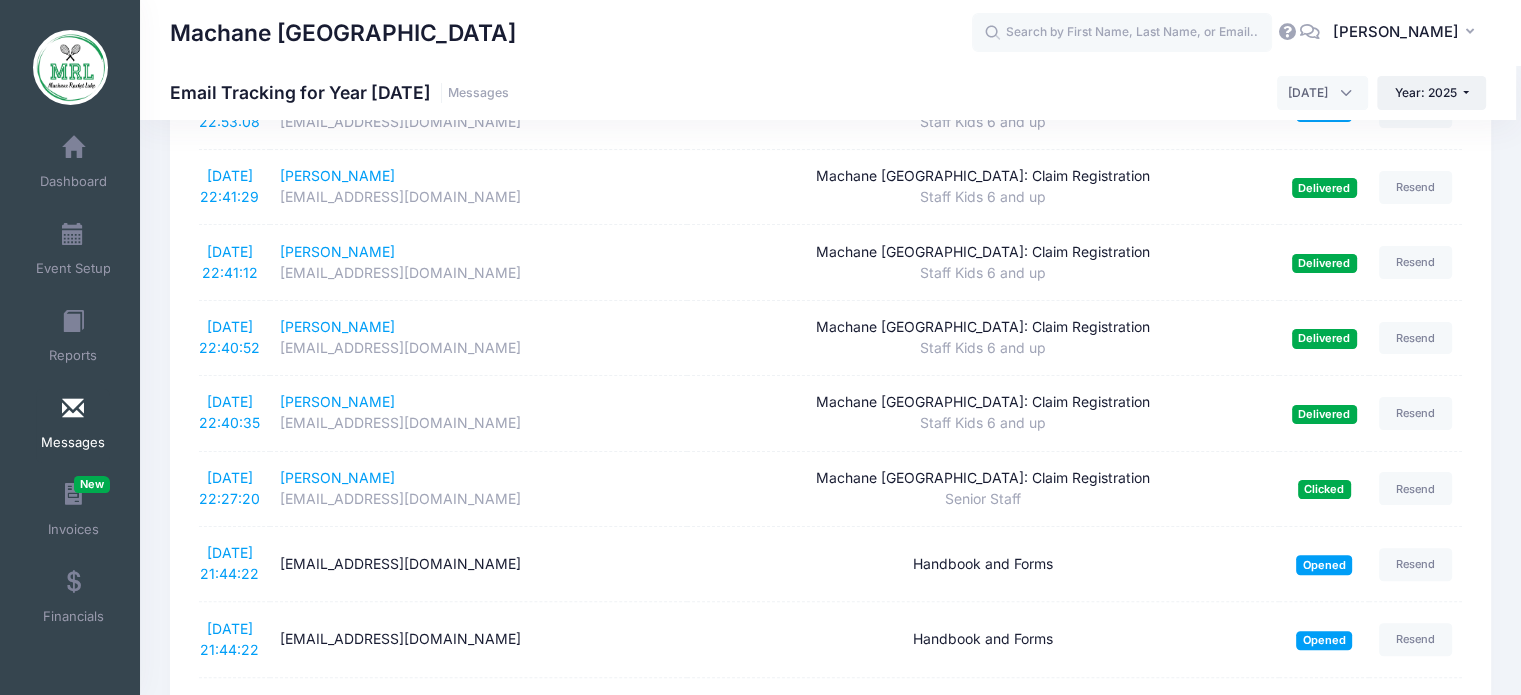 scroll, scrollTop: 327, scrollLeft: 0, axis: vertical 